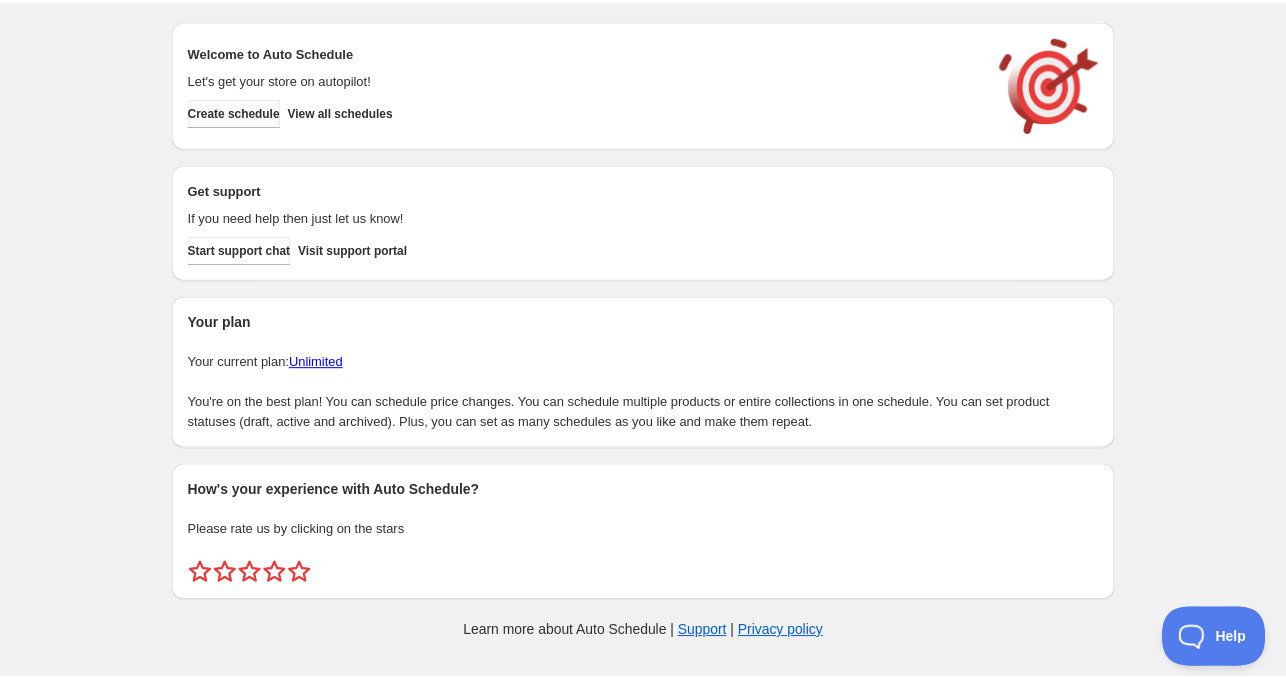 scroll, scrollTop: 0, scrollLeft: 0, axis: both 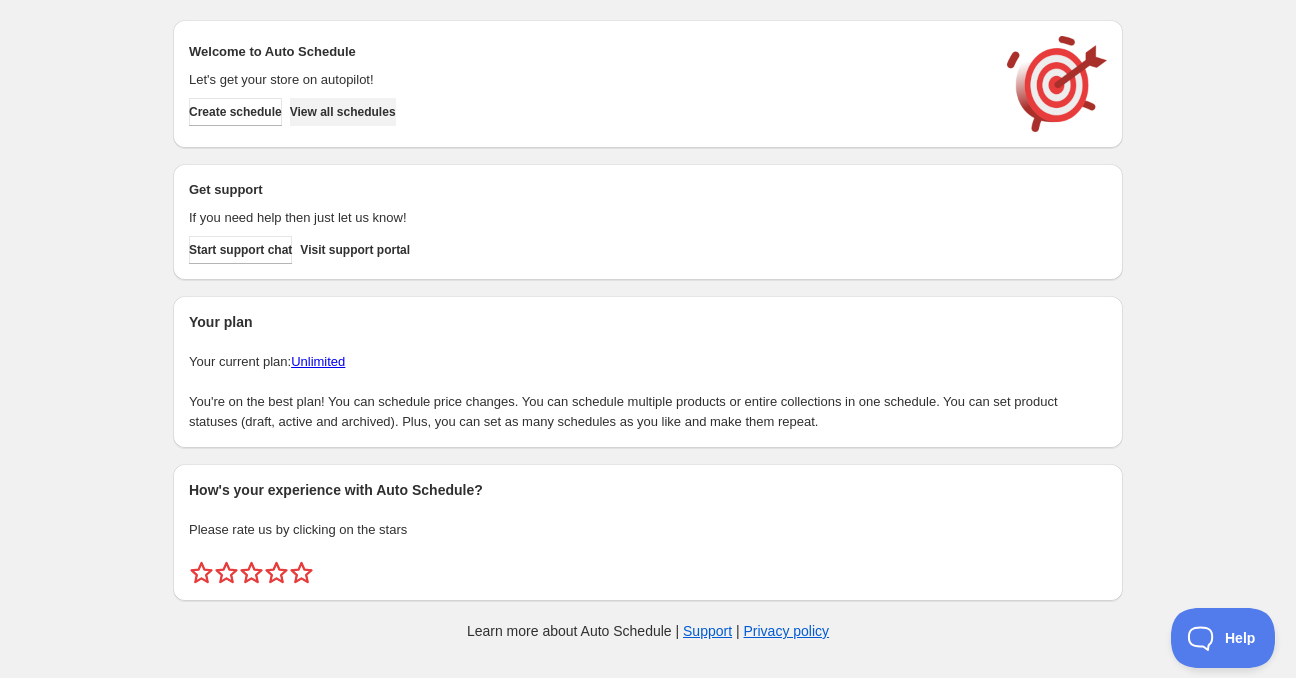 click on "View all schedules" at bounding box center (343, 112) 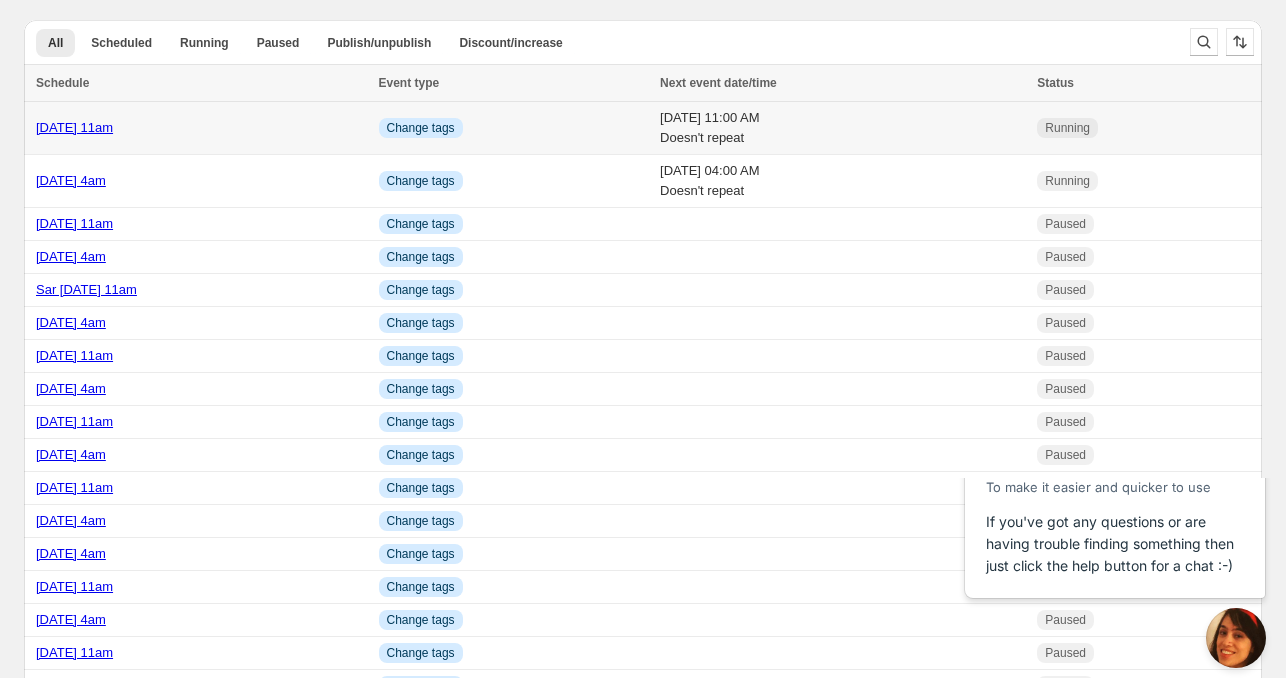 scroll, scrollTop: 0, scrollLeft: 0, axis: both 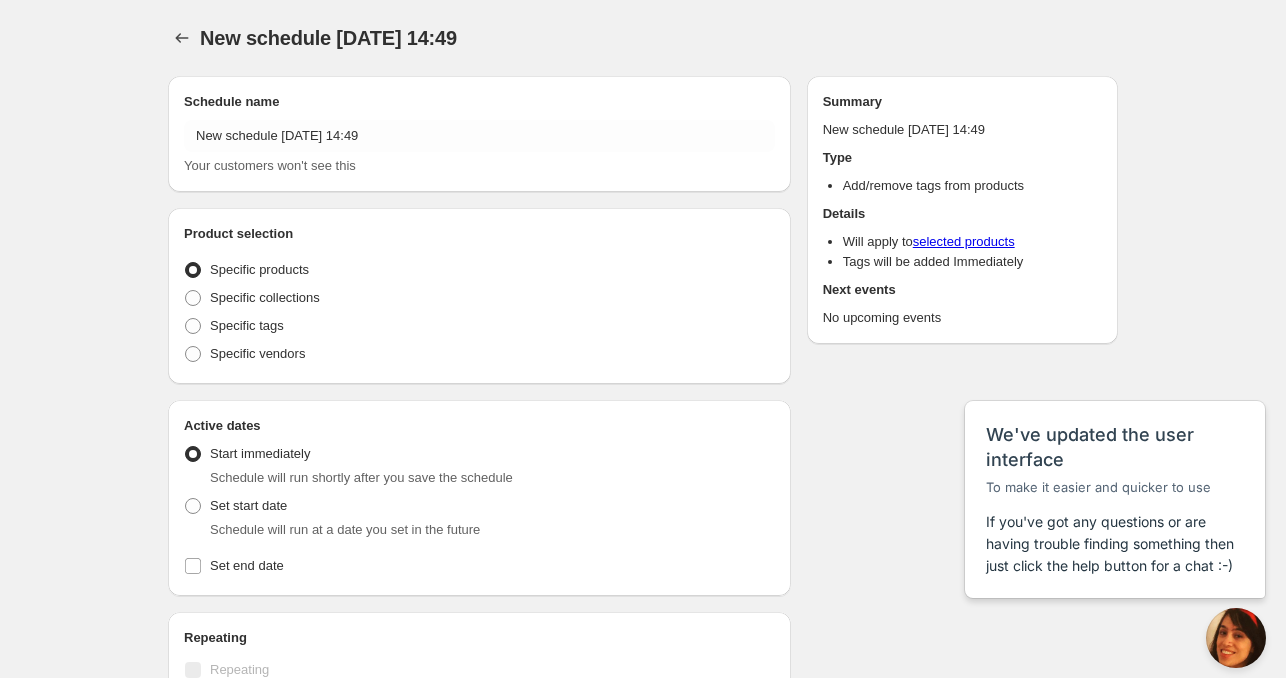 radio on "true" 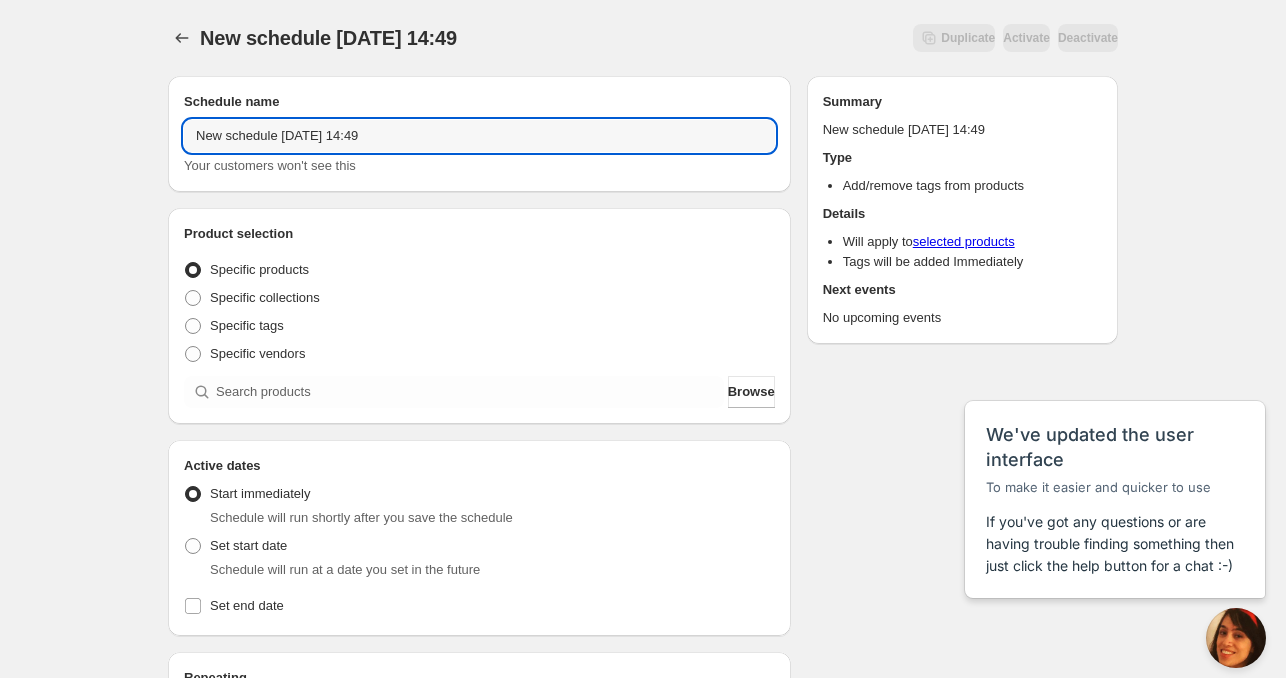 drag, startPoint x: 260, startPoint y: 140, endPoint x: 8, endPoint y: 134, distance: 252.07141 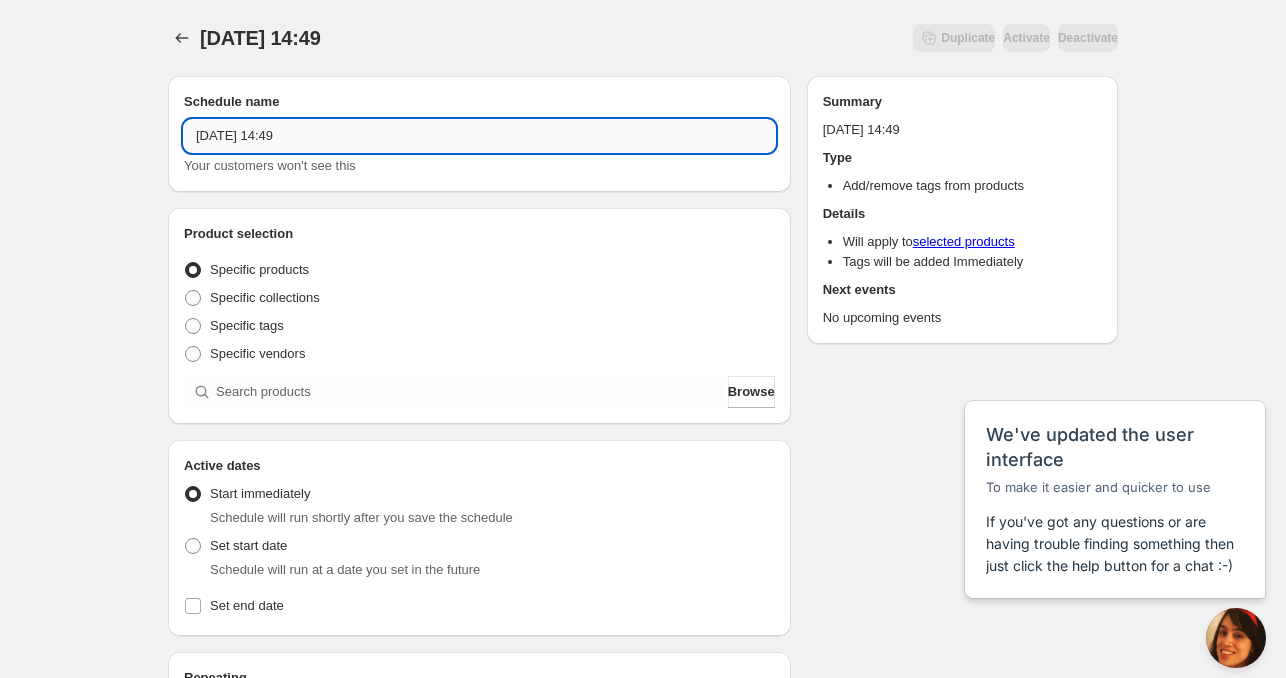 click on "[DATE] 14:49" at bounding box center [479, 136] 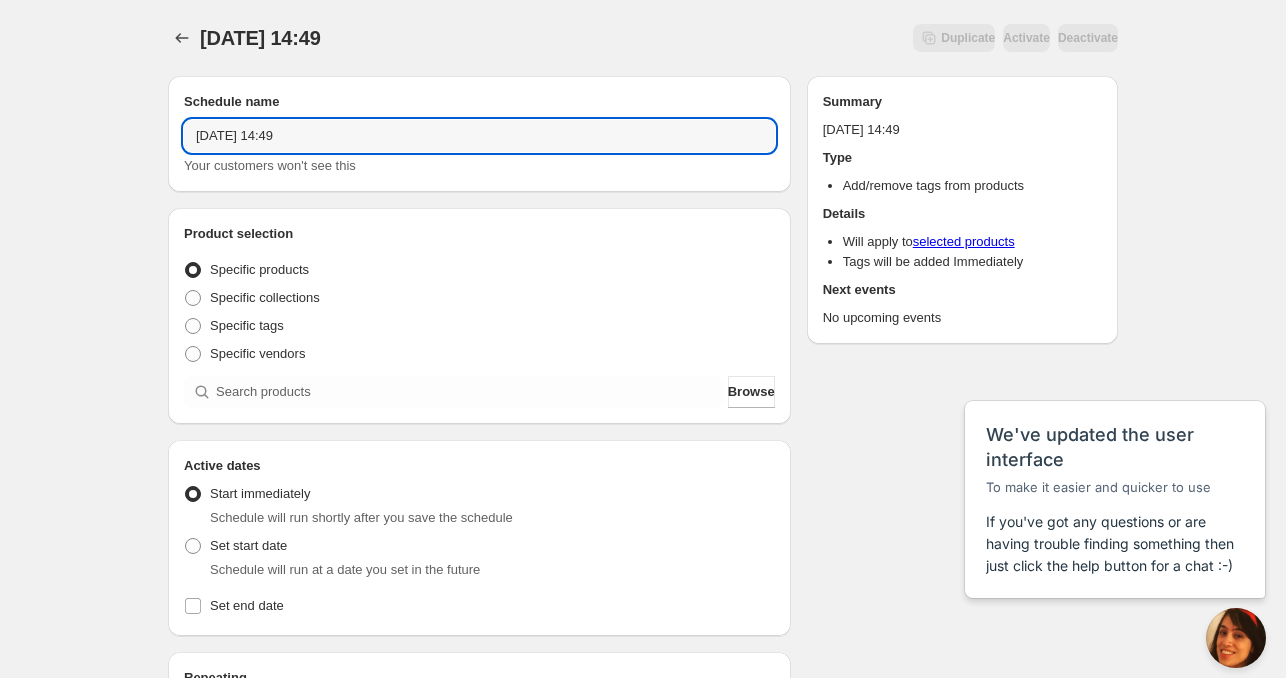 drag, startPoint x: 286, startPoint y: 139, endPoint x: 528, endPoint y: 161, distance: 242.99794 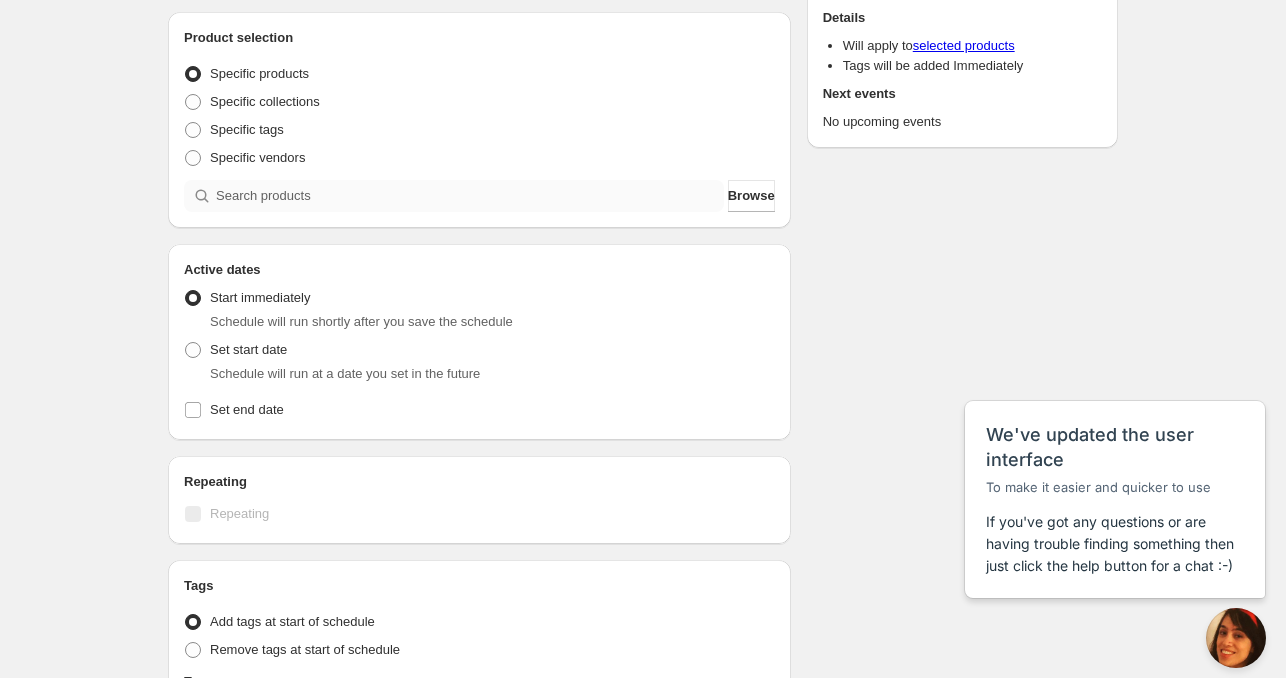 scroll, scrollTop: 200, scrollLeft: 0, axis: vertical 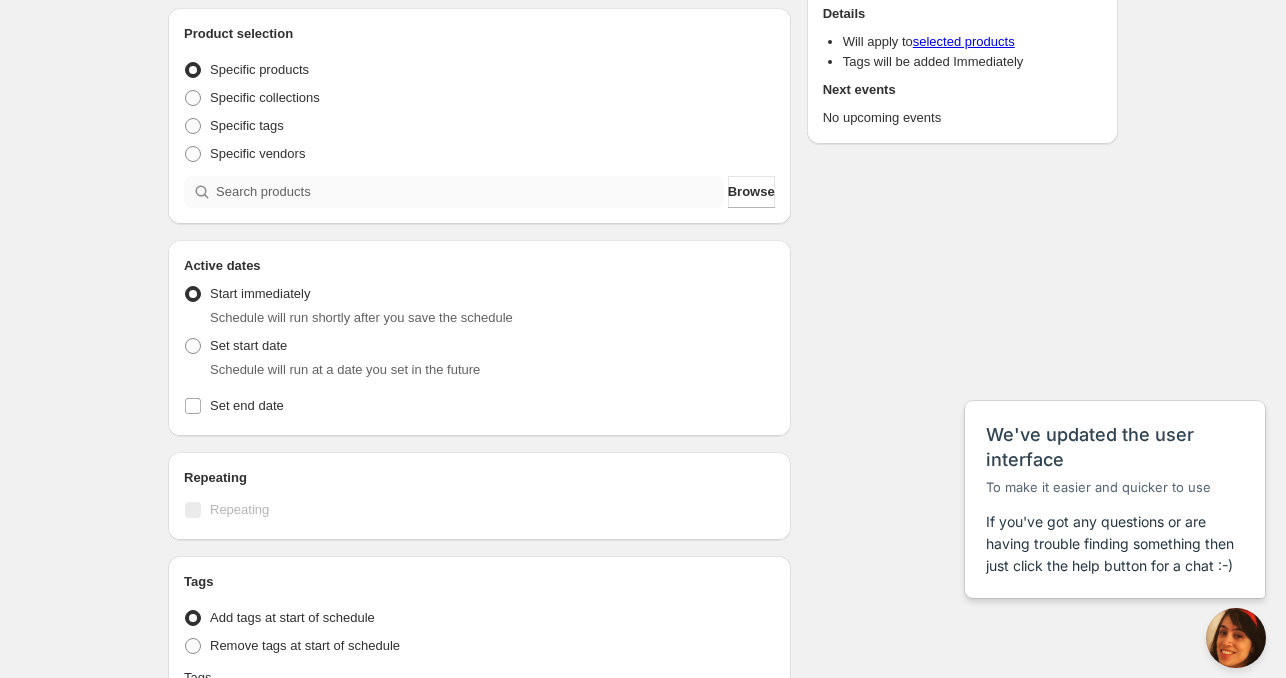 type on "[DATE] 4am" 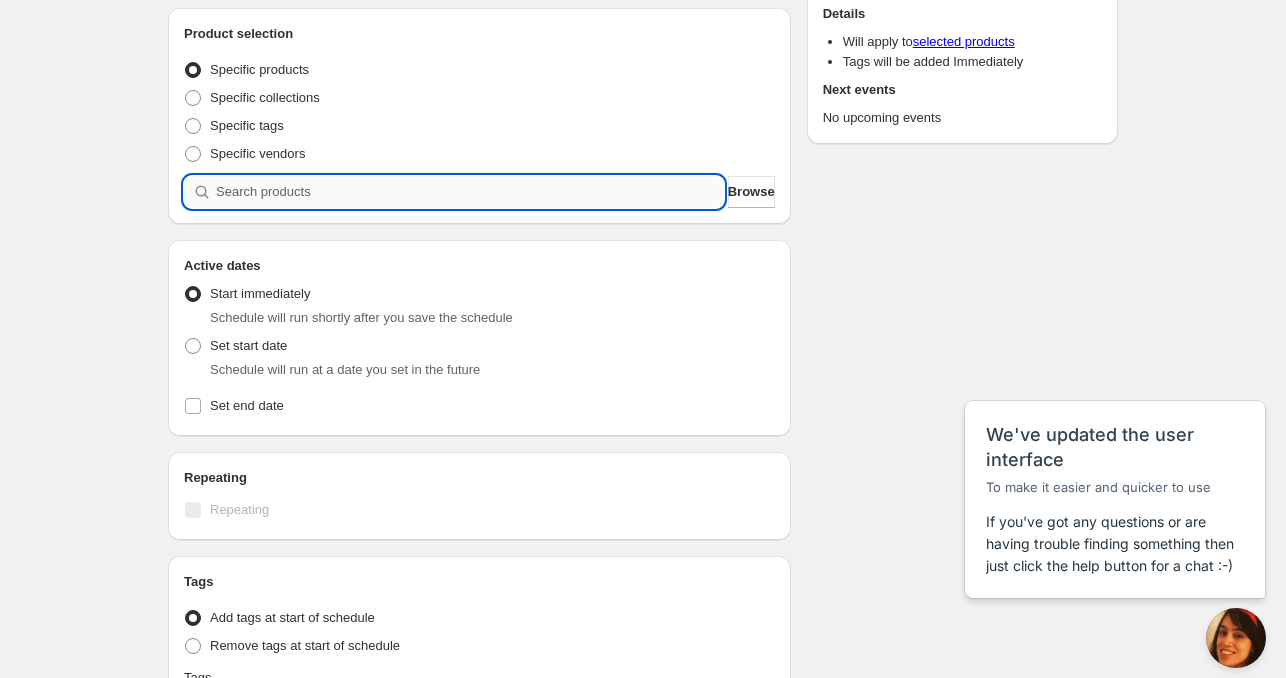 drag, startPoint x: 304, startPoint y: 194, endPoint x: 282, endPoint y: 203, distance: 23.769728 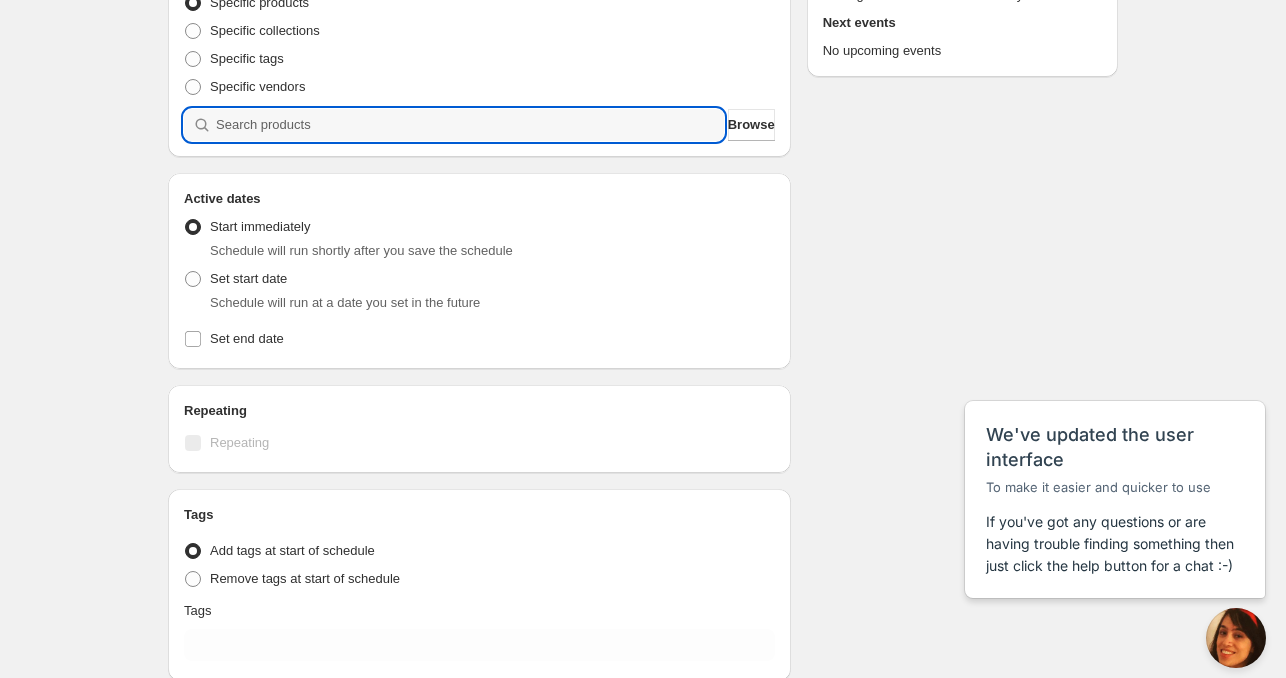 scroll, scrollTop: 300, scrollLeft: 0, axis: vertical 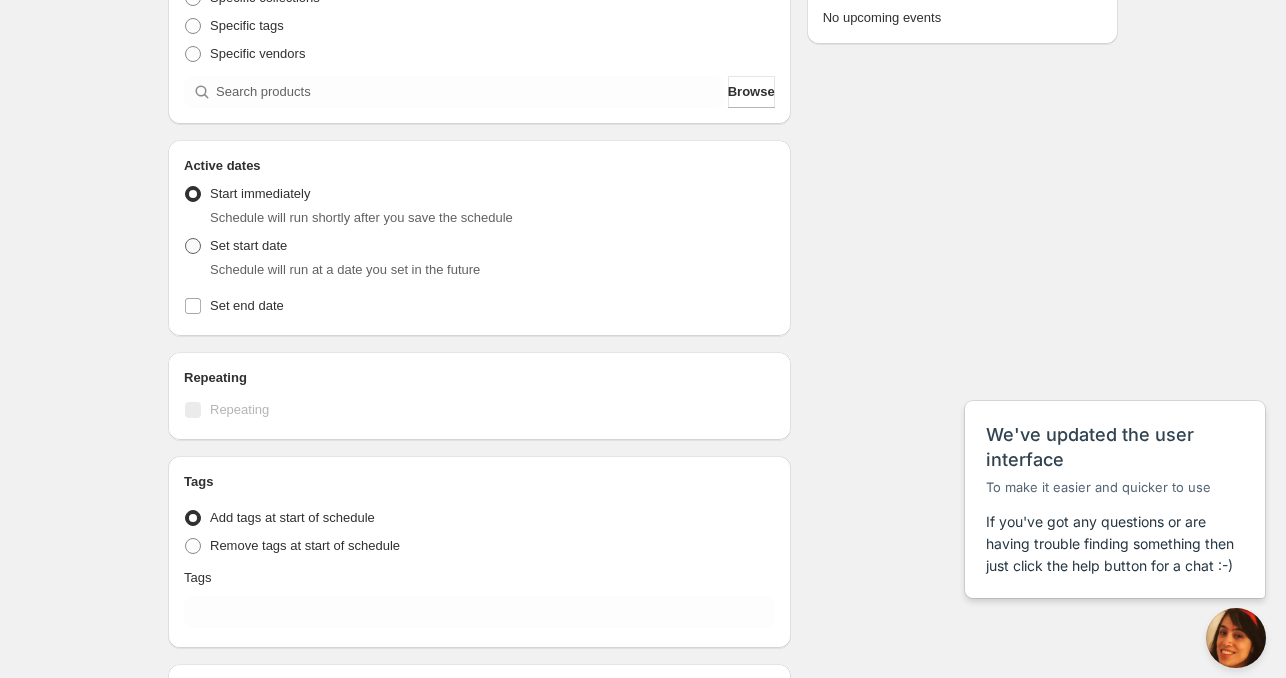 click at bounding box center (193, 246) 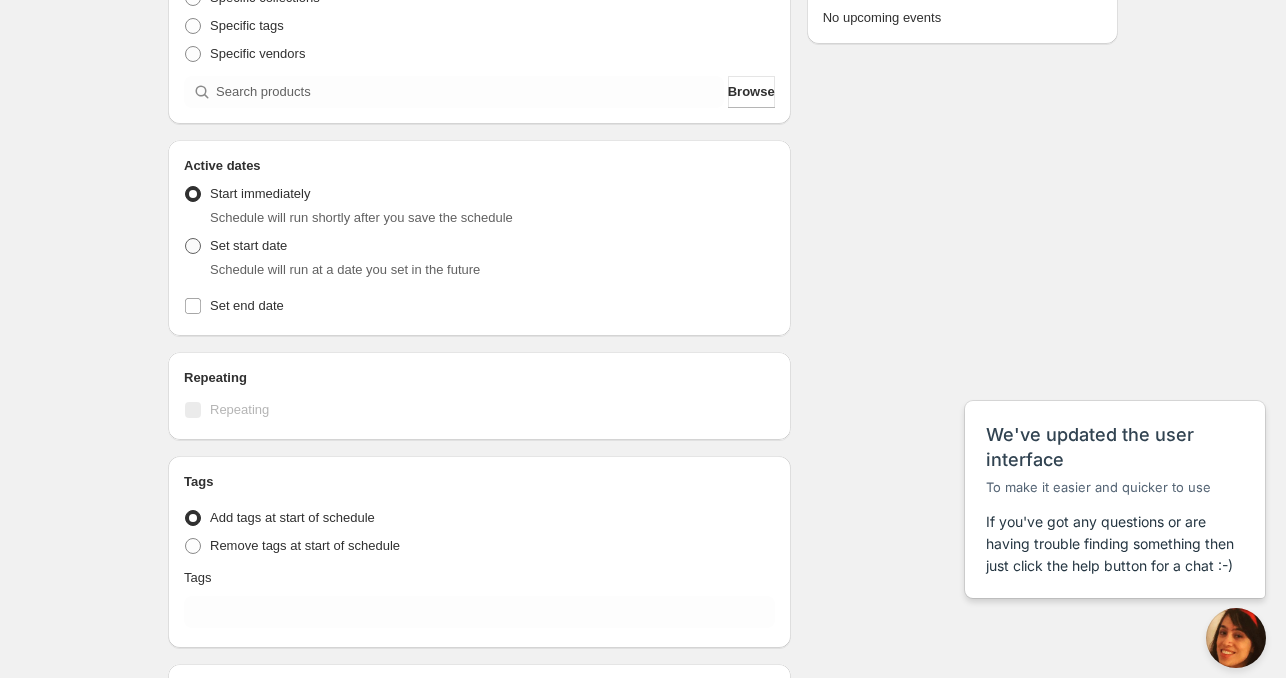 radio on "true" 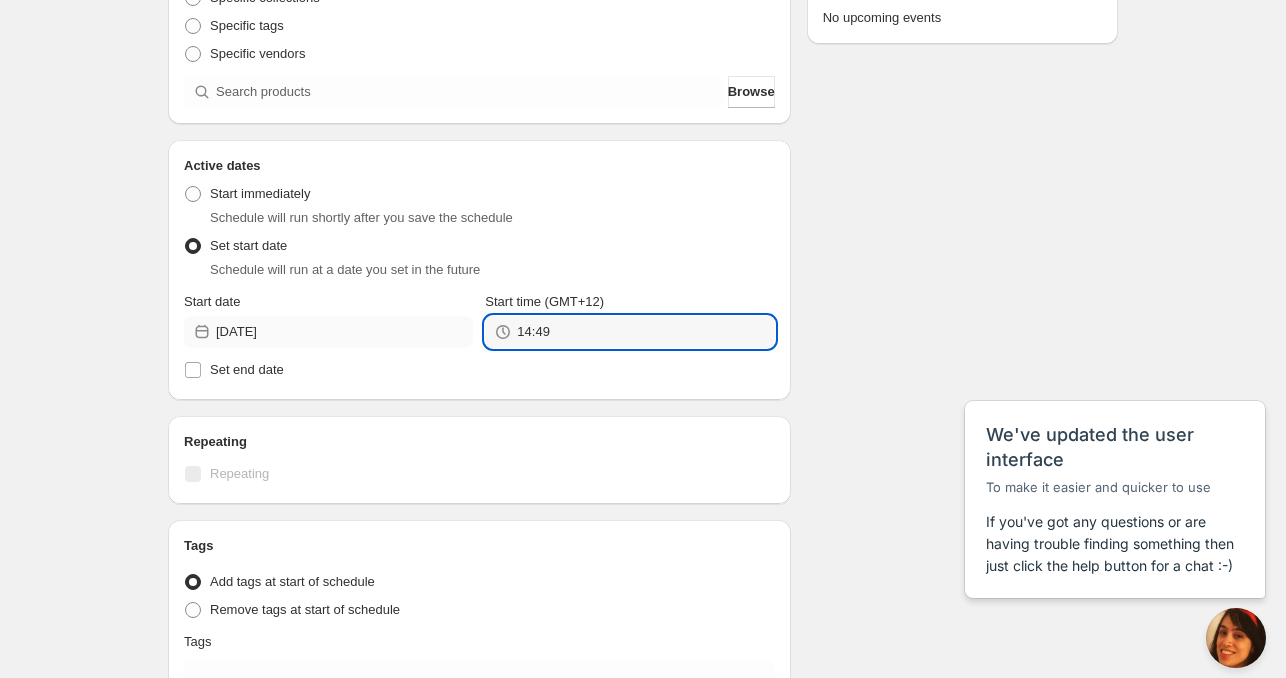 drag, startPoint x: 596, startPoint y: 336, endPoint x: 328, endPoint y: 327, distance: 268.15106 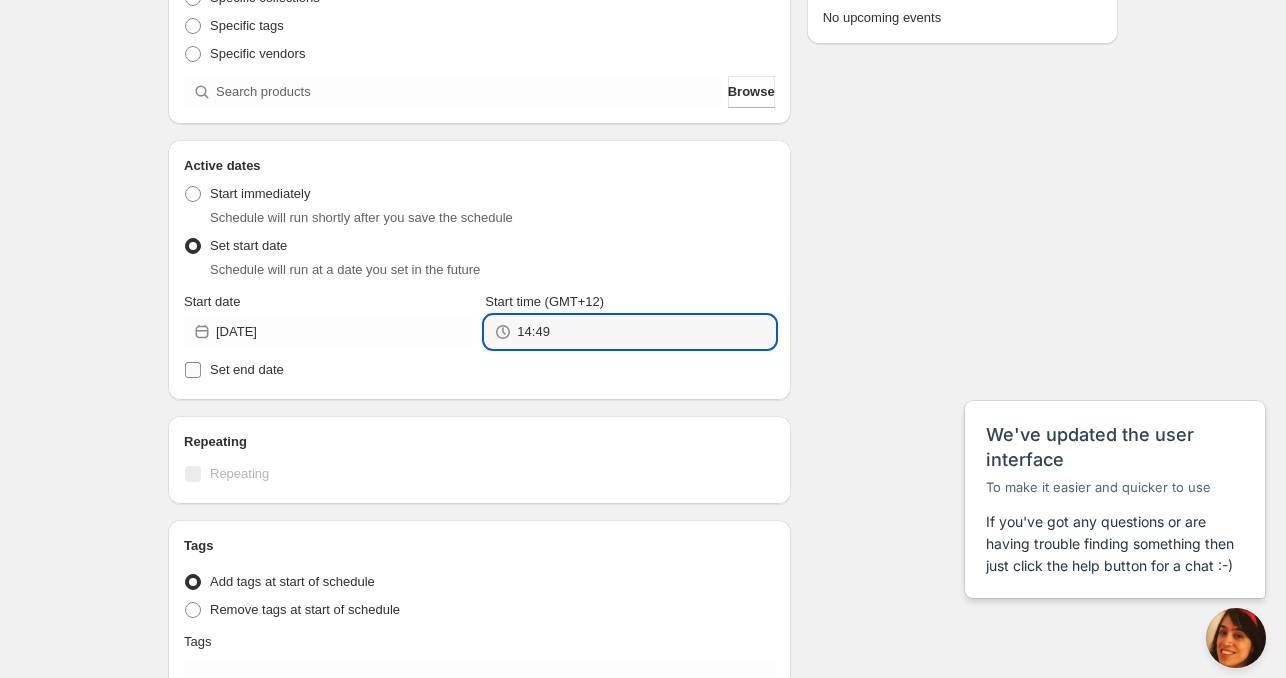 type on "4" 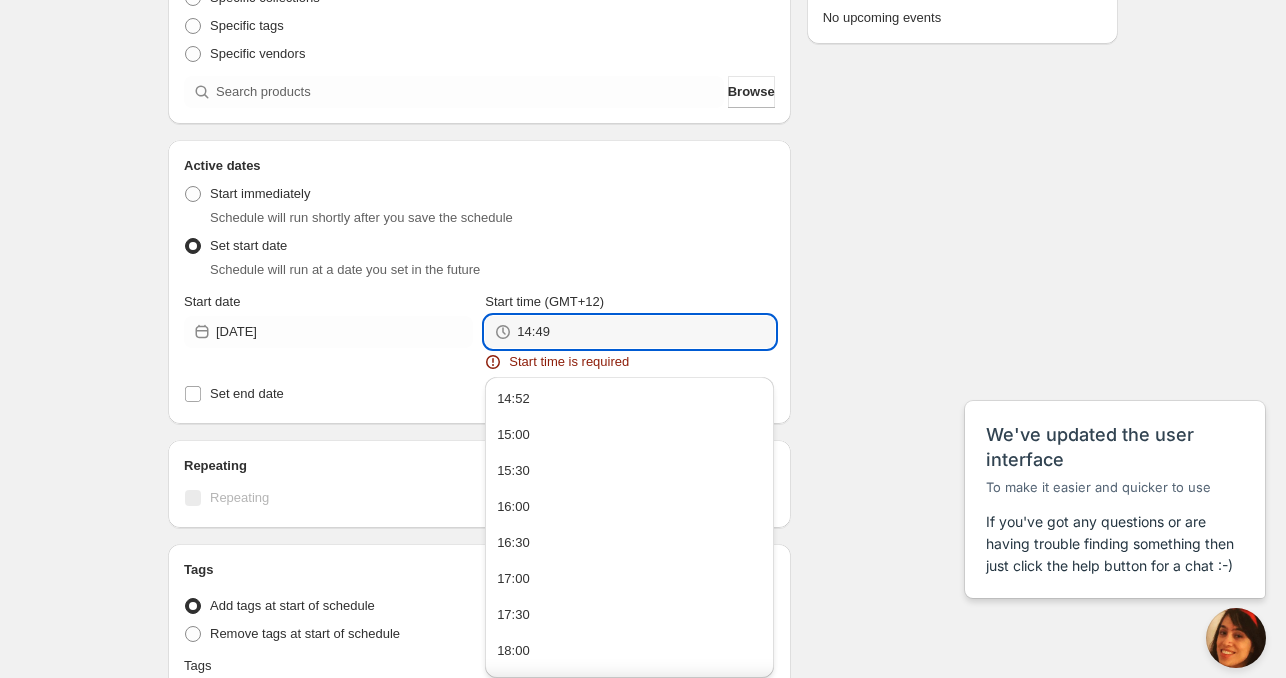 drag, startPoint x: 578, startPoint y: 335, endPoint x: 489, endPoint y: 335, distance: 89 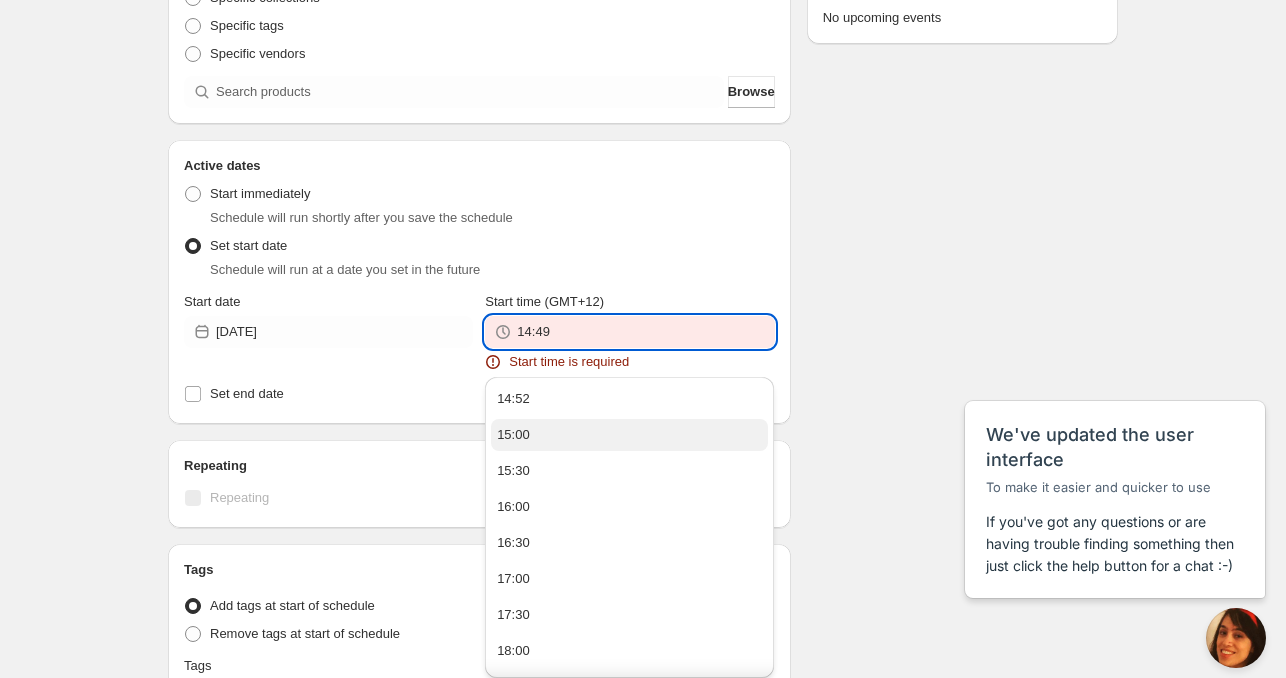 click on "15:00" at bounding box center (629, 435) 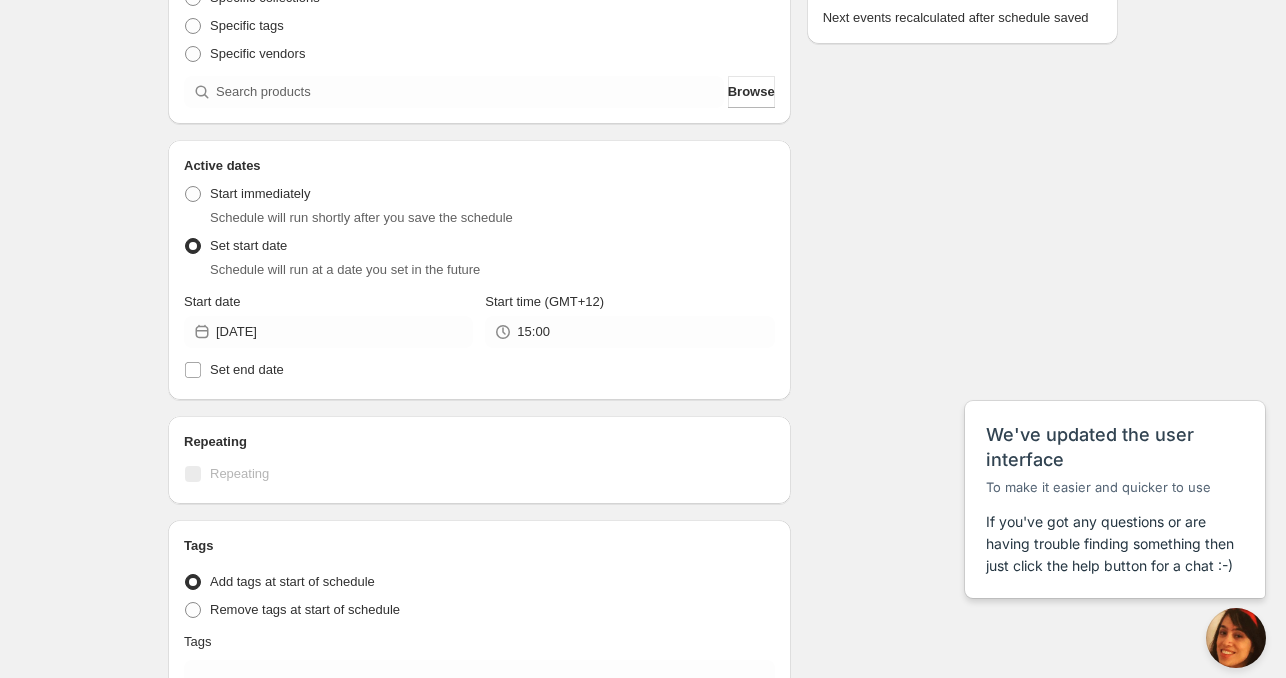 click on "Schedule name [DATE] 4am Your customers won't see this Product selection Entity type Specific products Specific collections Specific tags Specific vendors Browse Active dates Active Date Type Start immediately Schedule will run shortly after you save the schedule Set start date Schedule will run at a date you set in the future Start date [DATE] Start time (GMT+12) 15:00 Set end date Repeating Repeating Ok Cancel Every 1 Date range Days Weeks Months Years Days Ends Never On specific date After a number of occurances Tags Tag type Add tags at start of schedule Remove tags at start of schedule Tags Countdown timer Show a countdown timer on the product page The countdown timer will show the time remaining until the end of the schedule. Remember to add the Countdown Timer block to your theme and configure it to your liking. Open theme editor Summary [DATE] 4am Type Add/remove tags from products Details Will apply to  selected products Tags will be added at 03:00 PM [DATE] Next events" at bounding box center [635, 348] 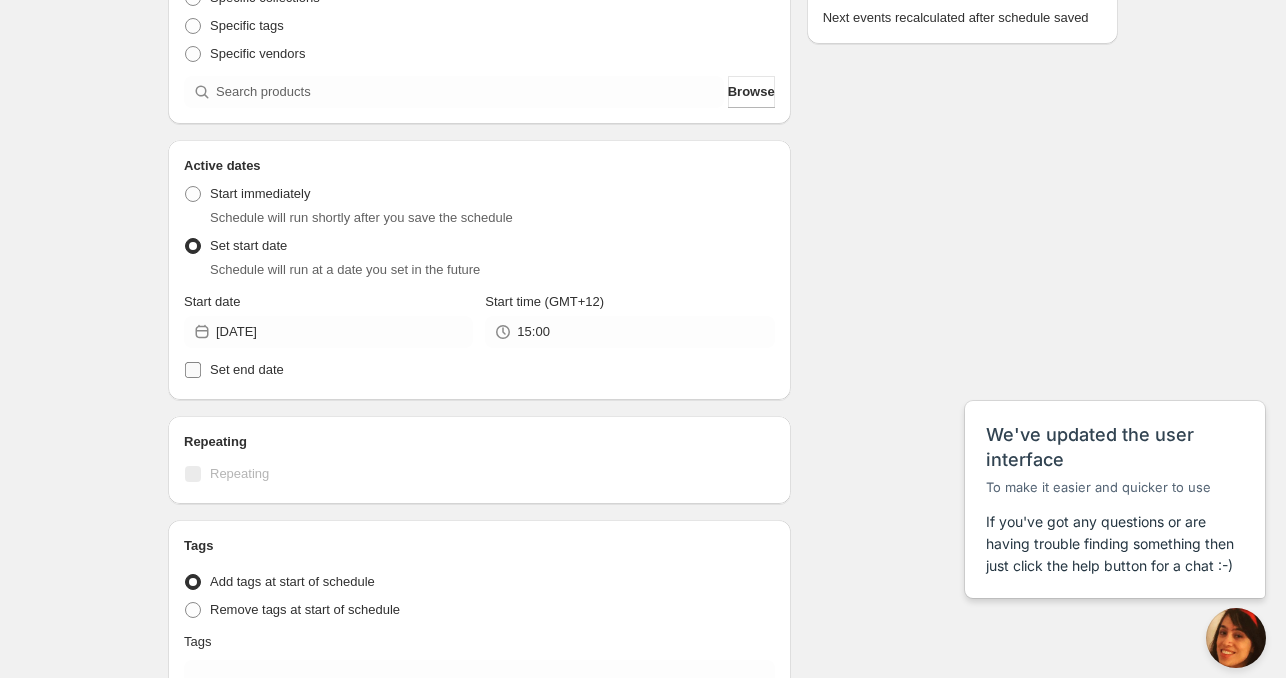 click on "Set end date" at bounding box center [247, 369] 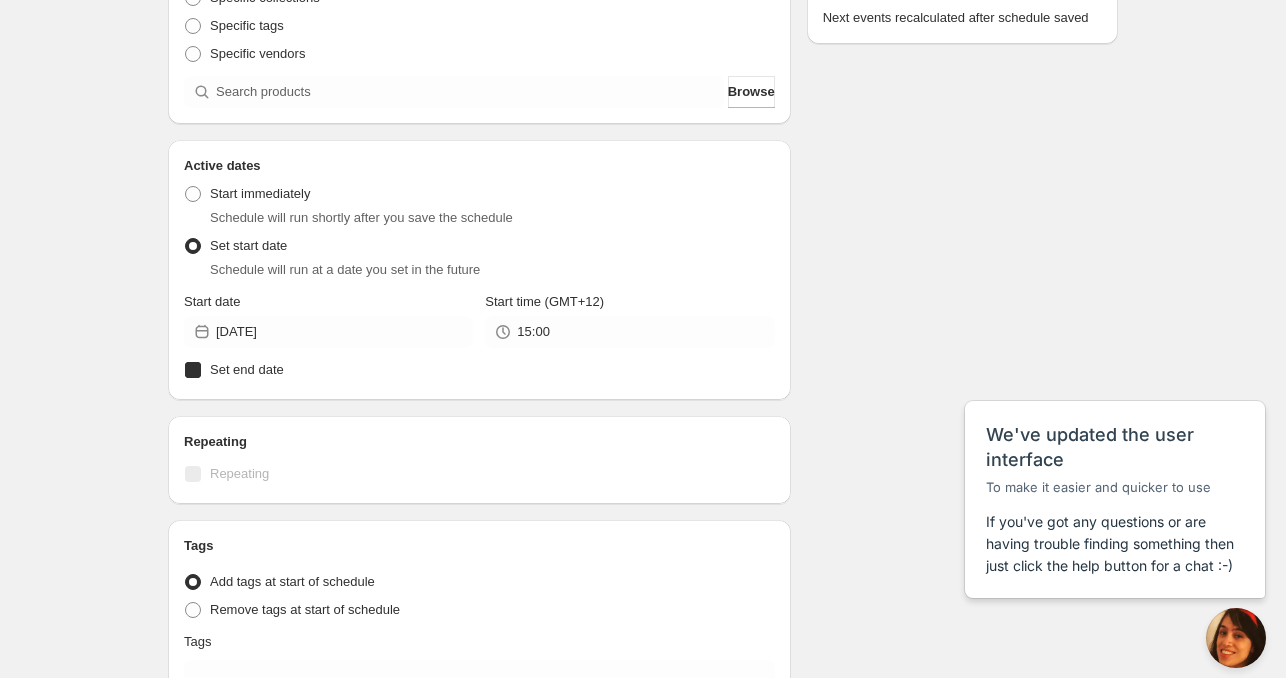 checkbox on "true" 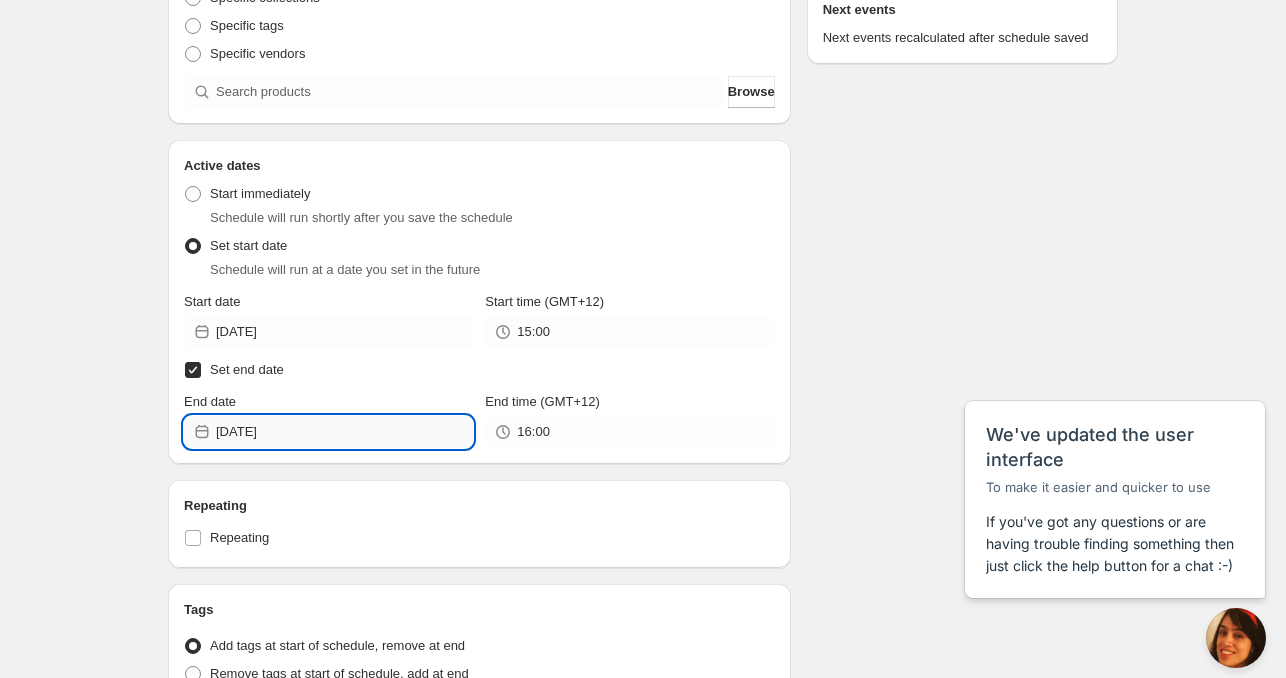 click on "[DATE]" at bounding box center (344, 432) 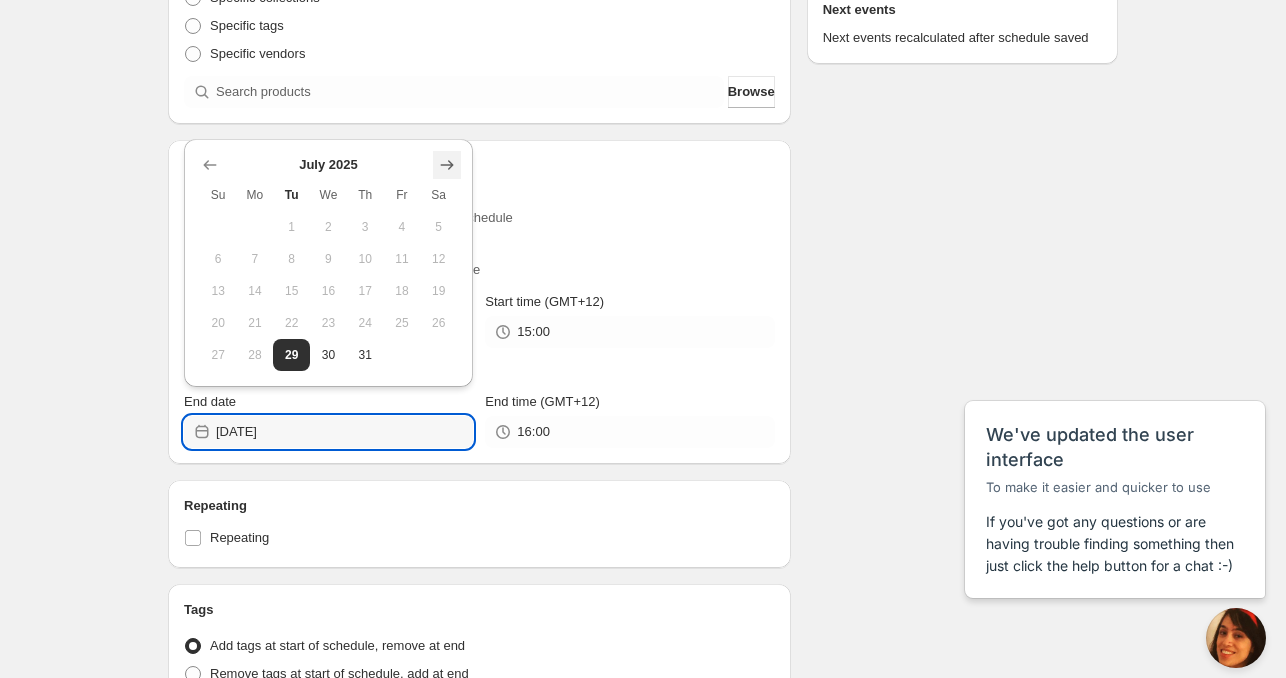 click 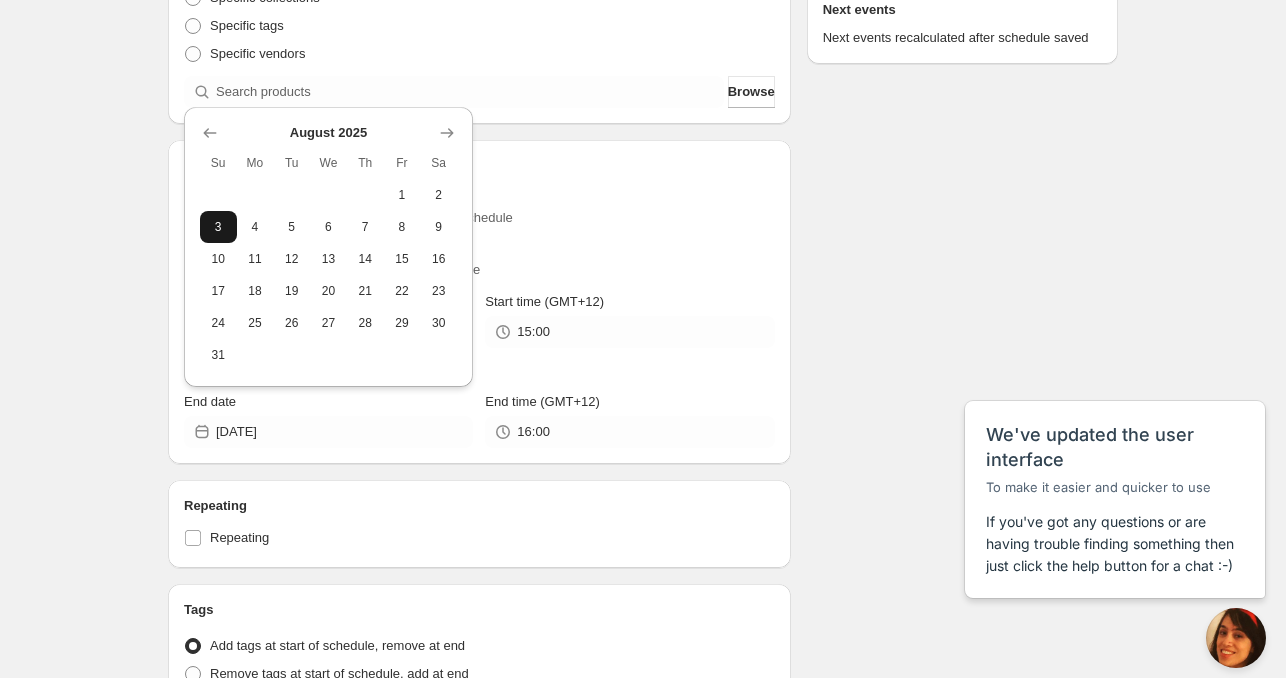 click on "3" at bounding box center [218, 227] 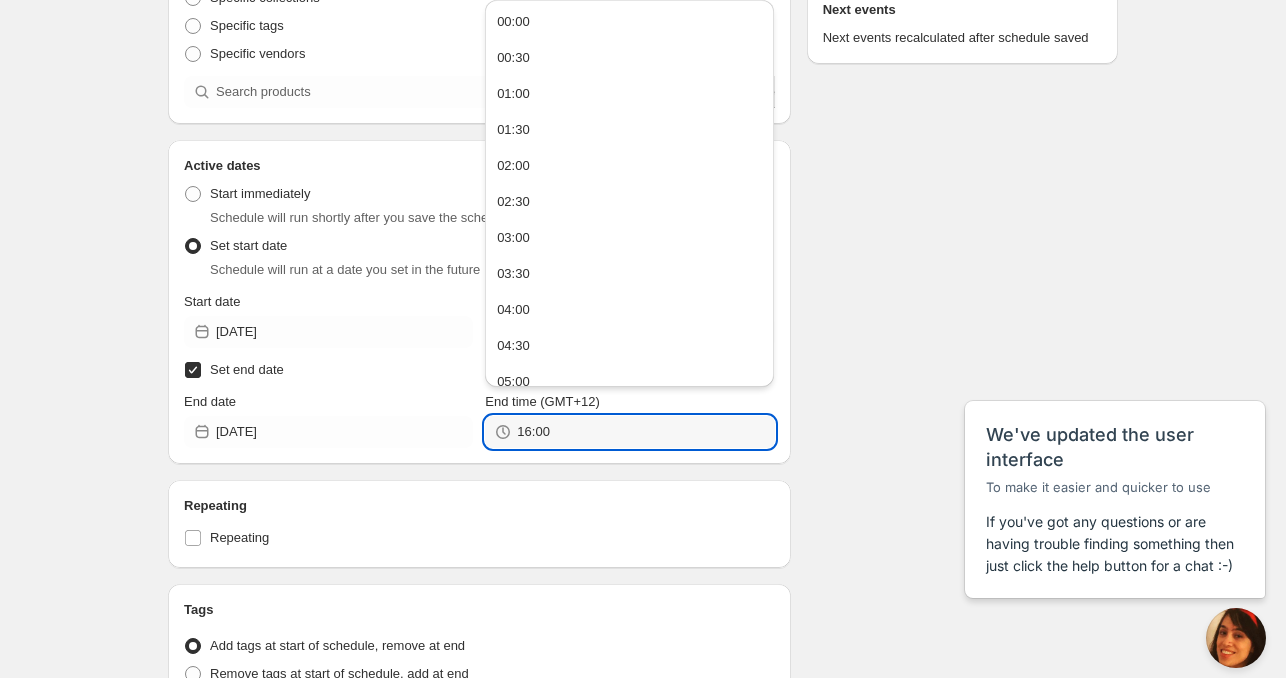 drag, startPoint x: 566, startPoint y: 438, endPoint x: 494, endPoint y: 439, distance: 72.00694 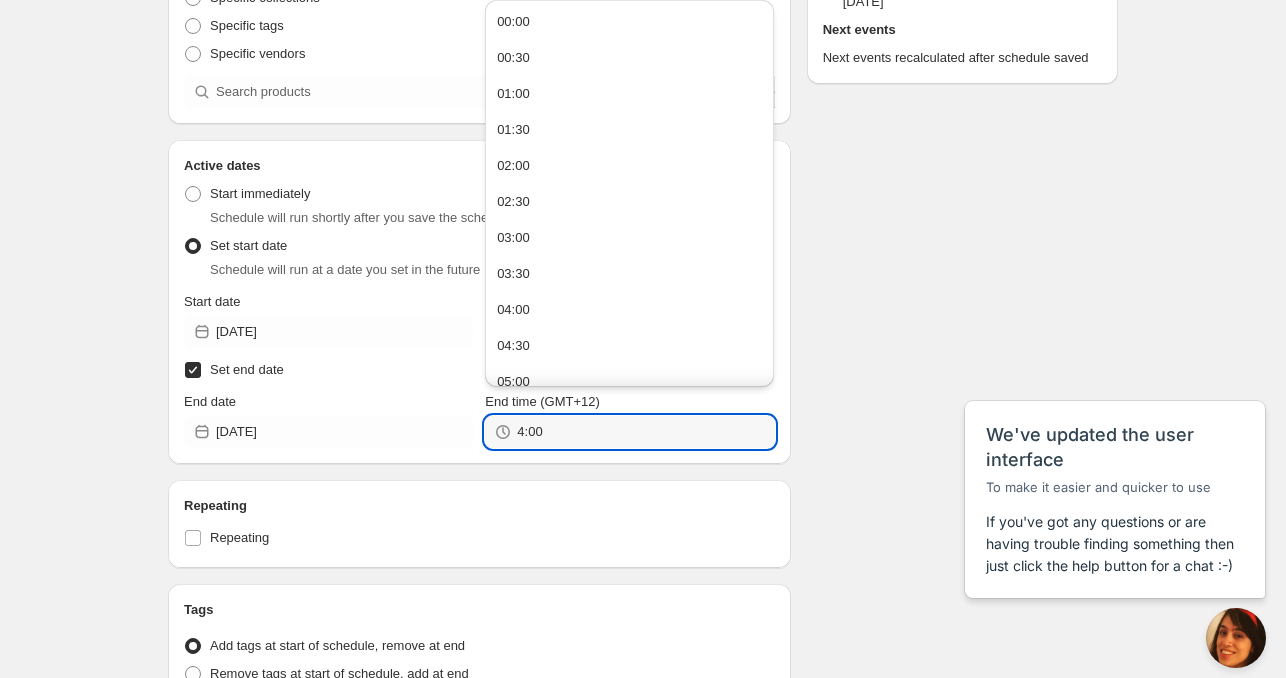 click on "Schedule name [DATE] 4am Your customers won't see this Product selection Entity type Specific products Specific collections Specific tags Specific vendors Browse Active dates Active Date Type Start immediately Schedule will run shortly after you save the schedule Set start date Schedule will run at a date you set in the future Start date [DATE] Start time (GMT+12) 15:00 Set end date End date [DATE] End time (GMT+12) 4:00 Repeating Repeating Ok Cancel Every 1 Date range Days Weeks Months Years Days Ends Never On specific date After a number of occurances Tags Tag type Add tags at start of schedule, remove at end Remove tags at start of schedule, add at end Tags Countdown timer Show a countdown timer on the product page The countdown timer will show the time remaining until the end of the schedule. Remember to add the Countdown Timer block to your theme and configure it to your liking. Open theme editor Summary [DATE] 4am Type Add/remove tags from products Details Will apply to" at bounding box center (635, 380) 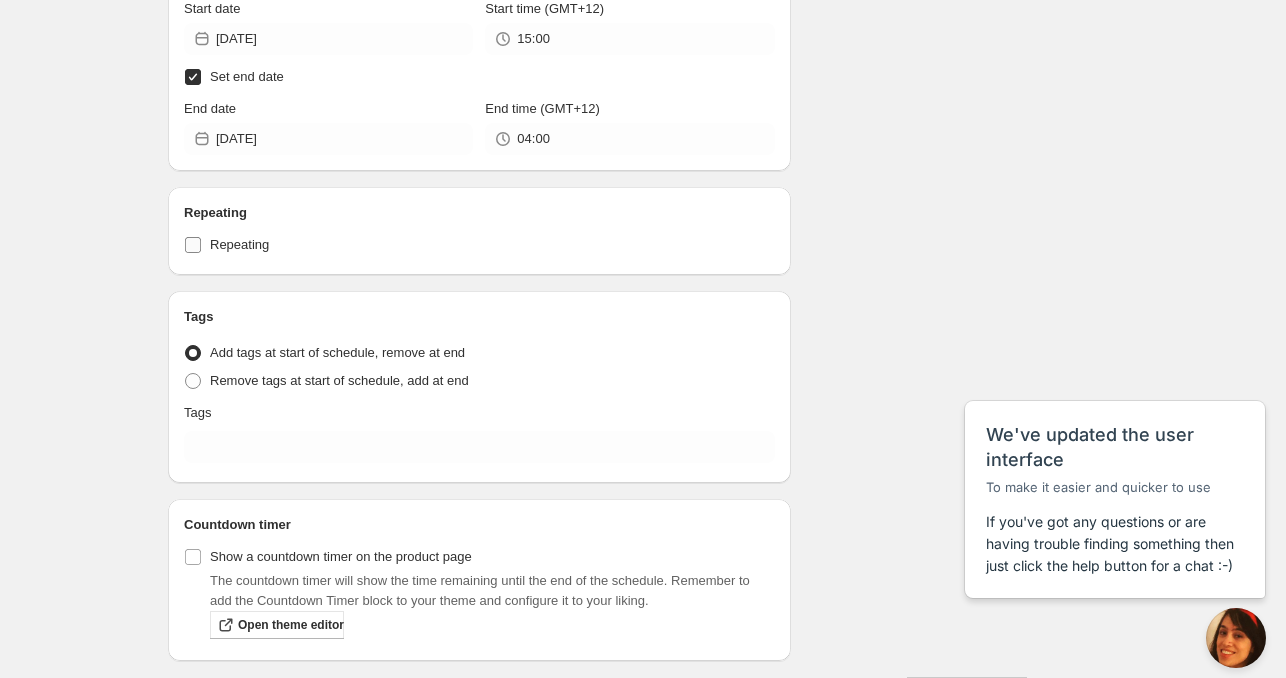 scroll, scrollTop: 559, scrollLeft: 0, axis: vertical 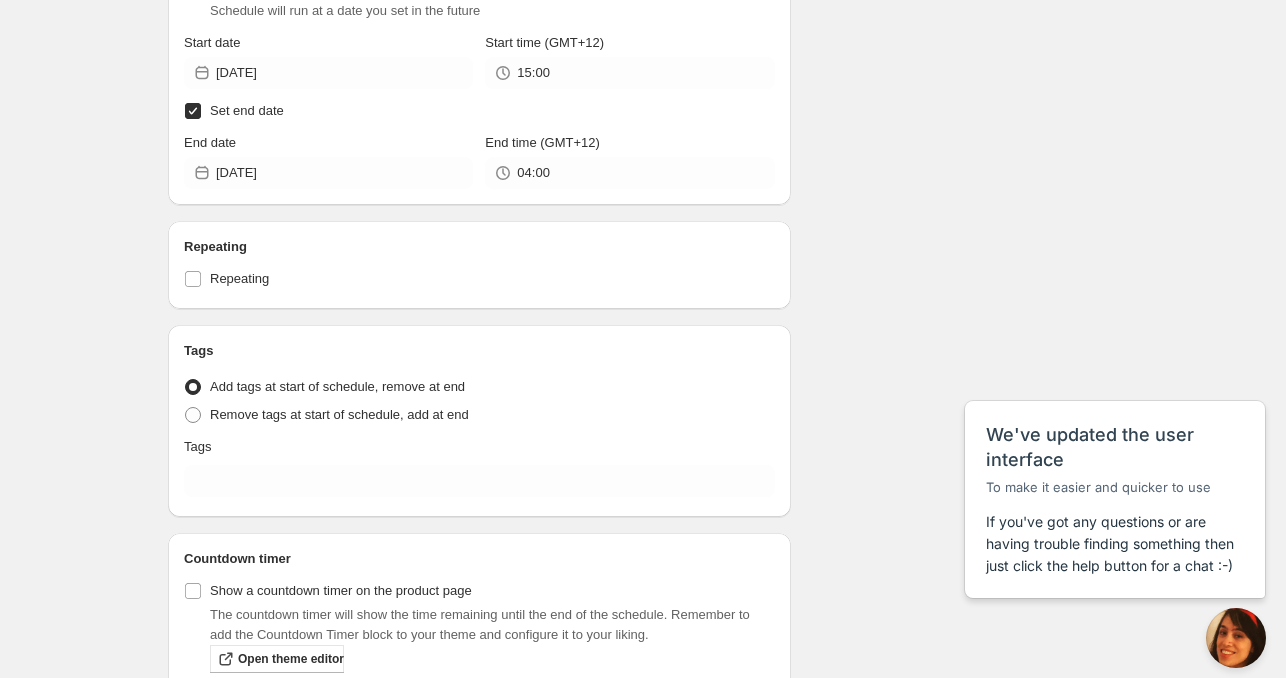click on "Tags Tag type Add tags at start of schedule, remove at end Remove tags at start of schedule, add at end Tags" at bounding box center [479, 421] 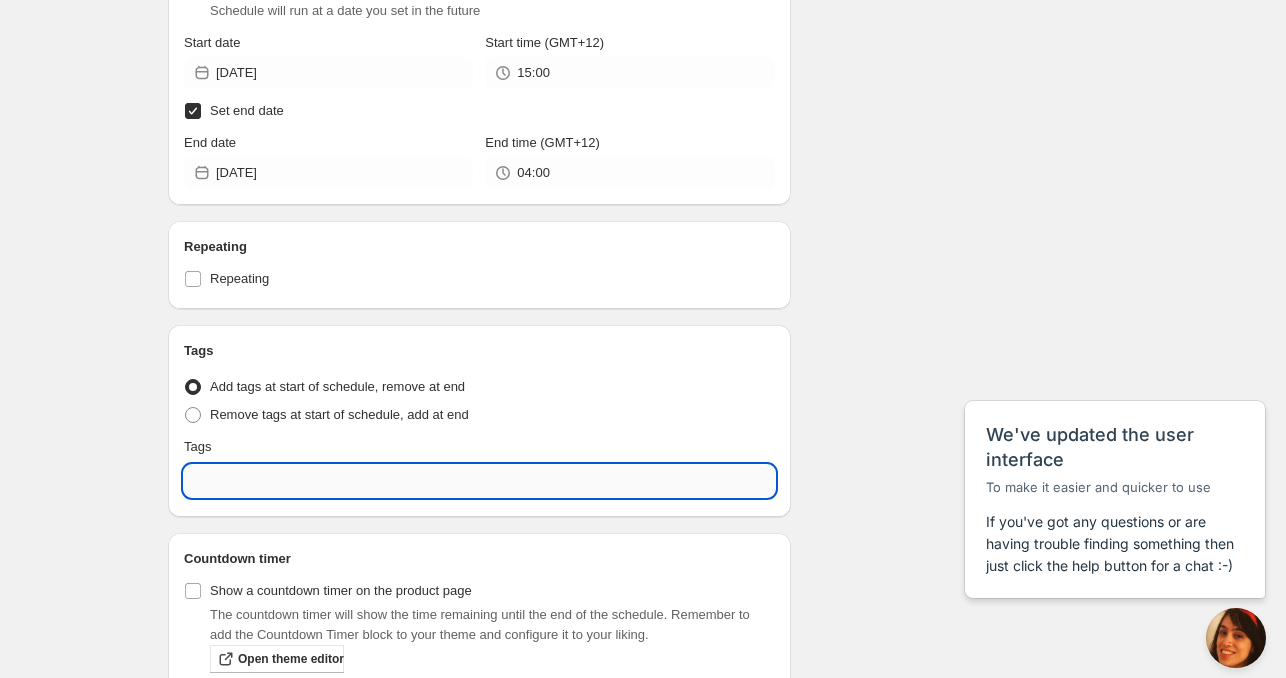 click at bounding box center [479, 481] 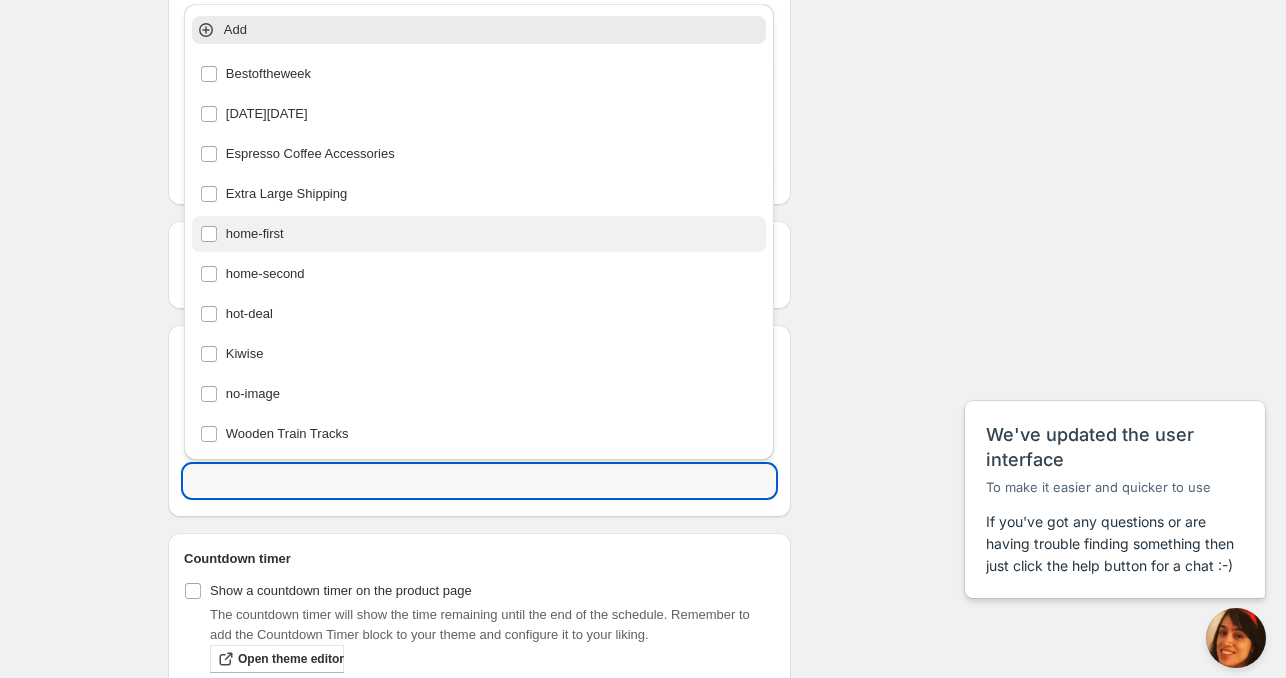 click on "home-first" at bounding box center [479, 234] 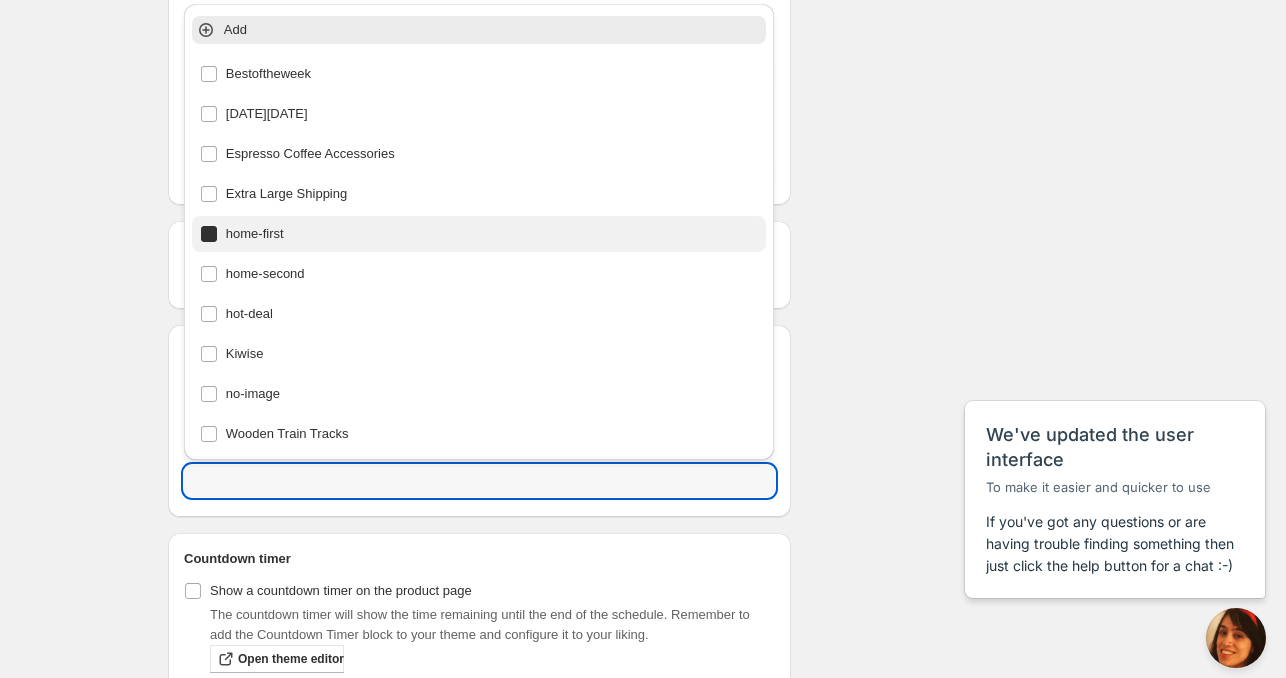 type on "home-first" 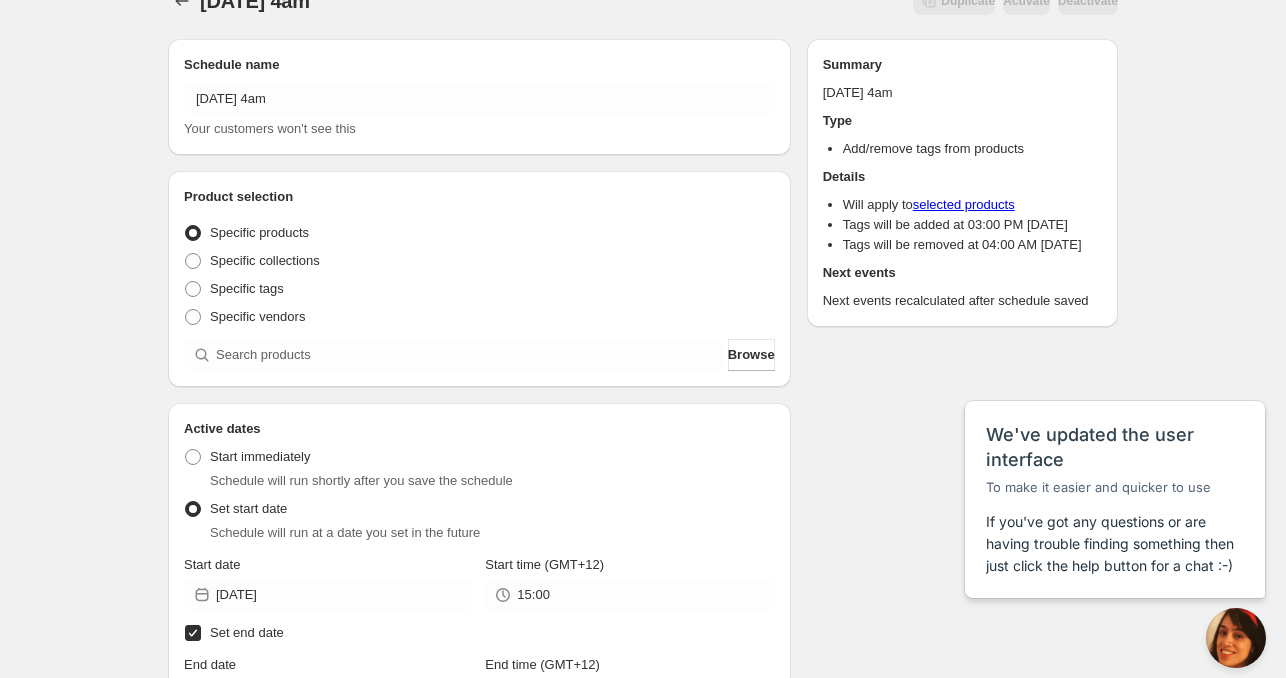 scroll, scrollTop: 0, scrollLeft: 0, axis: both 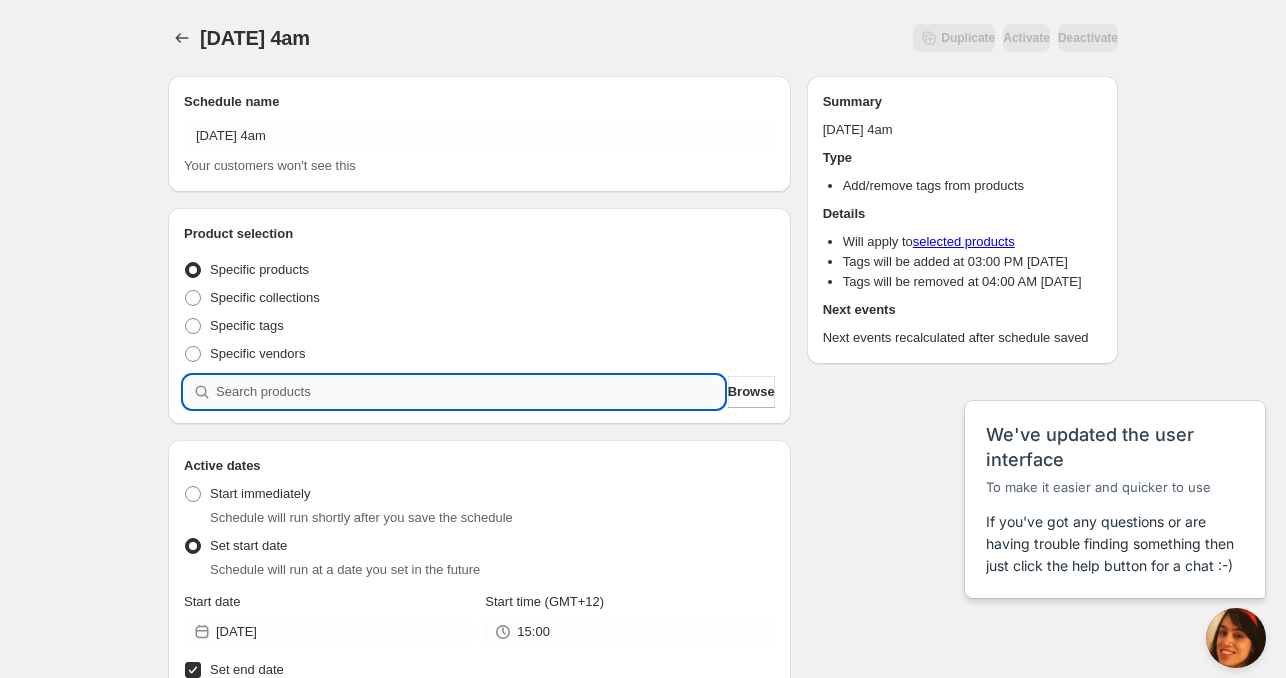 click at bounding box center [470, 392] 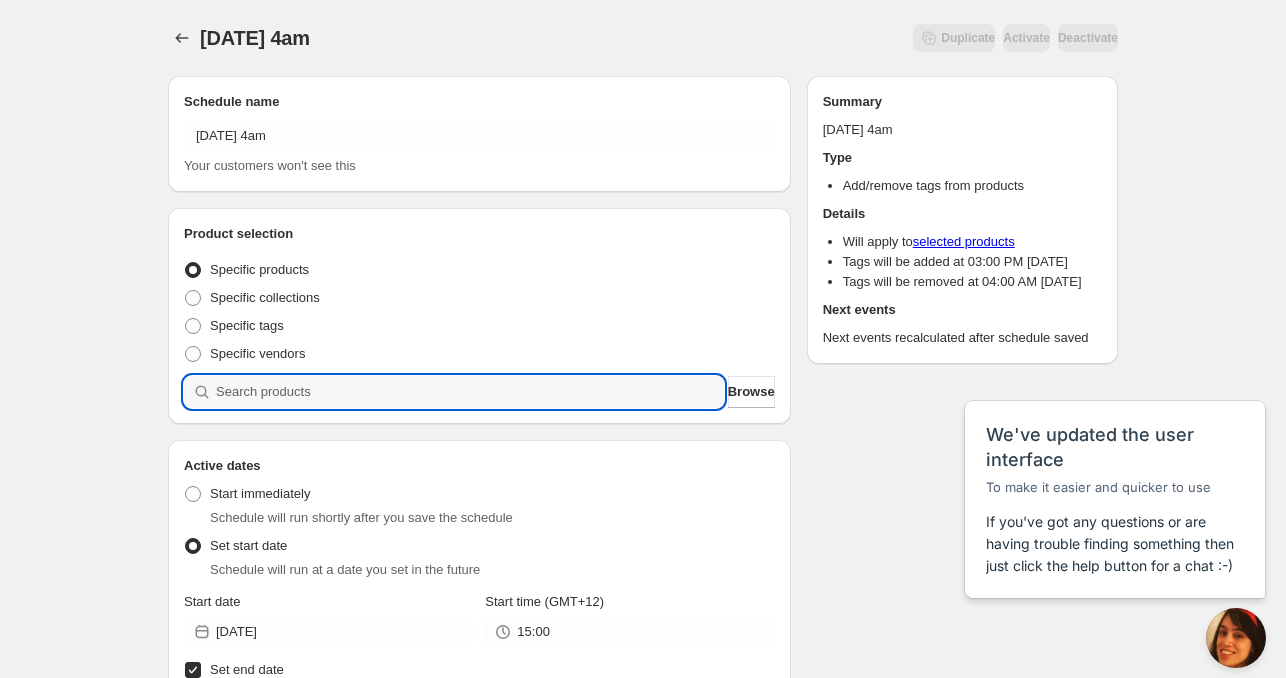 paste on "719415-BLK" 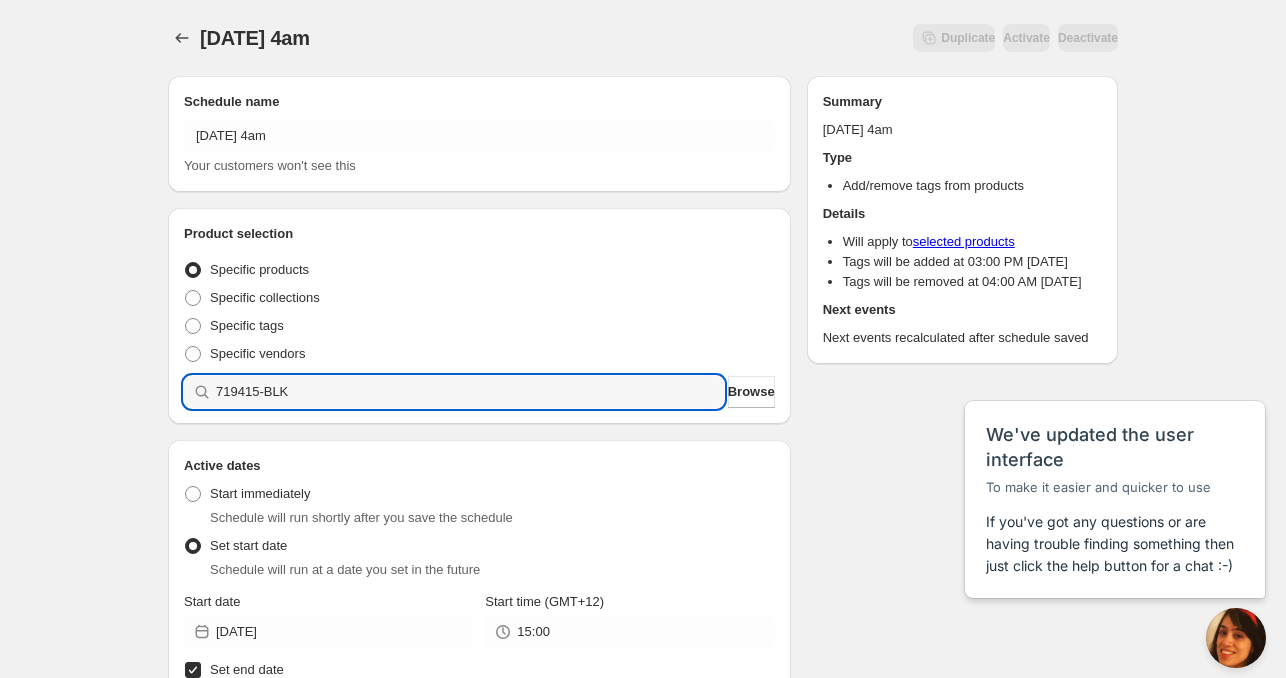 type 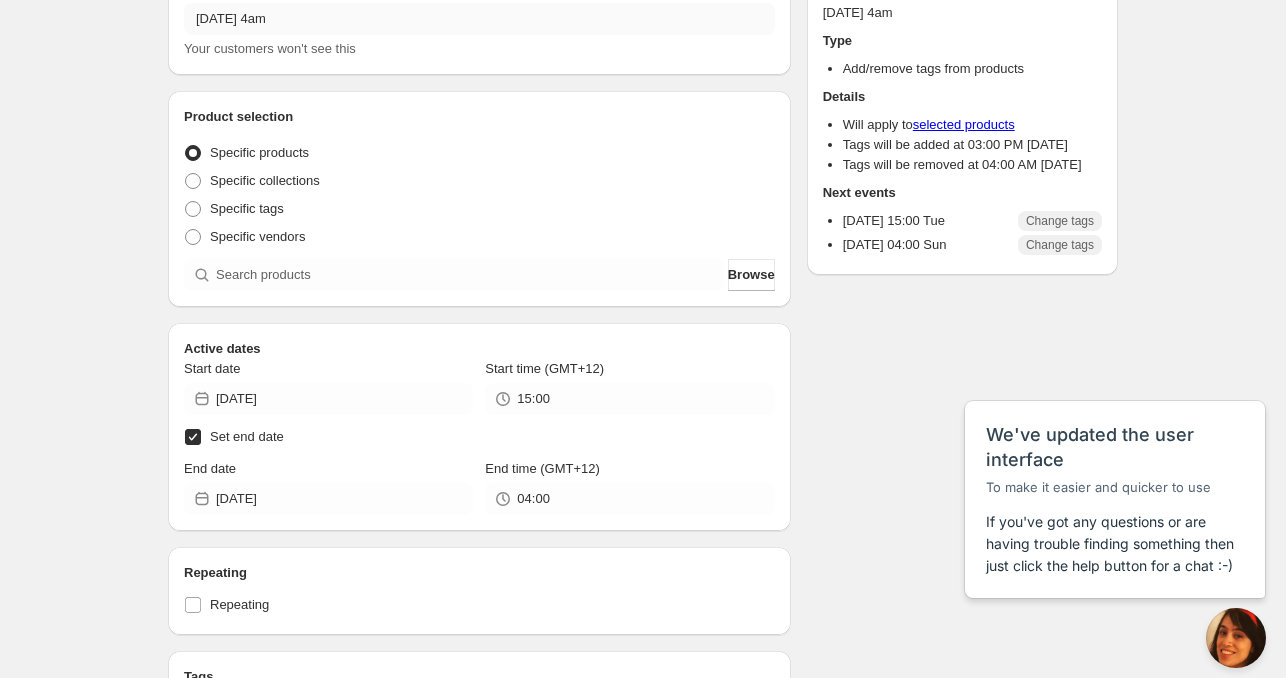 scroll, scrollTop: 0, scrollLeft: 0, axis: both 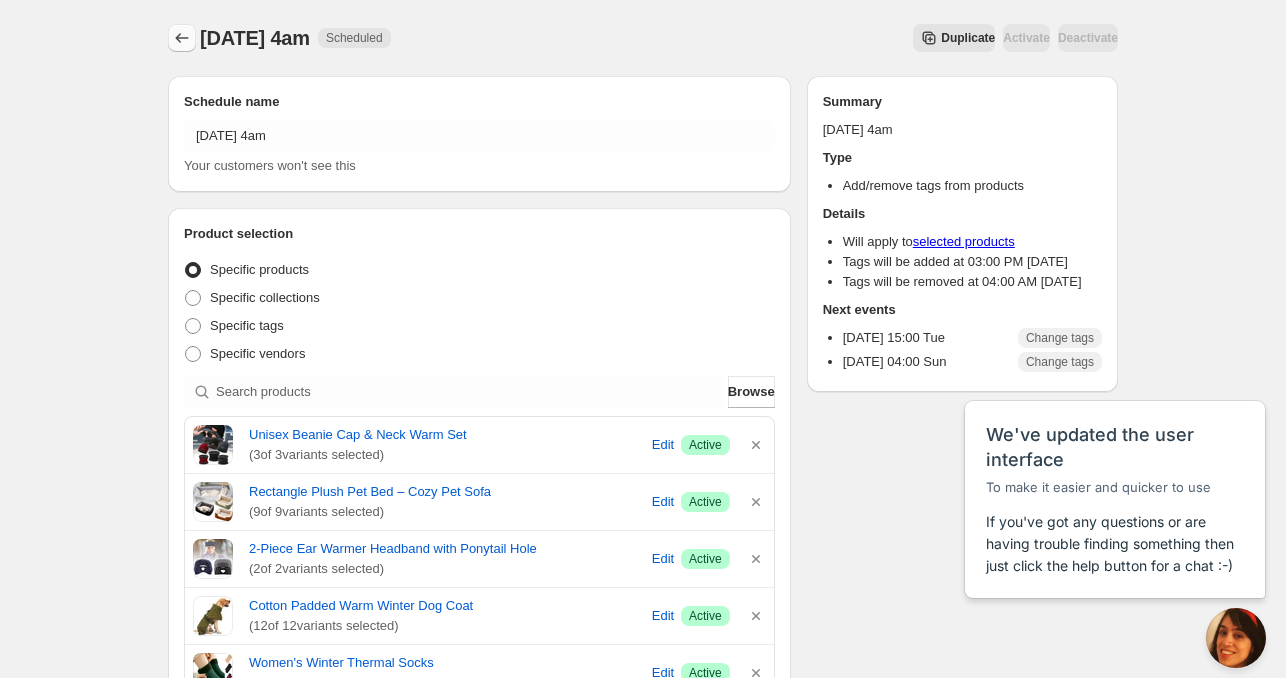 click 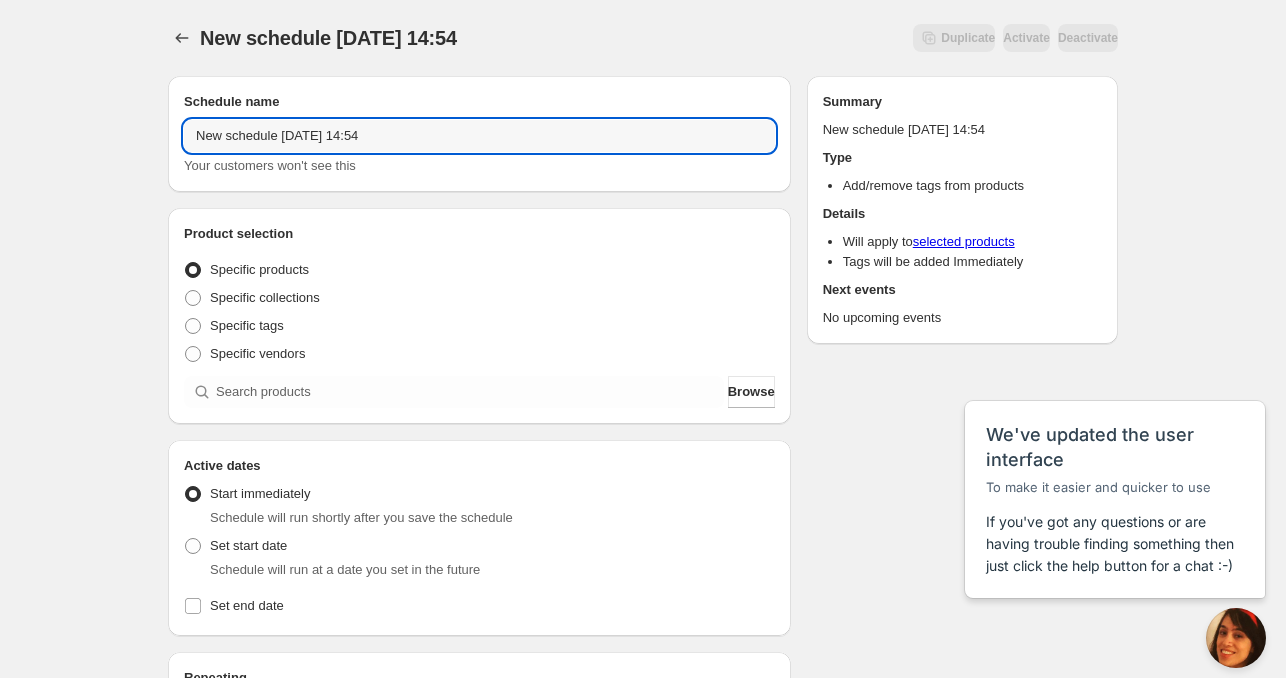 drag, startPoint x: 269, startPoint y: 138, endPoint x: 137, endPoint y: 135, distance: 132.03409 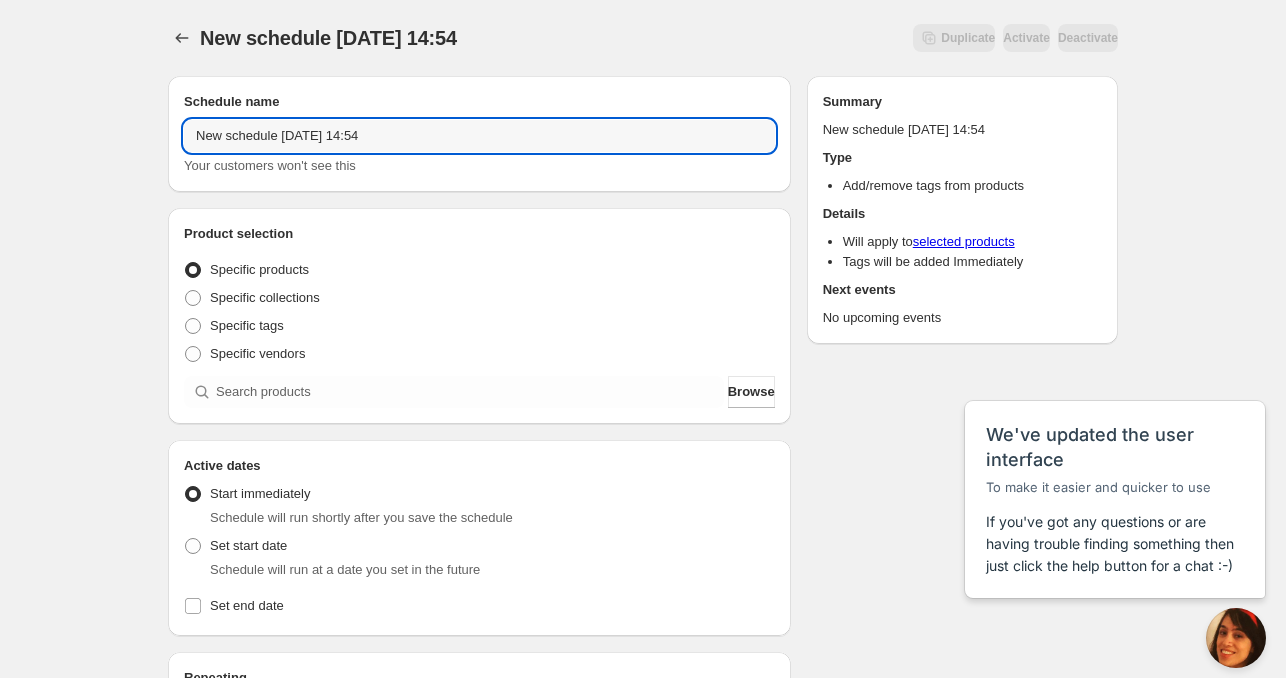 drag, startPoint x: 278, startPoint y: 143, endPoint x: 102, endPoint y: 133, distance: 176.28386 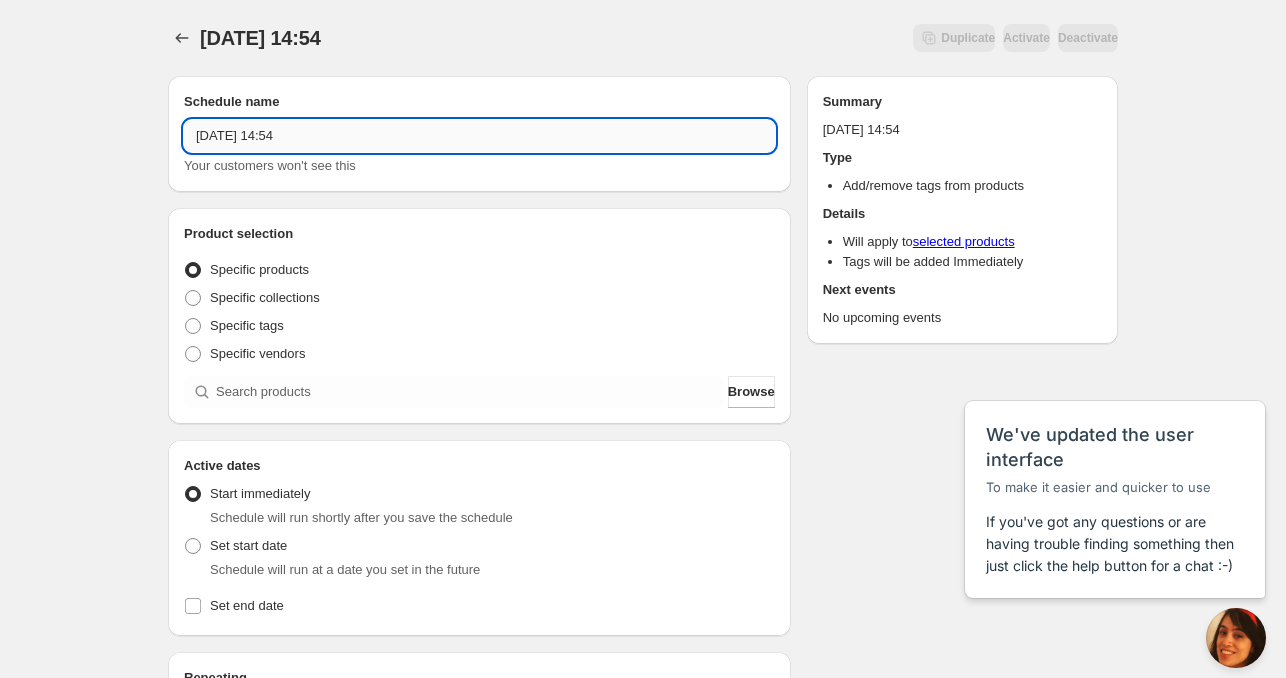 drag, startPoint x: 295, startPoint y: 140, endPoint x: 359, endPoint y: 139, distance: 64.00781 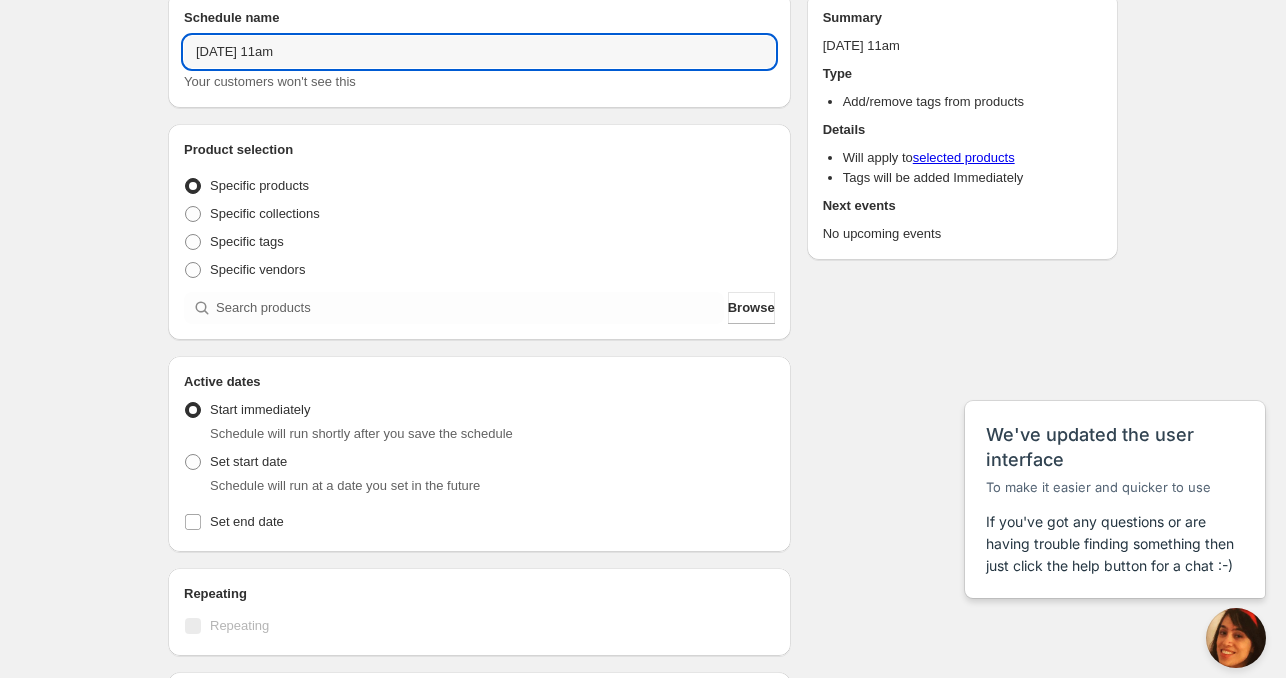 scroll, scrollTop: 100, scrollLeft: 0, axis: vertical 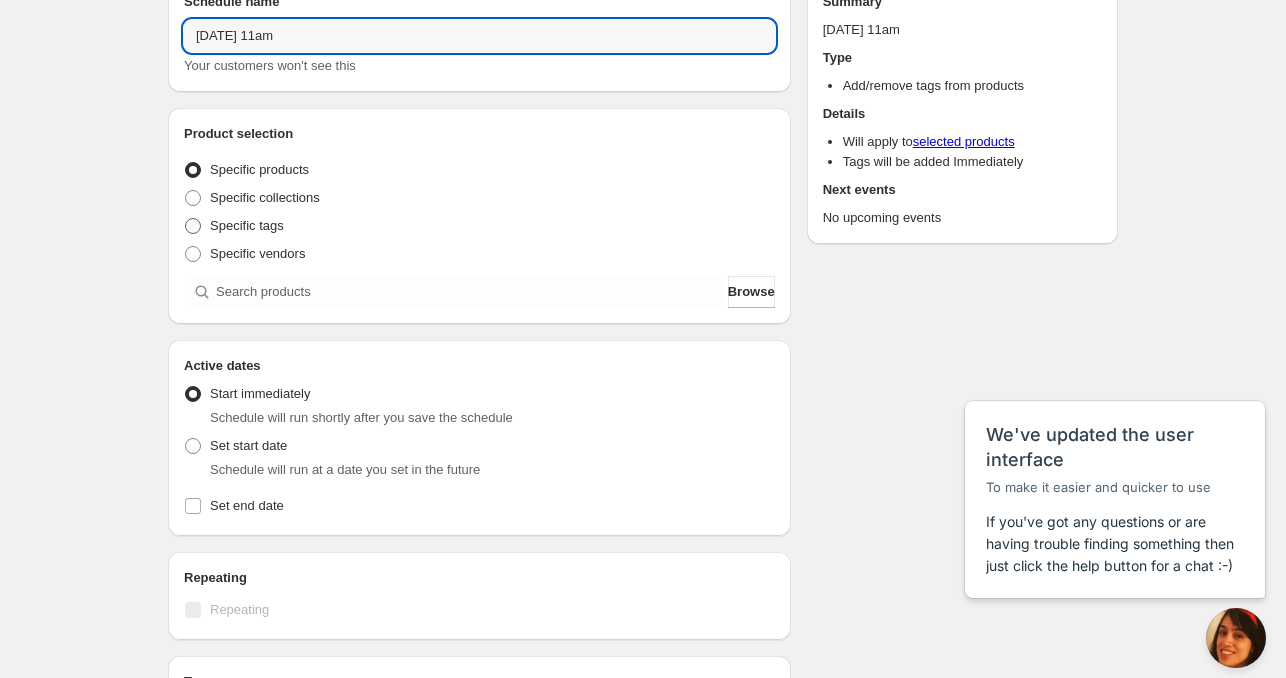 type on "[DATE] 11am" 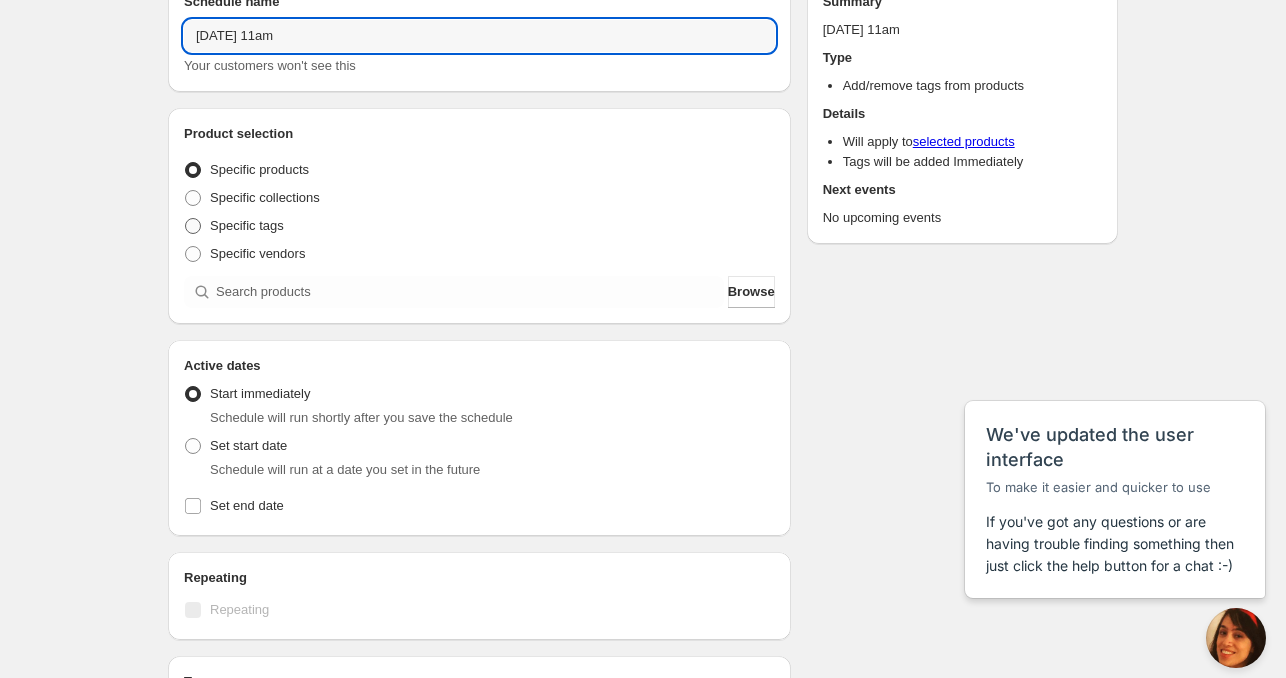 radio on "true" 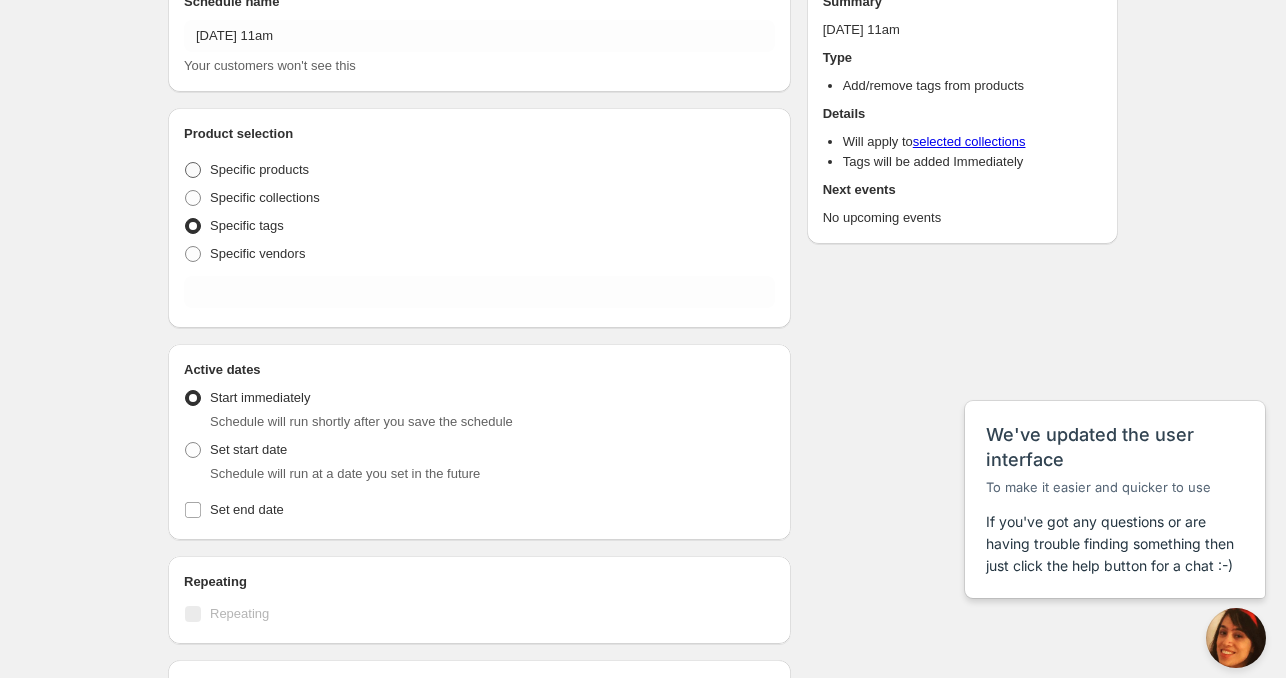 click on "Specific products" at bounding box center (259, 170) 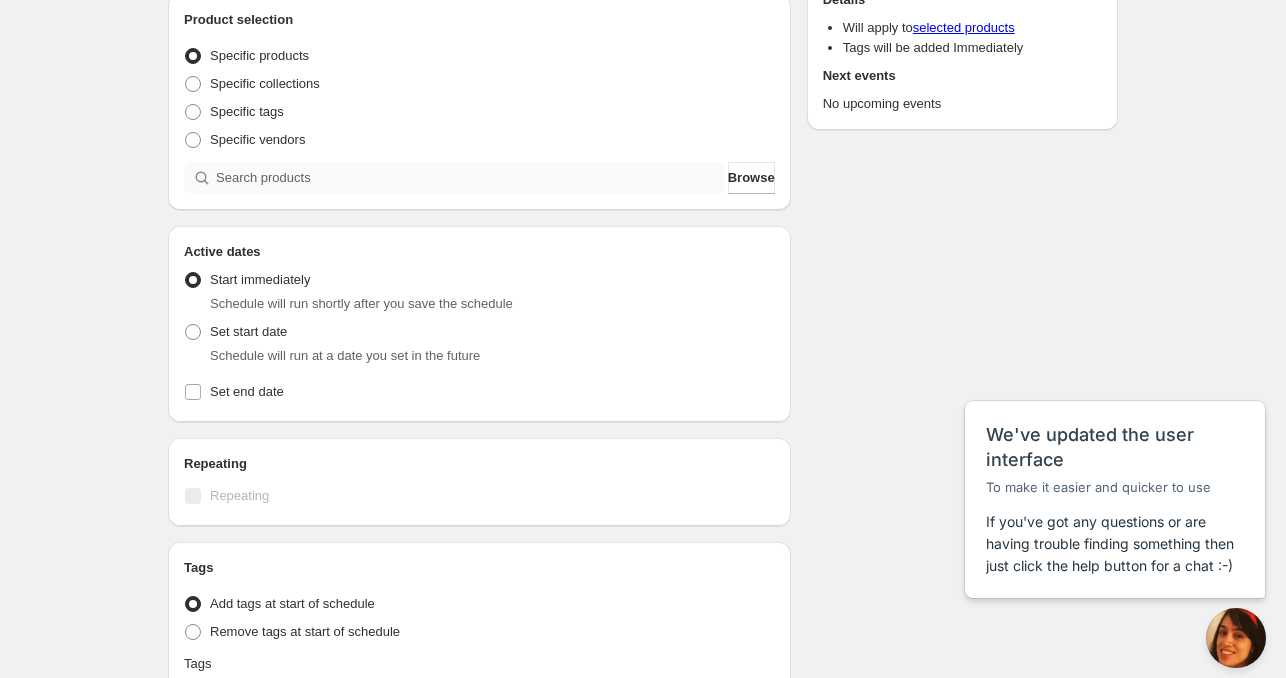 scroll, scrollTop: 300, scrollLeft: 0, axis: vertical 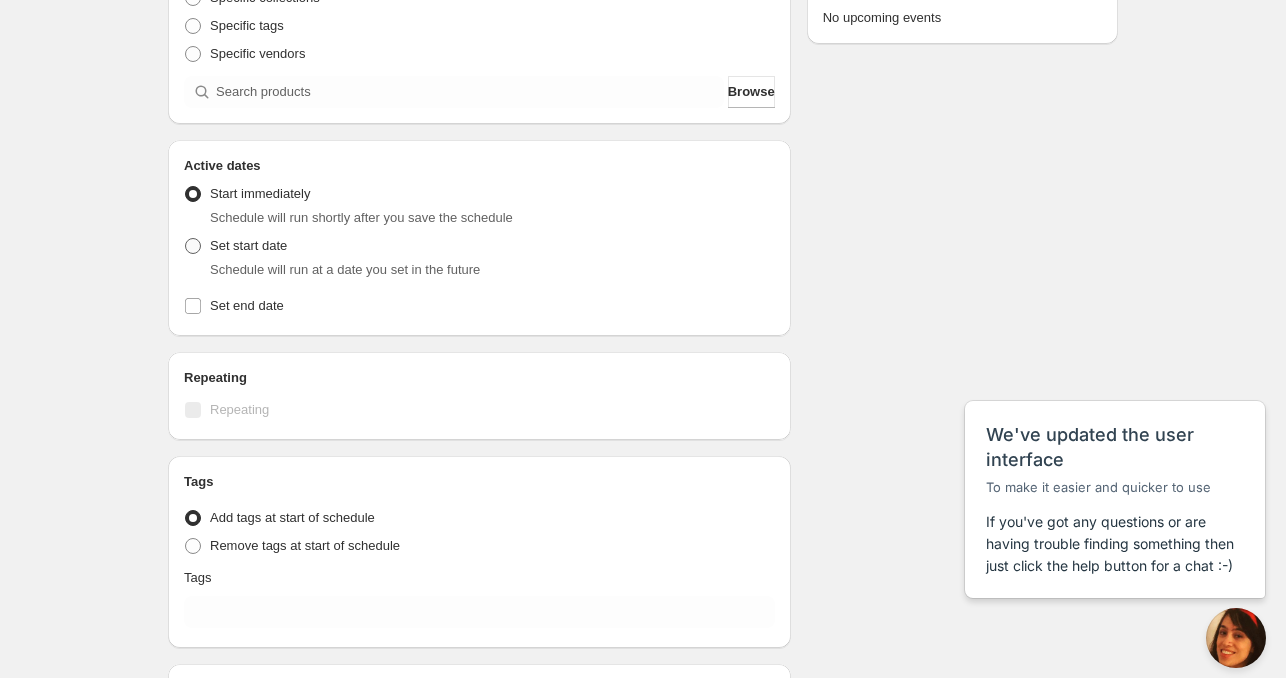 click on "Set start date" at bounding box center [248, 245] 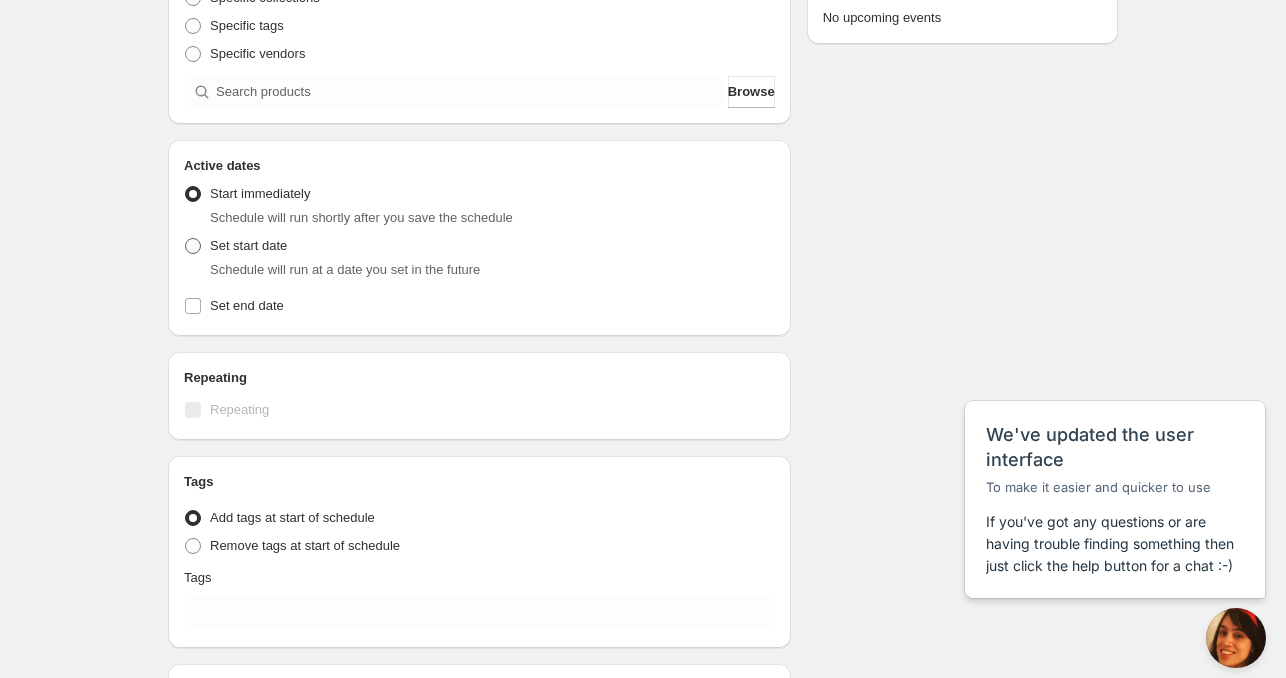 radio on "true" 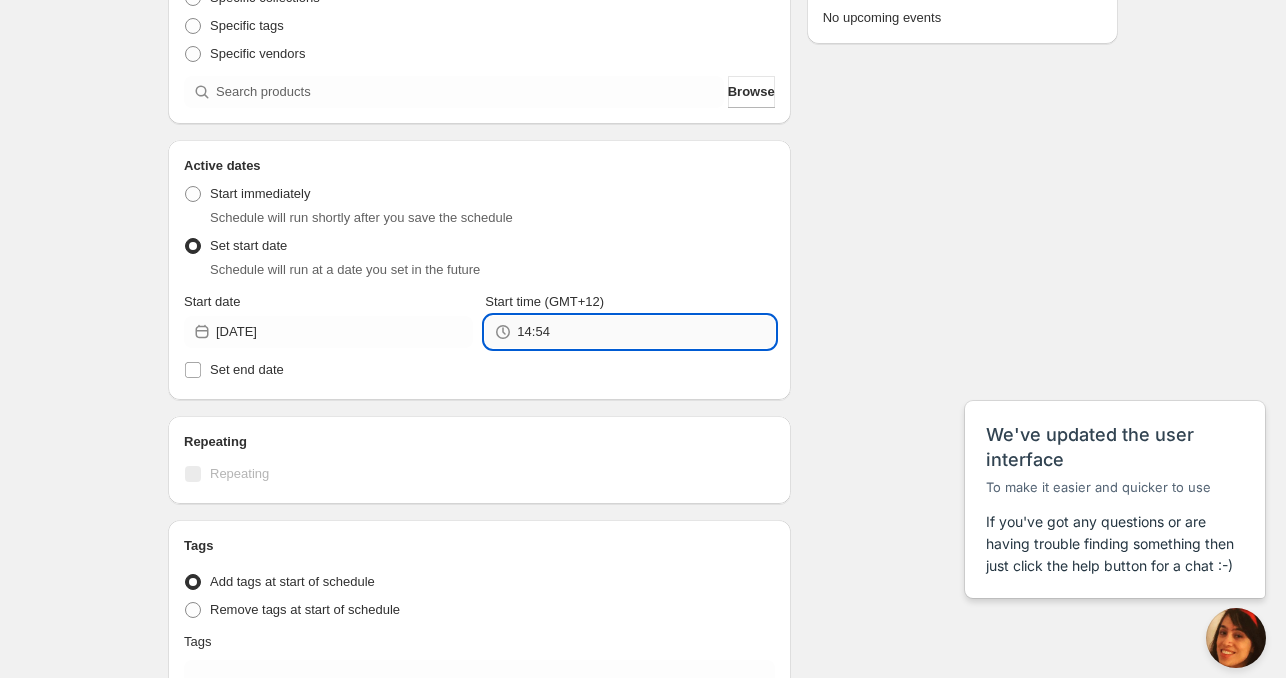 click on "14:54" at bounding box center (645, 332) 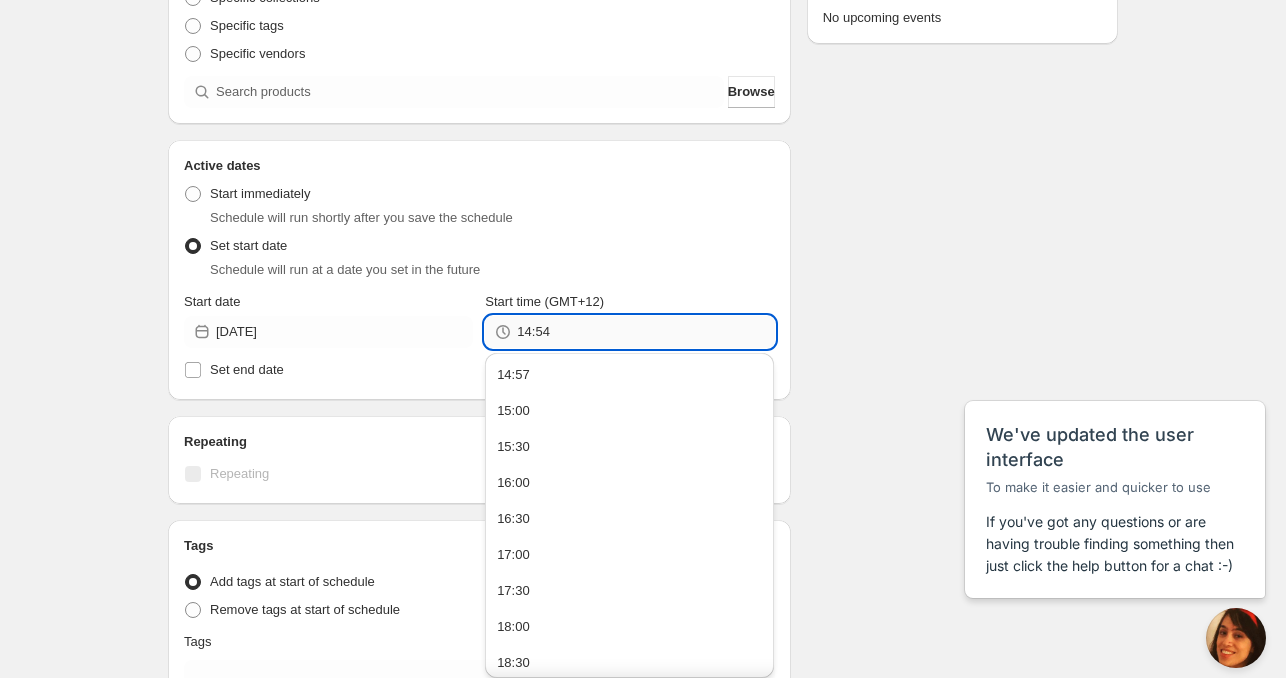 click on "14:54" at bounding box center [645, 332] 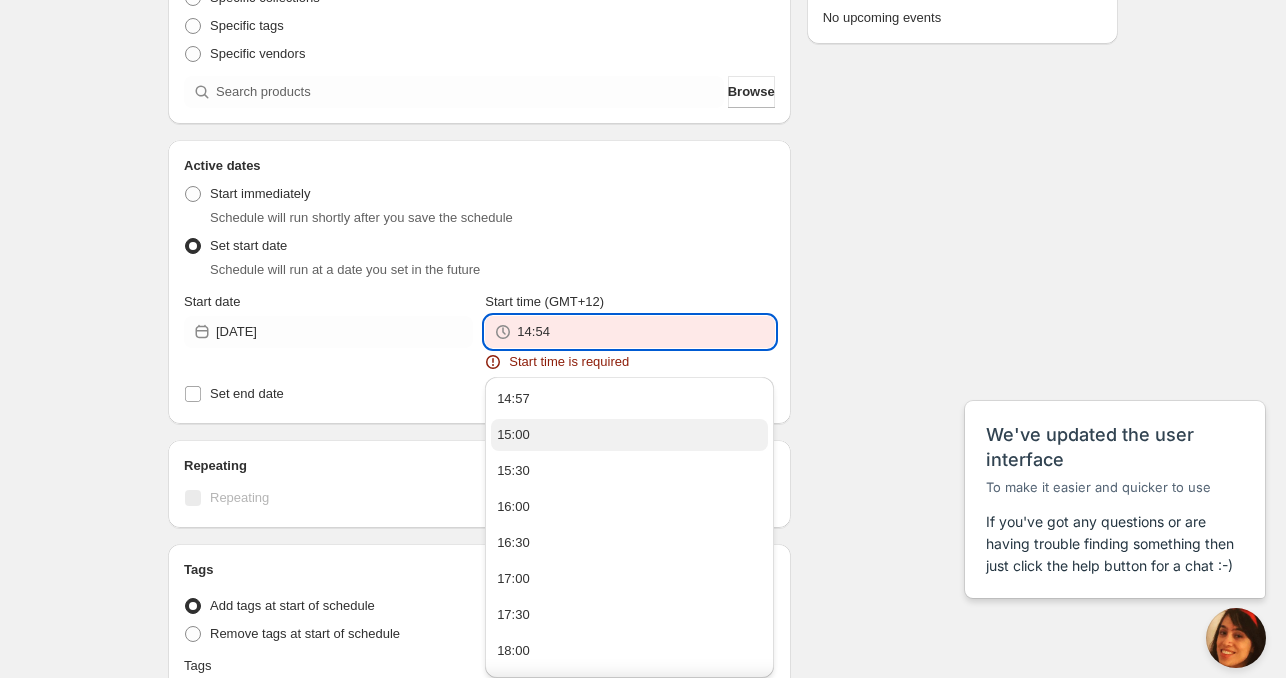 click on "15:00" at bounding box center (629, 435) 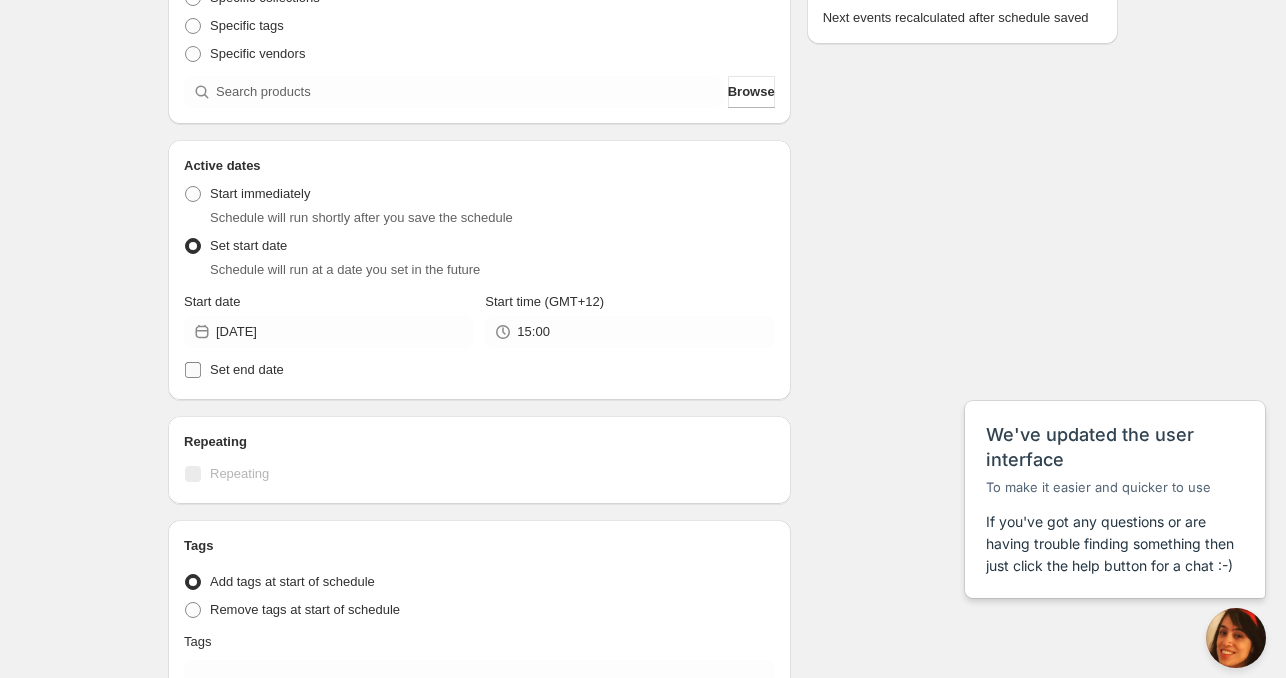 click on "Set end date" at bounding box center [247, 369] 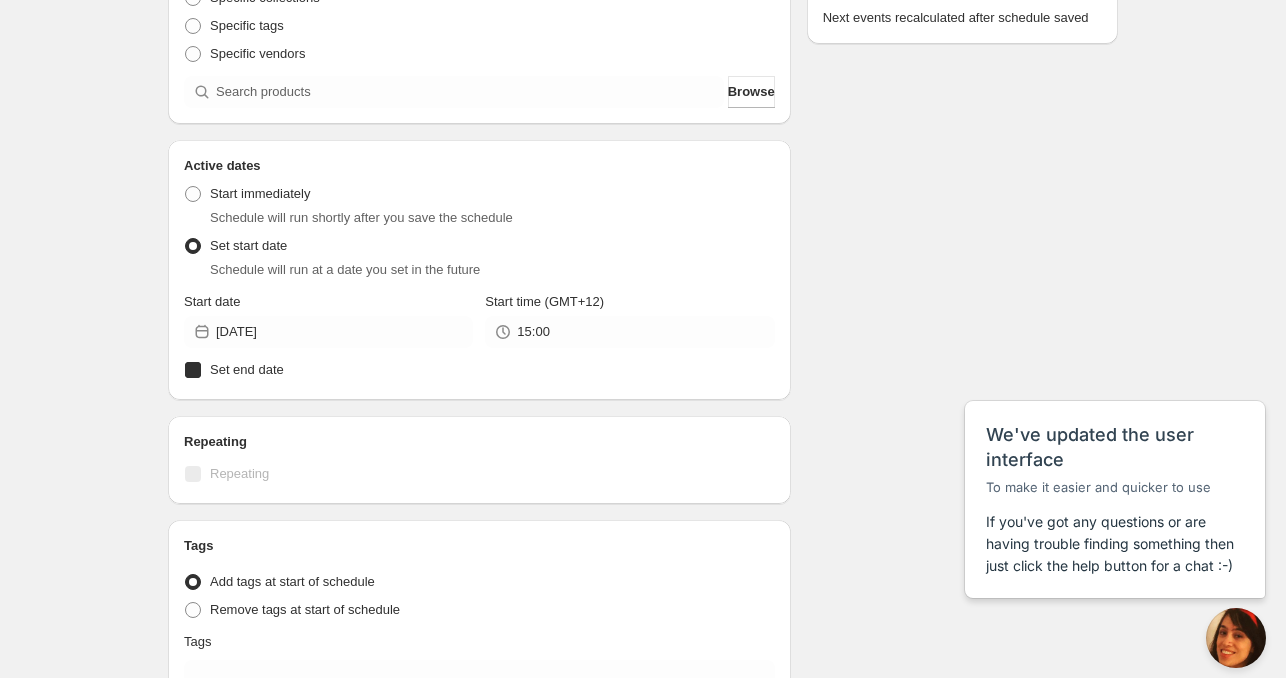 checkbox on "true" 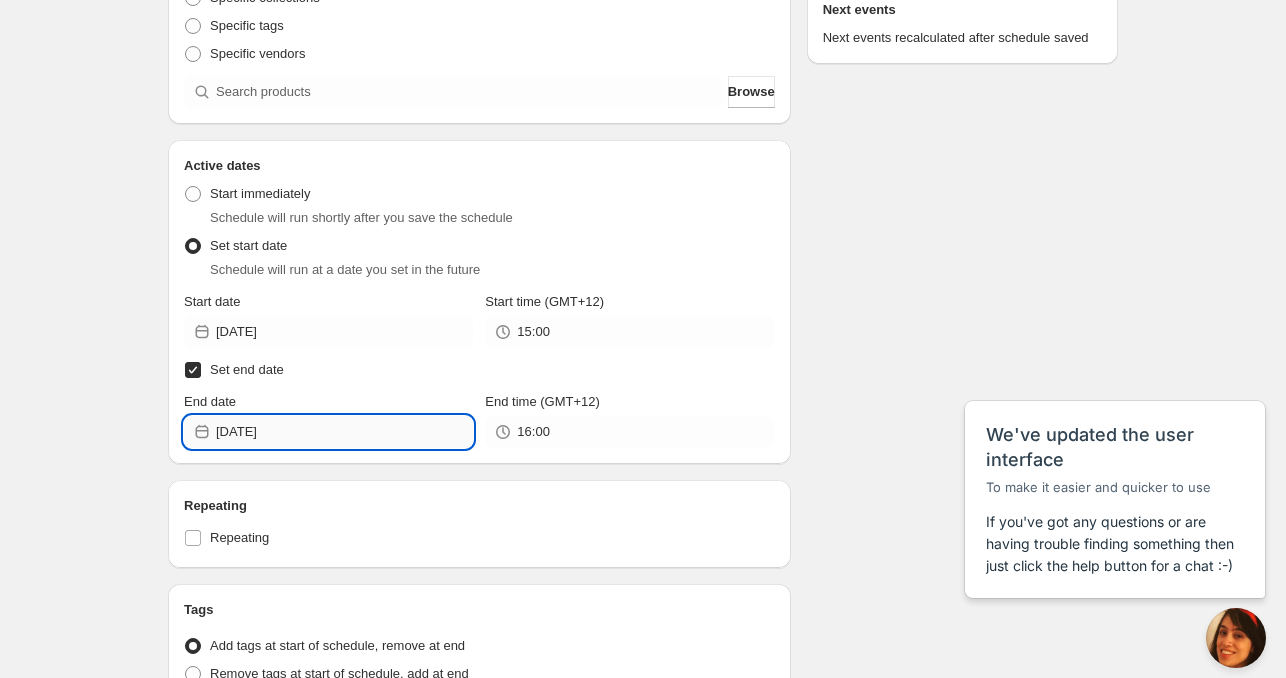 click on "[DATE]" at bounding box center [344, 432] 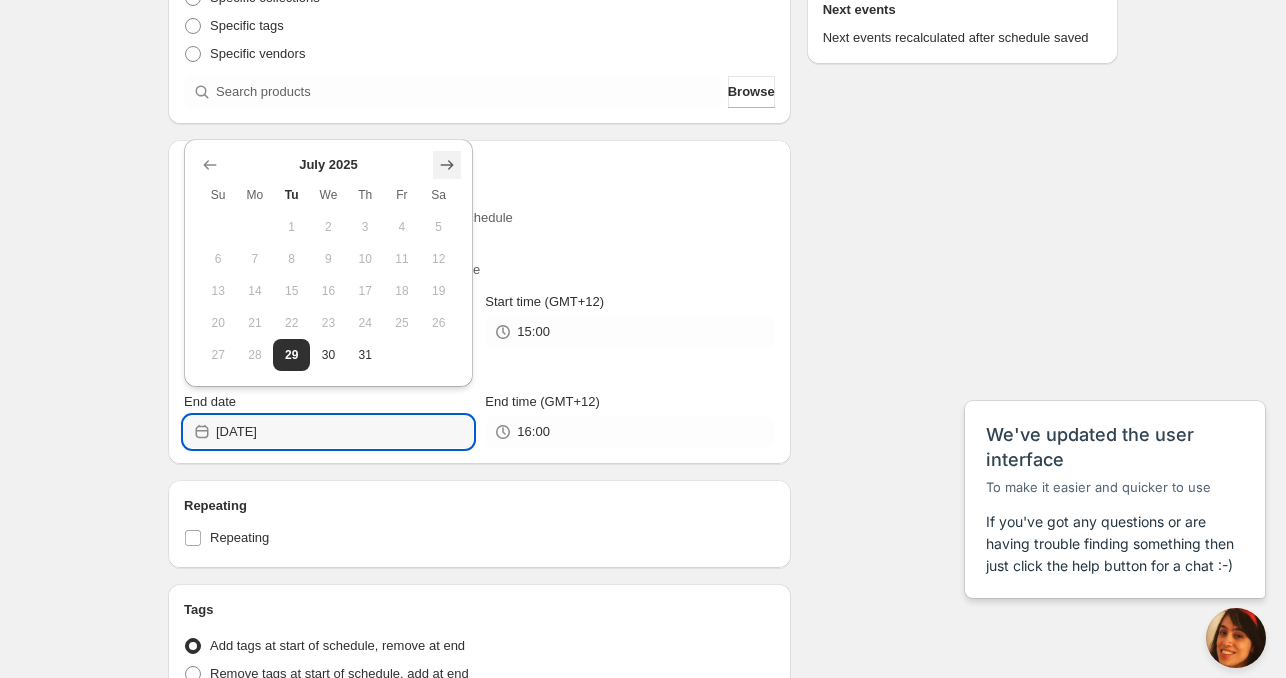 click 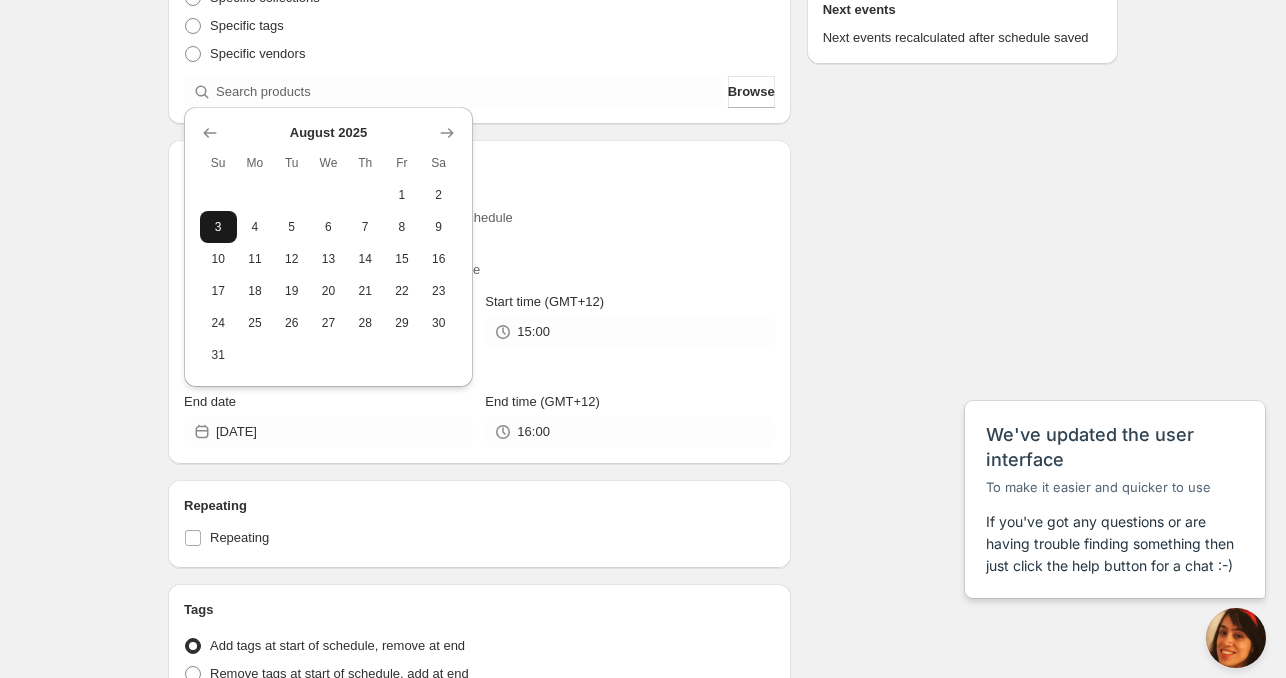 click on "3" at bounding box center (218, 227) 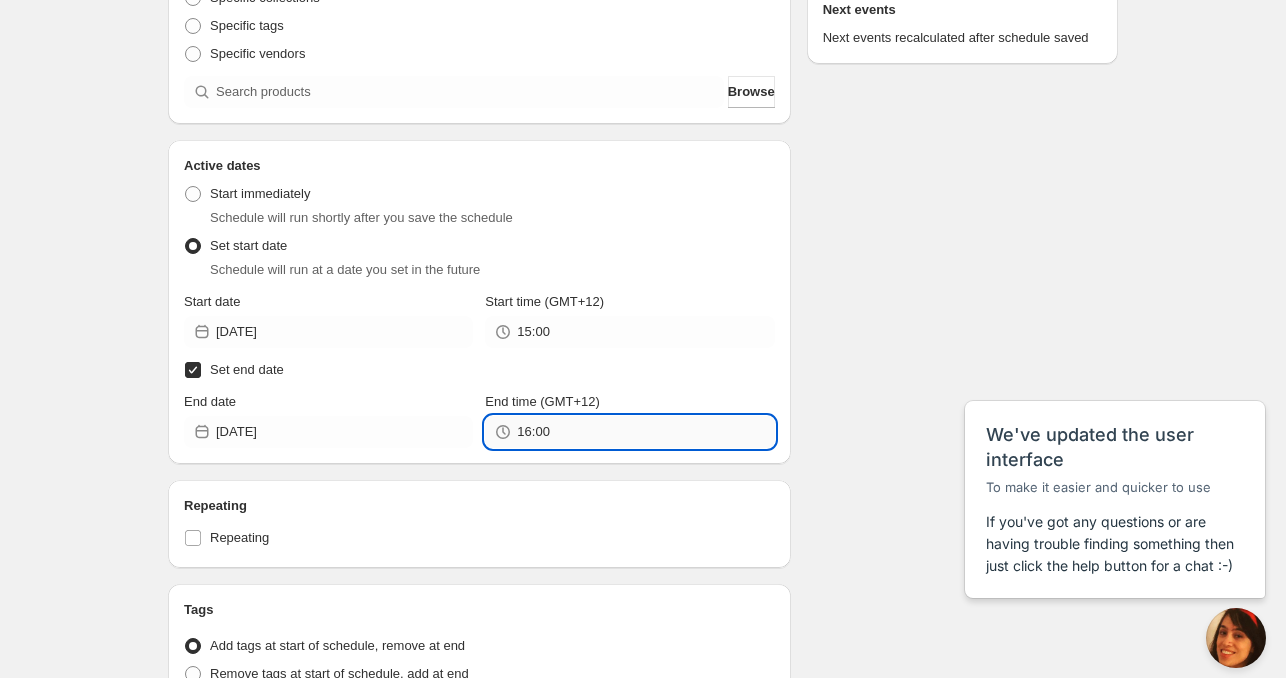 click on "16:00" at bounding box center [645, 432] 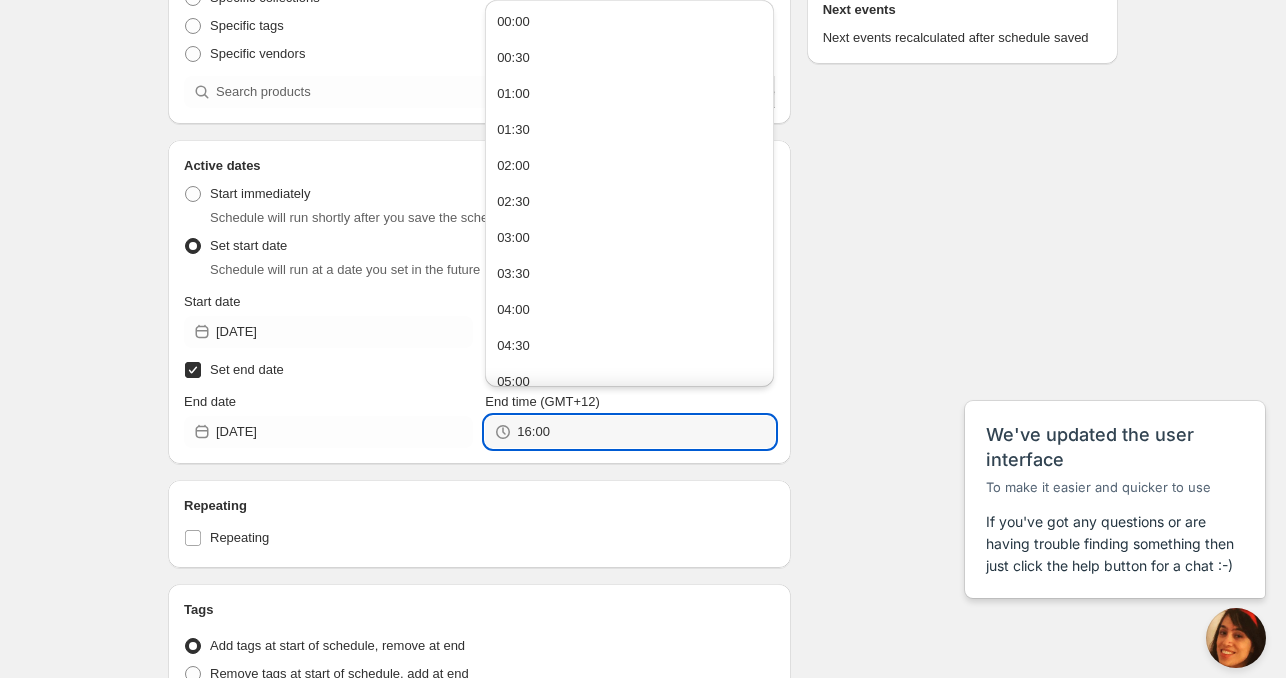 click on "End date [DATE] End time (GMT+12) 16:00" at bounding box center [479, 420] 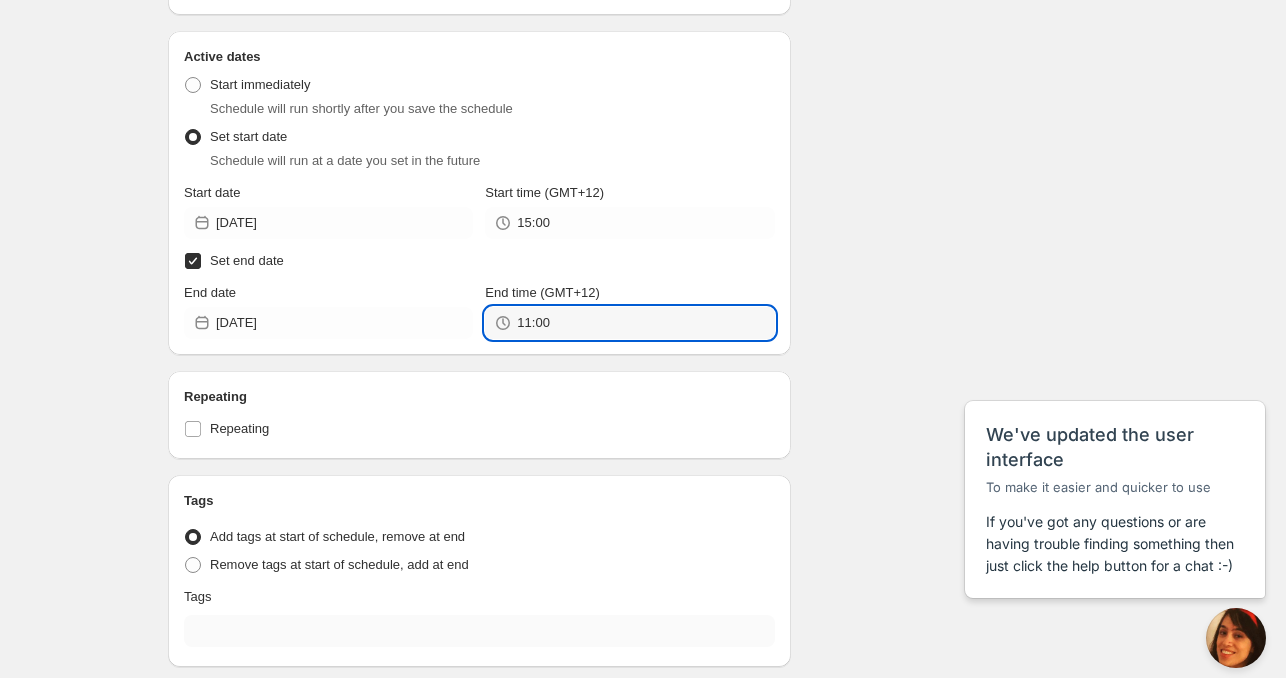 scroll, scrollTop: 600, scrollLeft: 0, axis: vertical 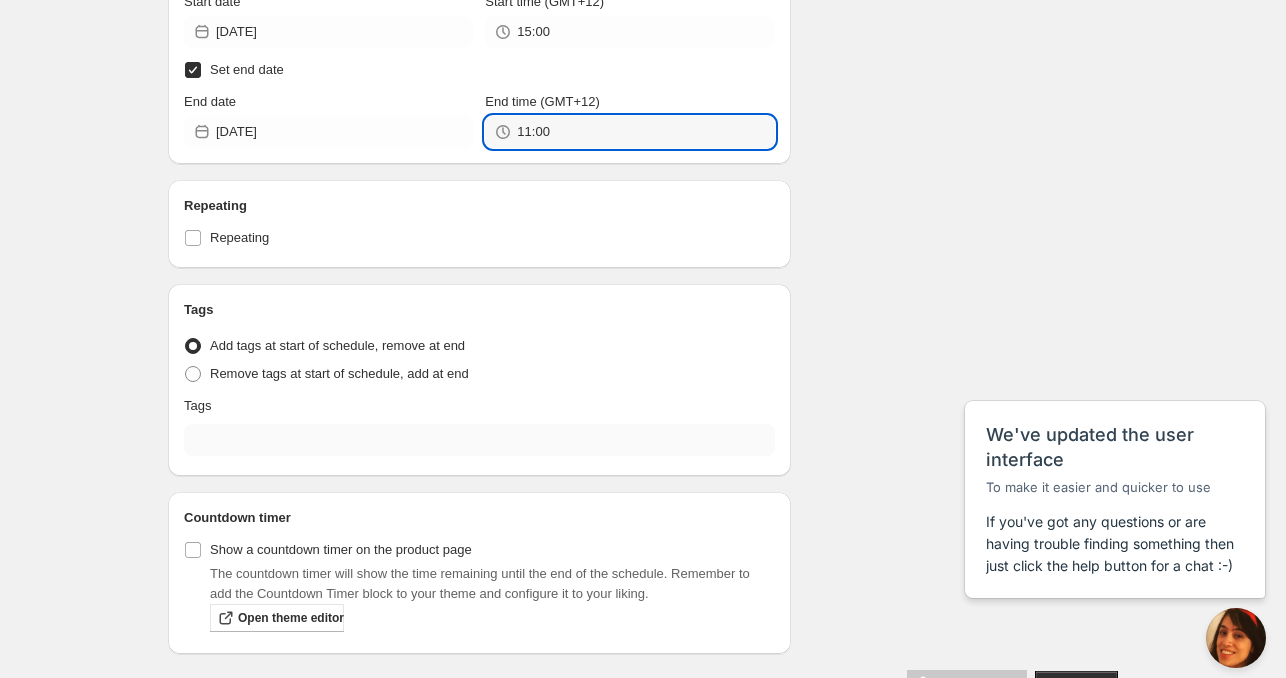 type on "11:00" 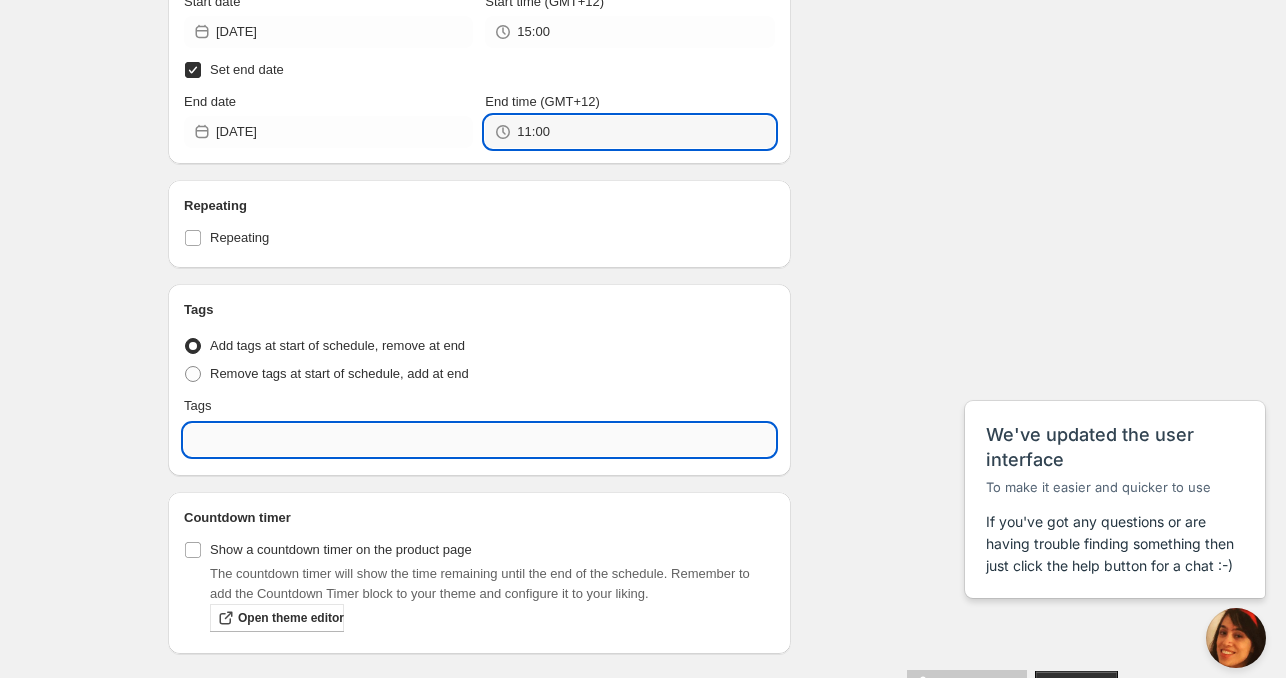 click at bounding box center (479, 440) 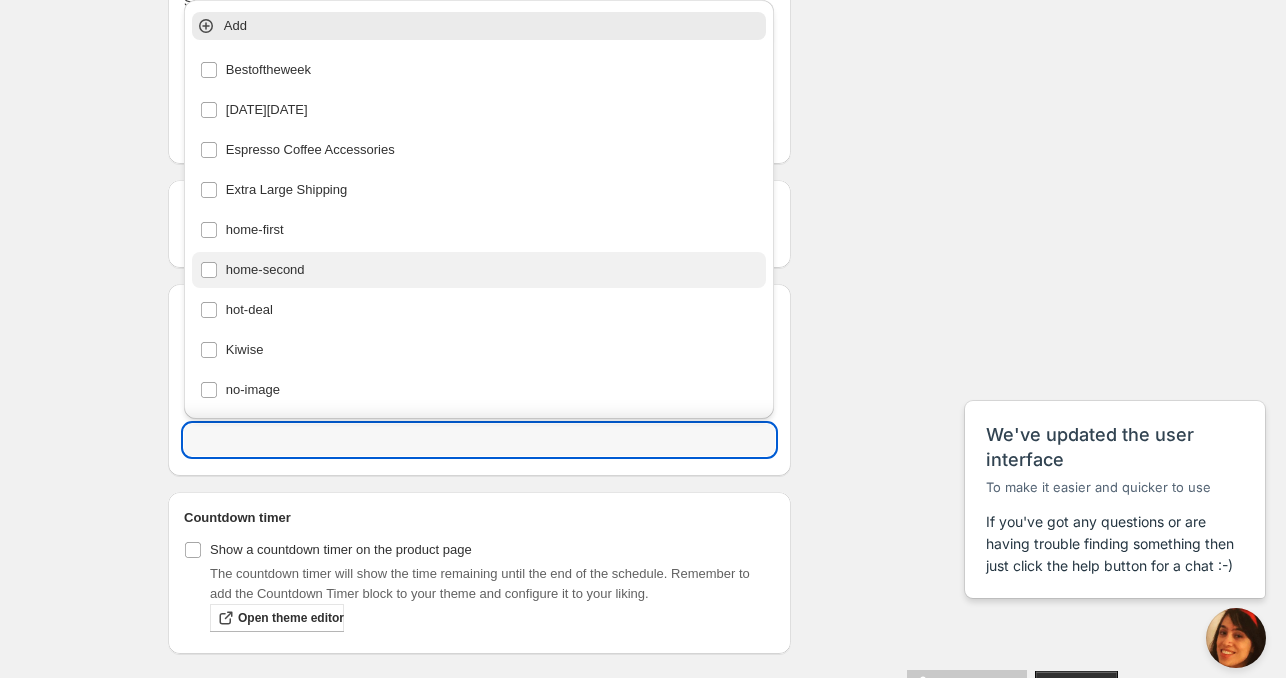 click on "home-second" at bounding box center [479, 270] 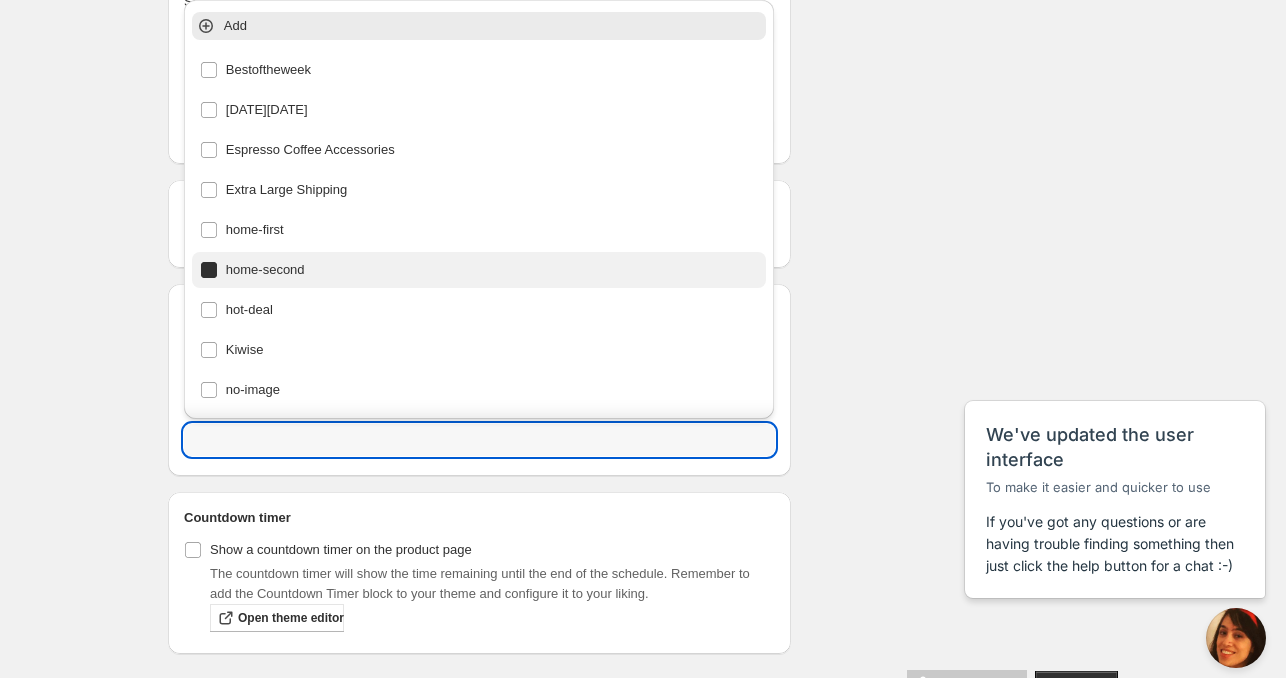 type on "home-second" 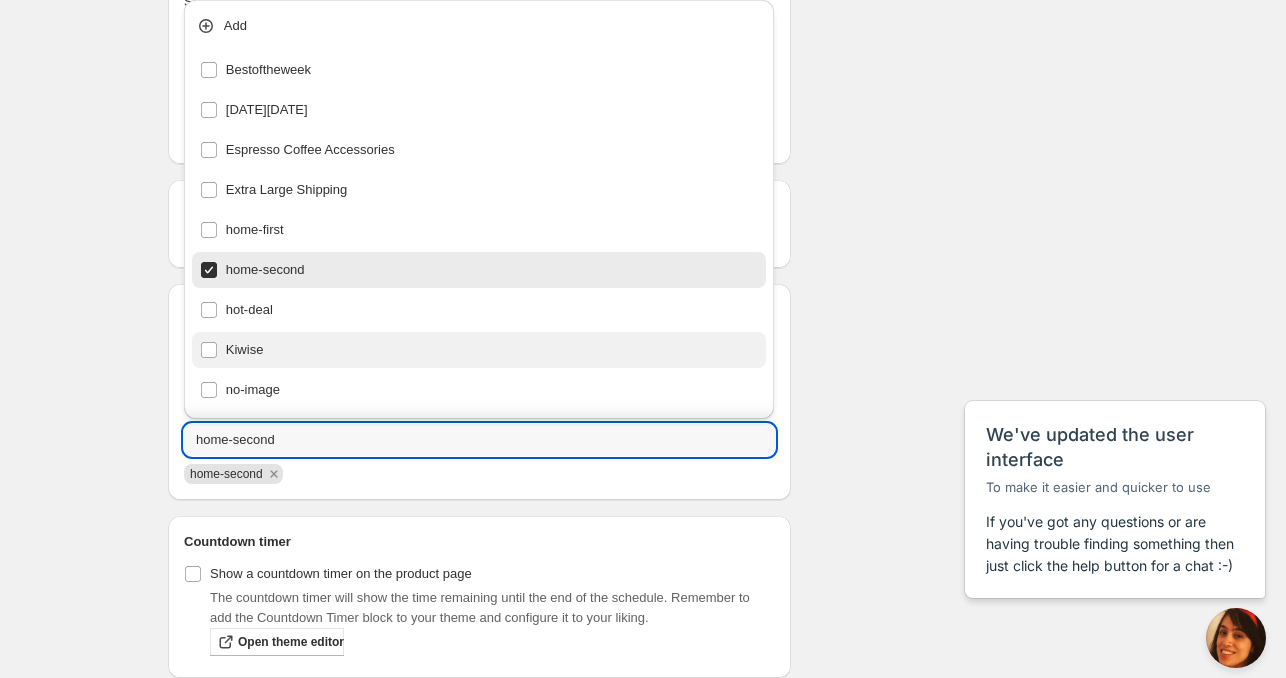 click on "Kiwise" at bounding box center [479, 350] 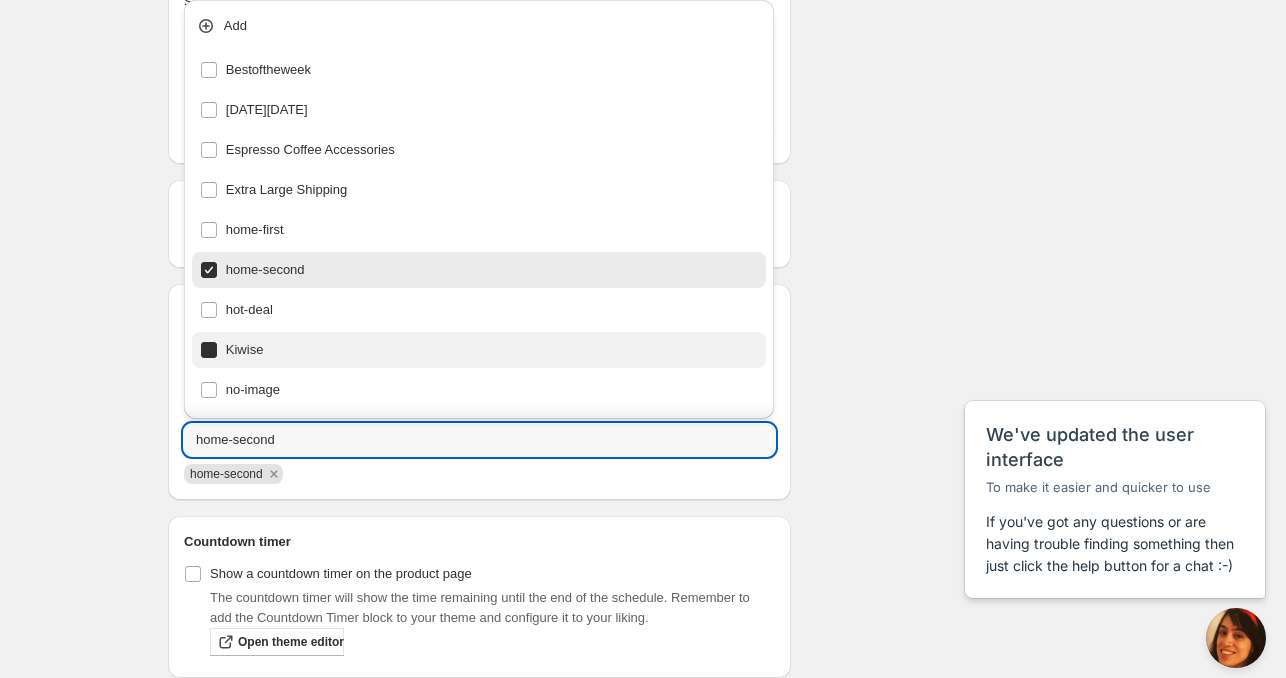 type on "Kiwise" 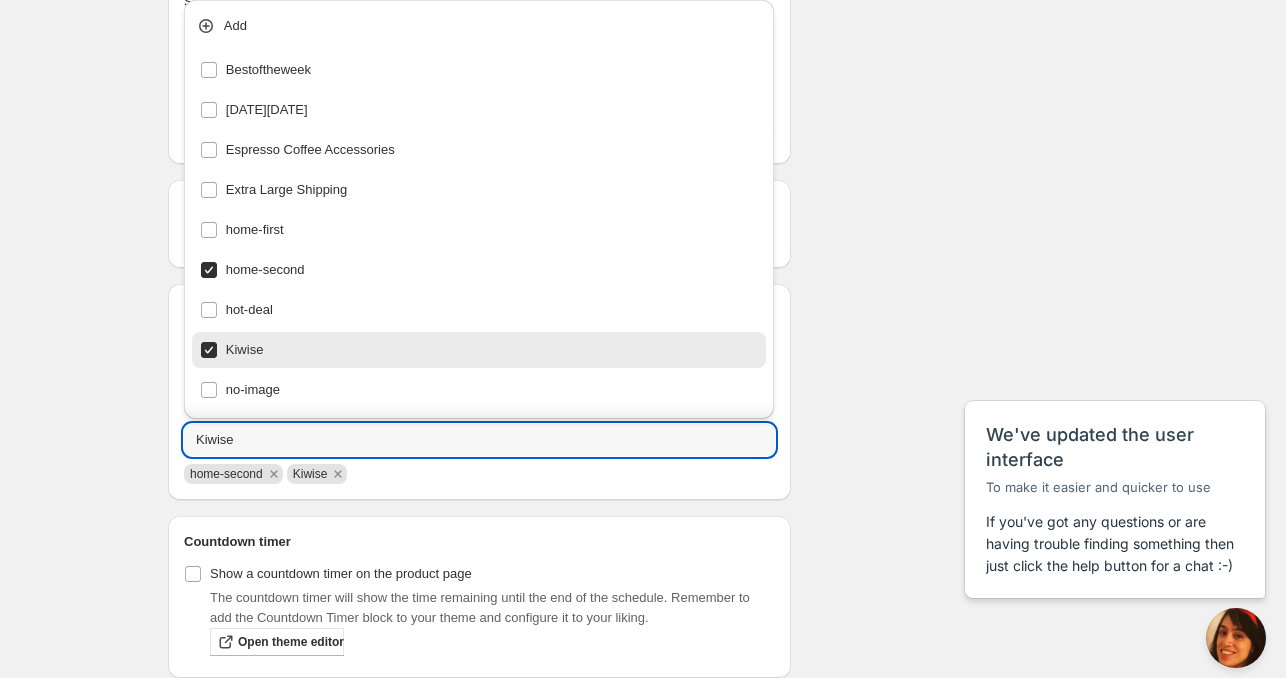 click on "Kiwise" at bounding box center [479, 350] 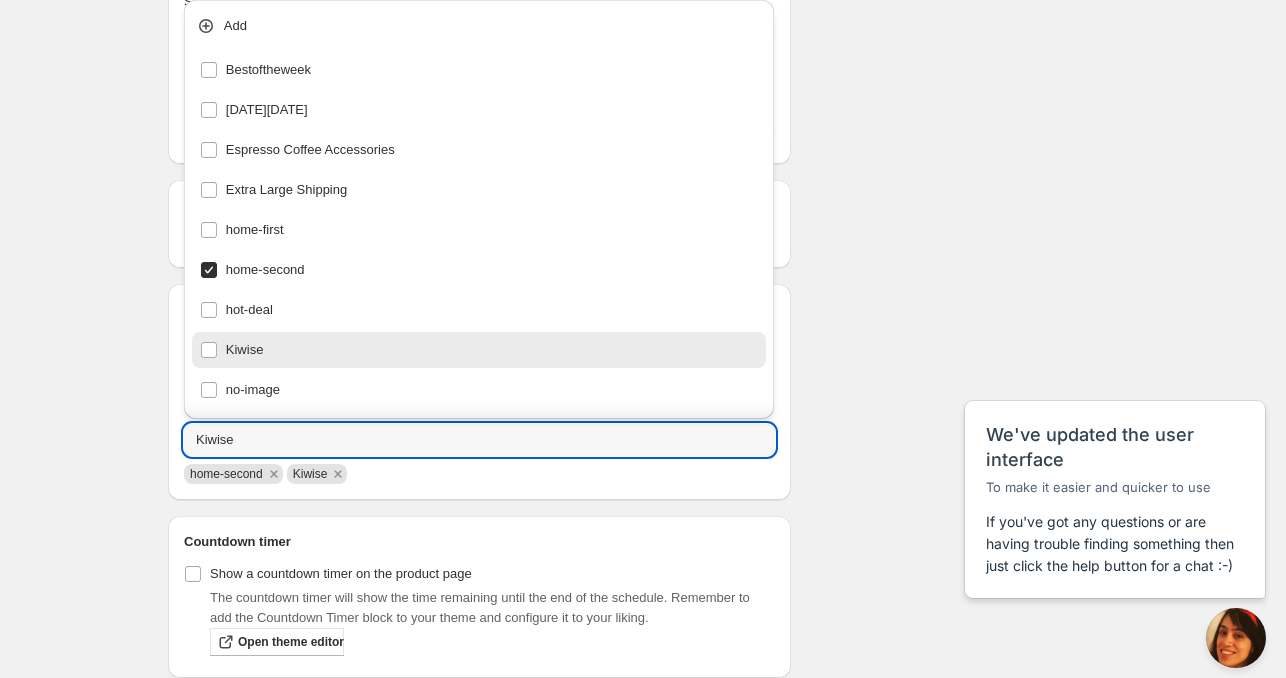 type on "home-second" 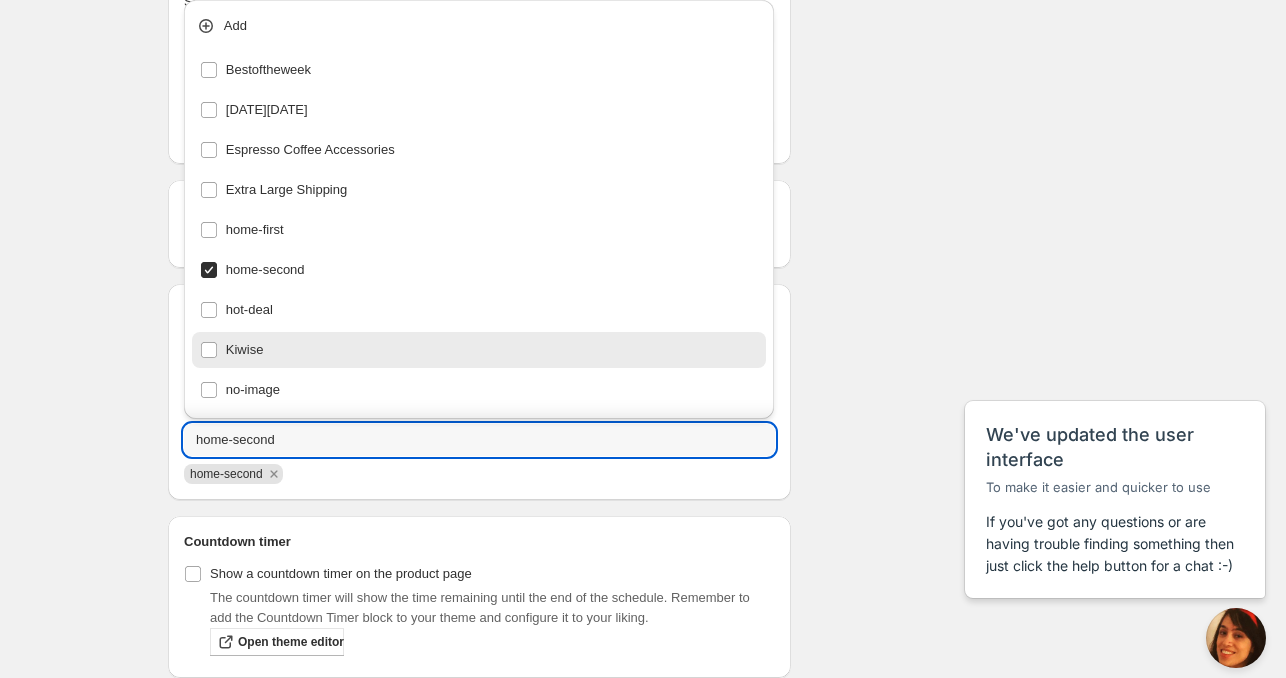 click on "Schedule name [DATE] 11am Your customers won't see this Product selection Entity type Specific products Specific collections Specific tags Specific vendors Browse Active dates Active Date Type Start immediately Schedule will run shortly after you save the schedule Set start date Schedule will run at a date you set in the future Start date [DATE] Start time (GMT+12) 15:00 Set end date End date [DATE] End time (GMT+12) 11:00 Repeating Repeating Ok Cancel Every 1 Date range Days Weeks Months Years Days Ends Never On specific date After a number of occurances Tags Tag type Add tags at start of schedule, remove at end Remove tags at start of schedule, add at end Tags home-second home-second Countdown timer Show a countdown timer on the product page The countdown timer will show the time remaining until the end of the schedule. Remember to add the Countdown Timer block to your theme and configure it to your liking. Open theme editor Summary [DATE] 11am Type Add/remove tags from products" at bounding box center (635, 92) 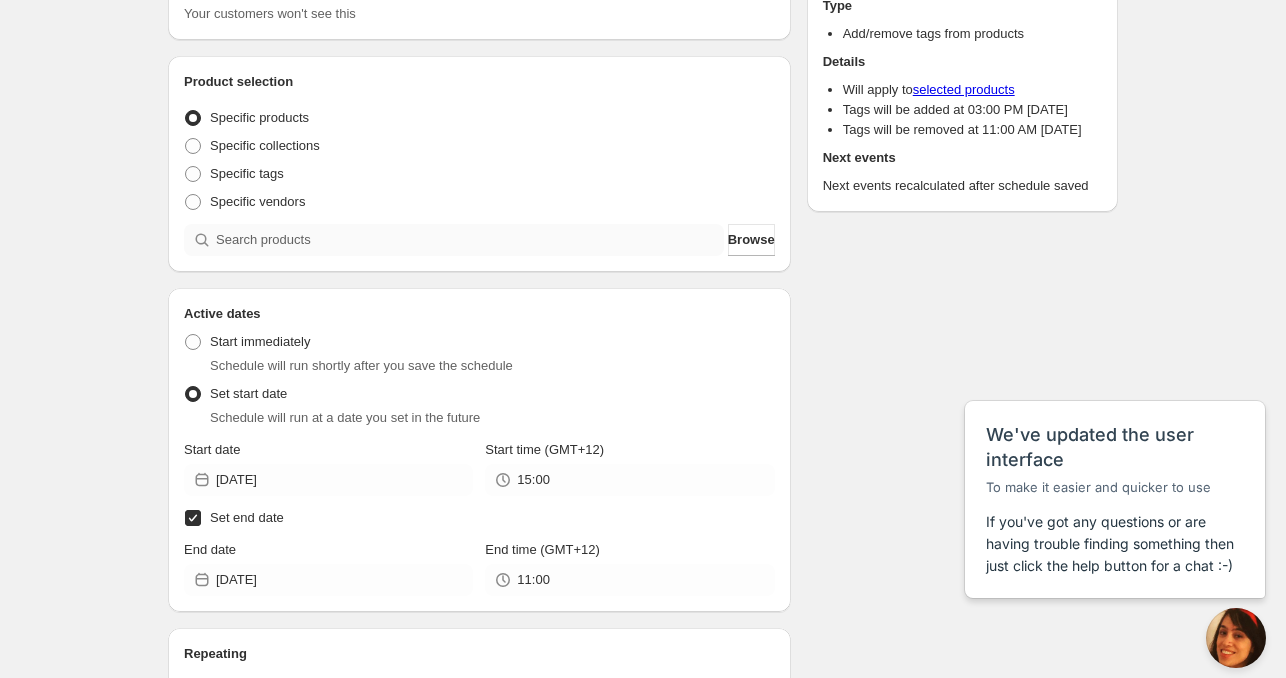 scroll, scrollTop: 100, scrollLeft: 0, axis: vertical 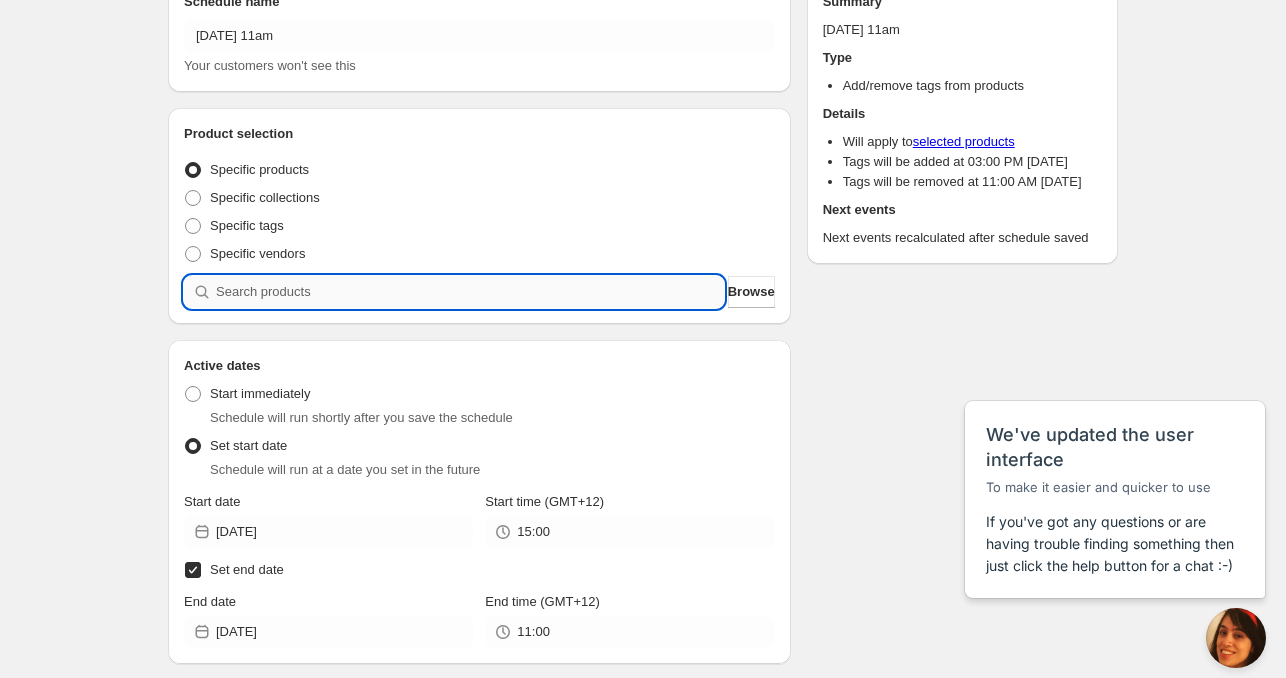click at bounding box center [470, 292] 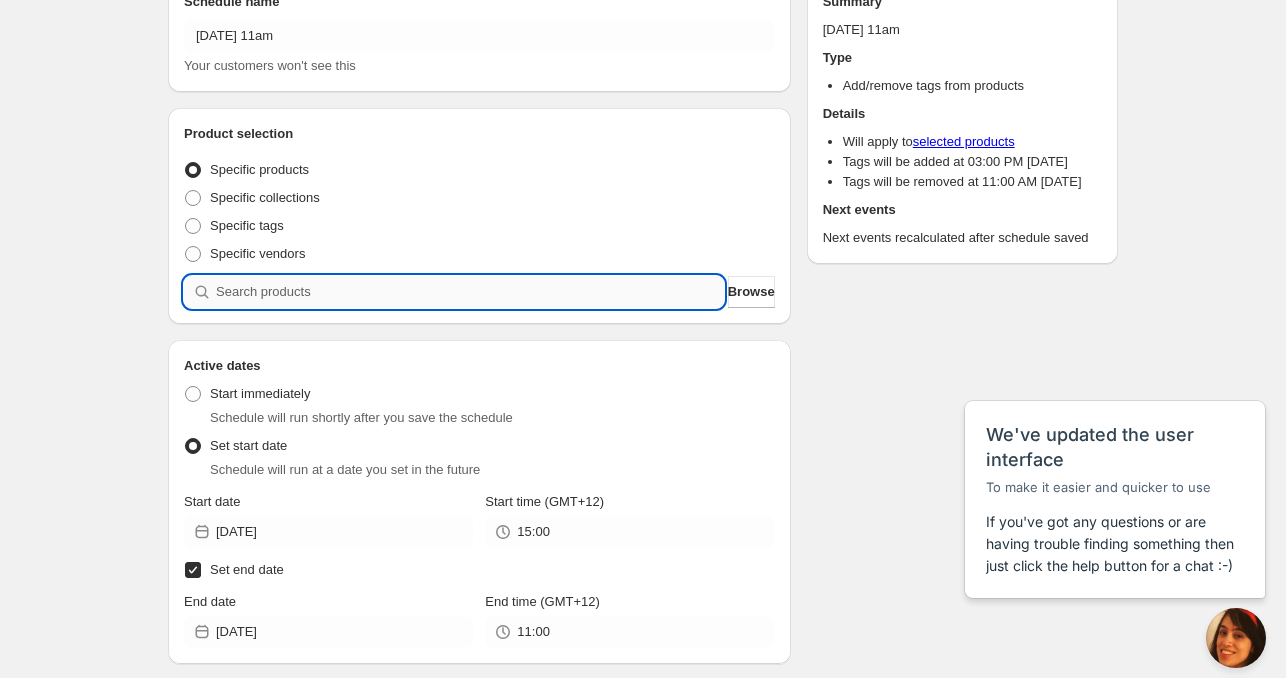 click at bounding box center (470, 292) 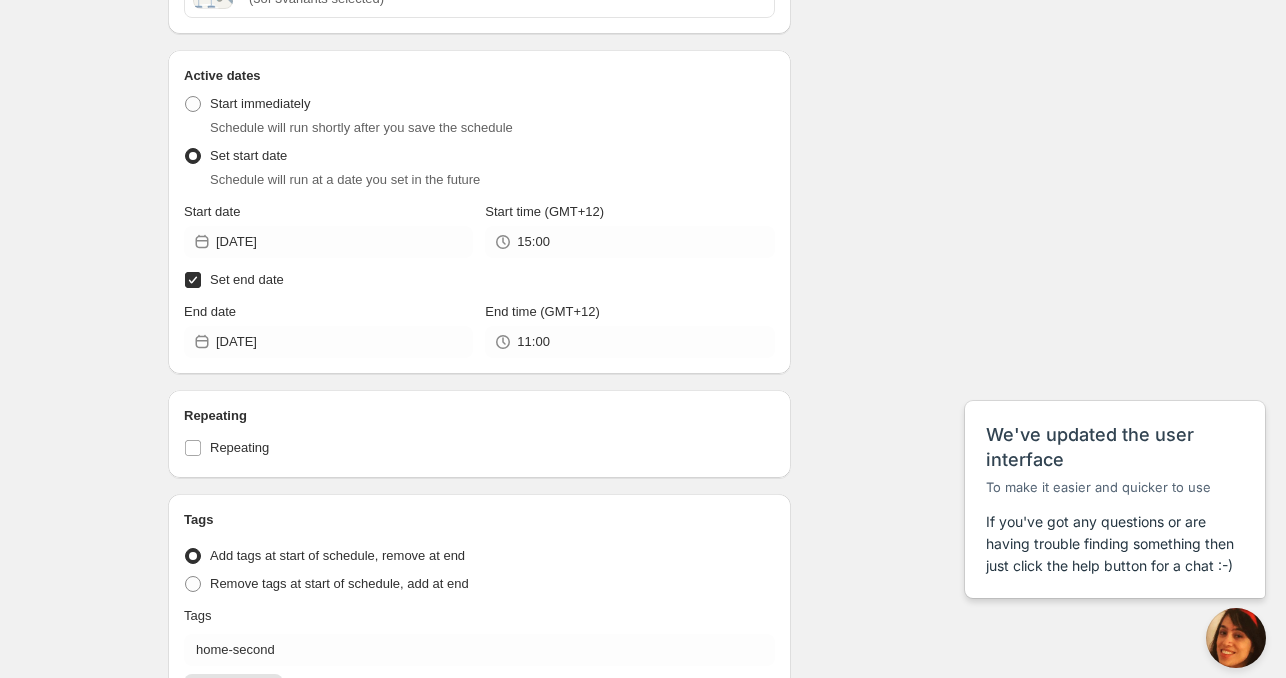 scroll, scrollTop: 1100, scrollLeft: 0, axis: vertical 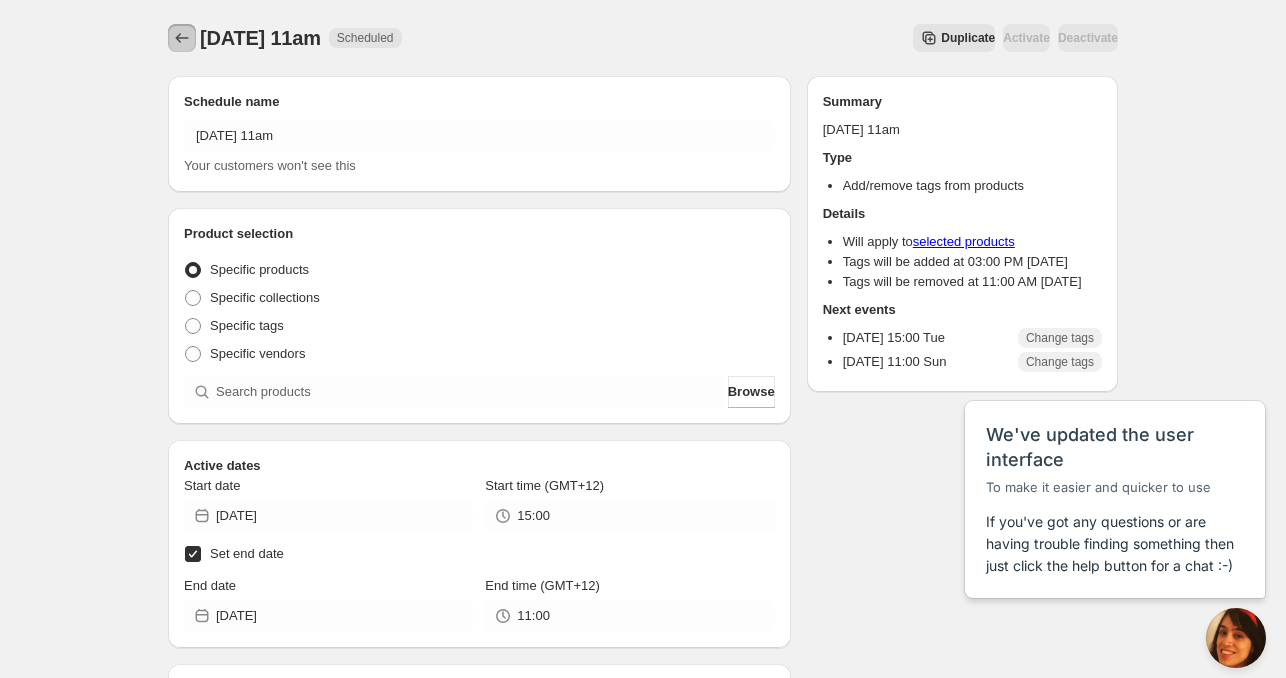 click 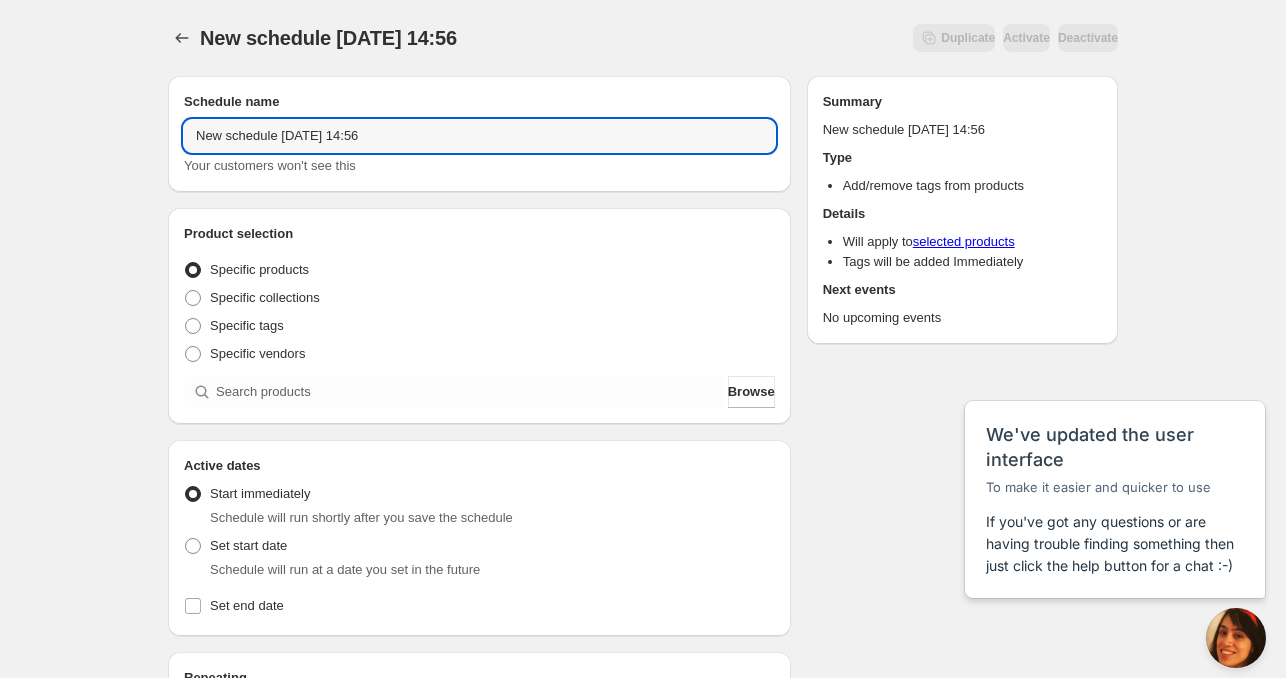 click on "New schedule [DATE] 14:56. This page is ready New schedule [DATE] 14:56 Duplicate Activate Deactivate More actions Duplicate Activate Deactivate Submit Schedule name New schedule [DATE] 14:56 Your customers won't see this Product selection Entity type Specific products Specific collections Specific tags Specific vendors Browse Active dates Active Date Type Start immediately Schedule will run shortly after you save the schedule Set start date Schedule will run at a date you set in the future Set end date Repeating Repeating Ok Cancel Every 1 Date range Days Weeks Months Years Days Ends Never On specific date After a number of occurances Tags Tag type Add tags at start of schedule Remove tags at start of schedule Tags Countdown timer Show a countdown timer on the product page The countdown timer will show the time remaining until the end of the schedule. Remember to add the Countdown Timer block to your theme and configure it to your liking. Open theme editor Summary Type Details Will apply to" at bounding box center [643, 606] 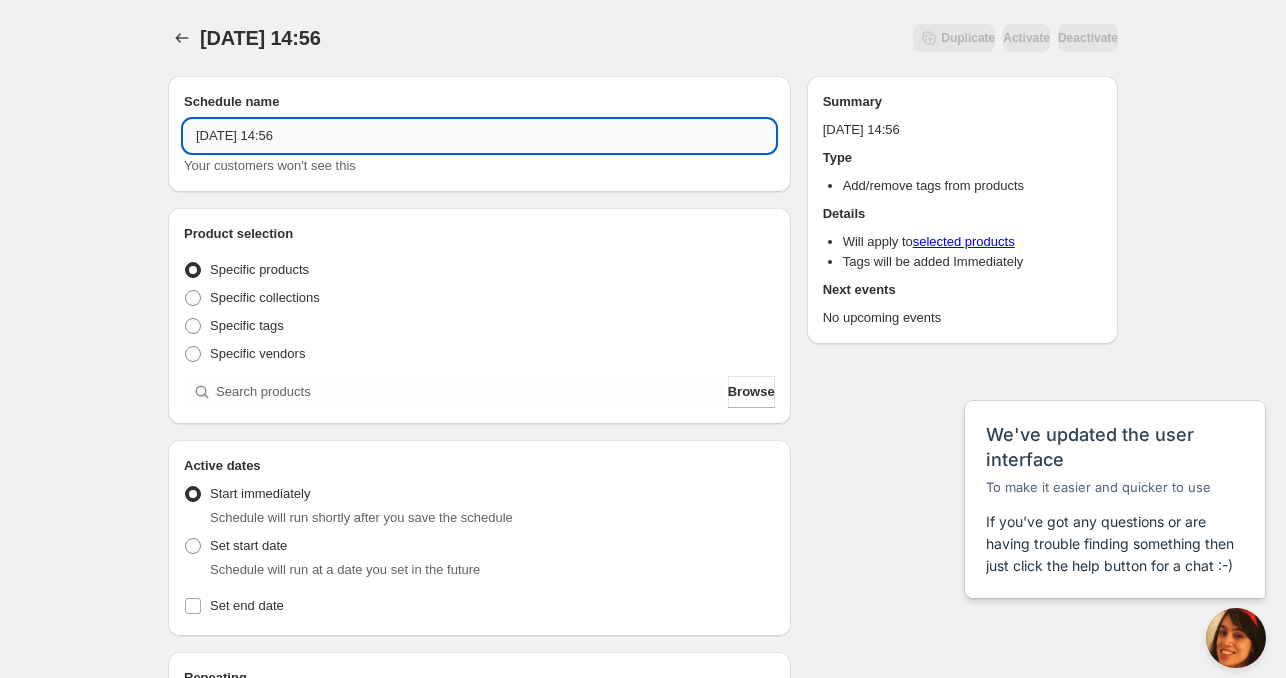 drag, startPoint x: 264, startPoint y: 134, endPoint x: 248, endPoint y: 139, distance: 16.763054 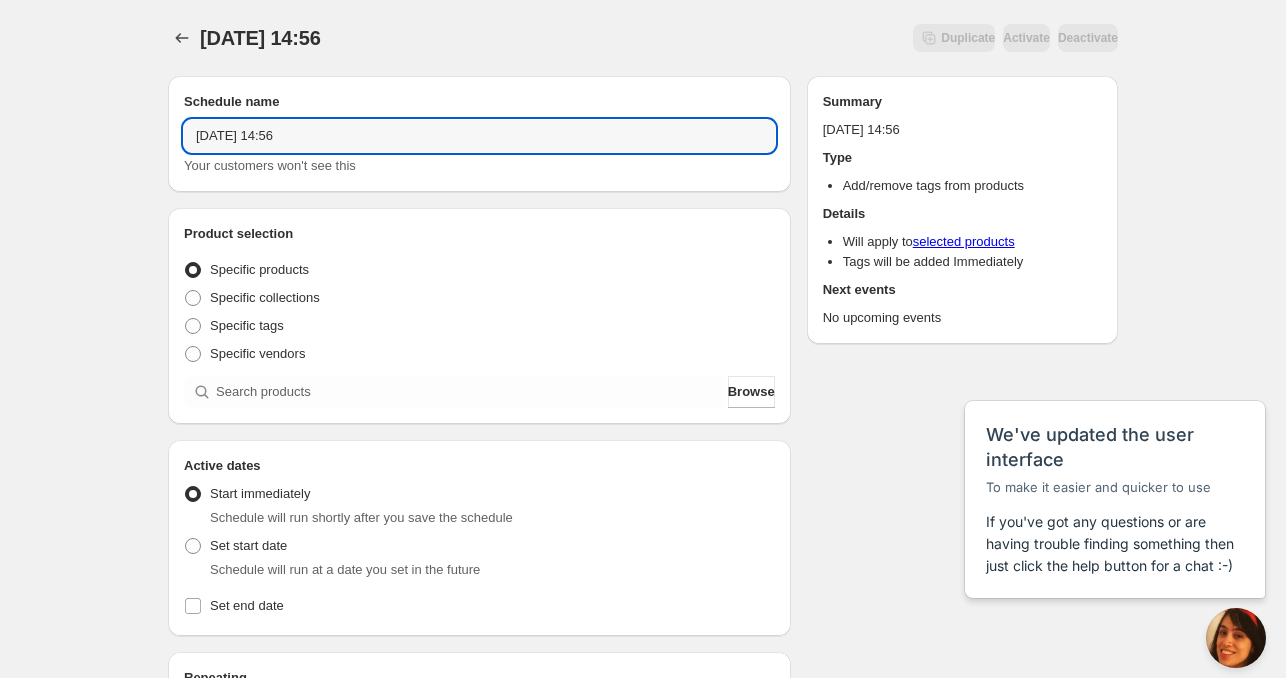 drag, startPoint x: 299, startPoint y: 140, endPoint x: 499, endPoint y: 154, distance: 200.4894 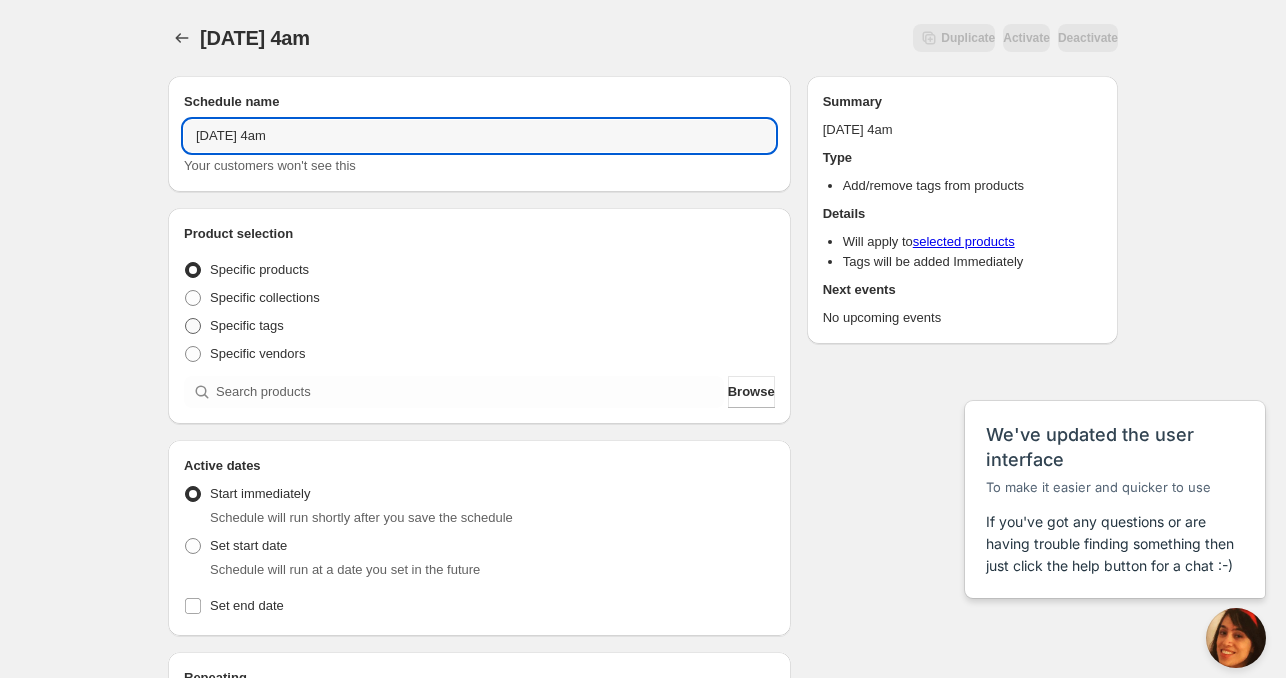 scroll, scrollTop: 200, scrollLeft: 0, axis: vertical 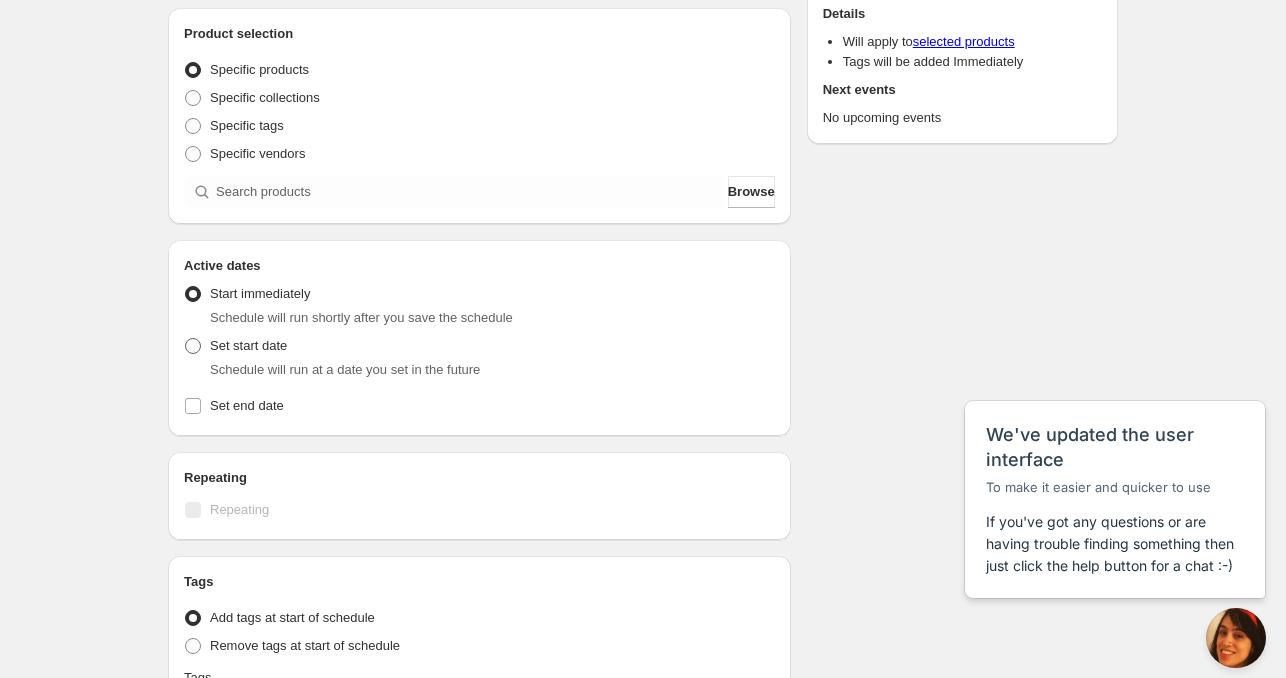 type on "[DATE] 4am" 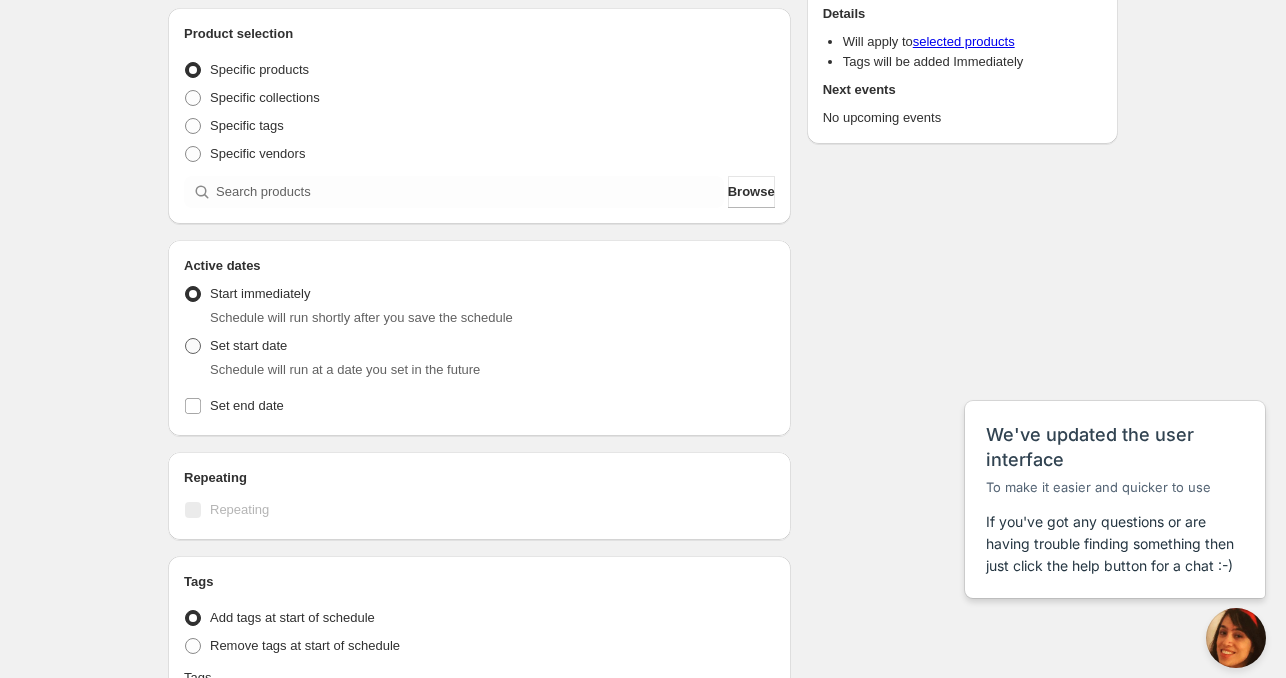 radio on "true" 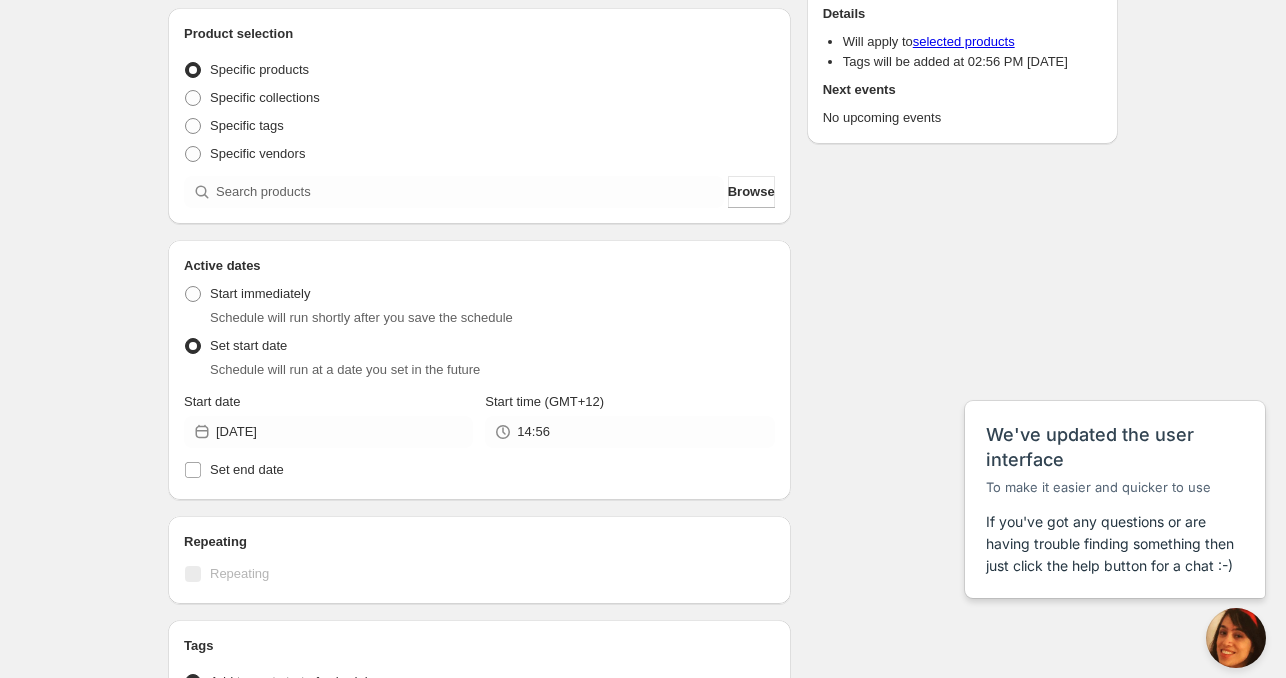 click on "Start date [DATE]" at bounding box center [328, 420] 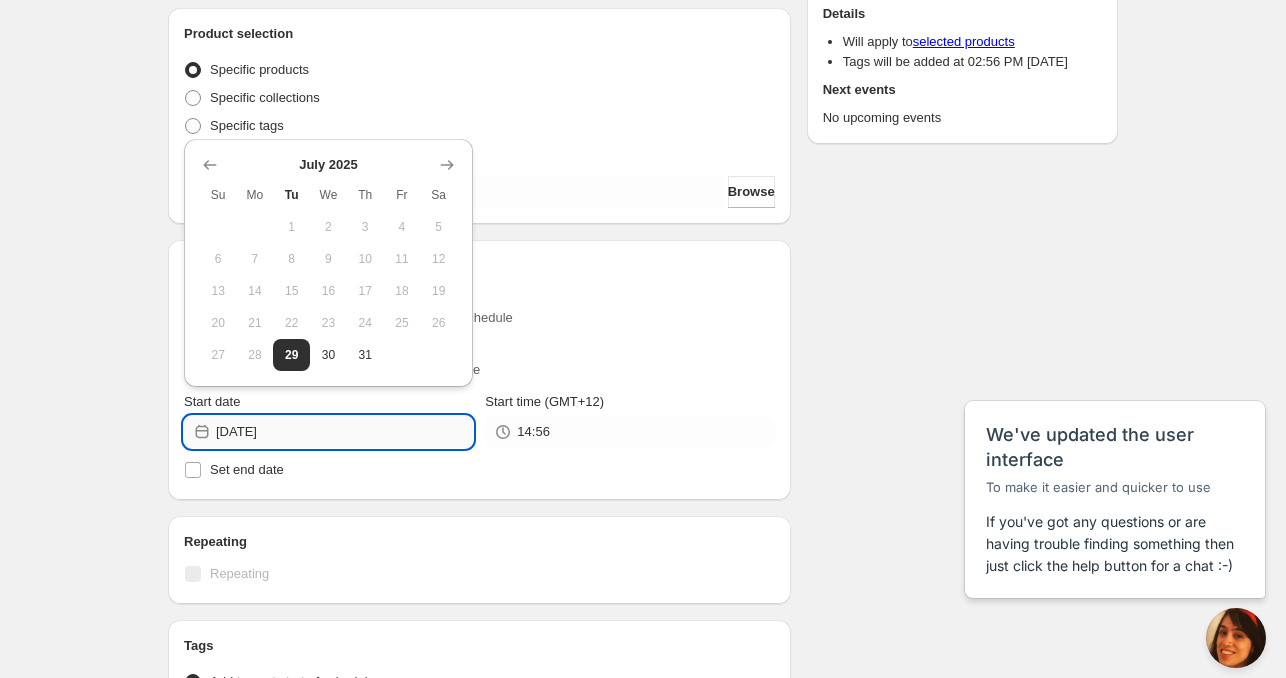 click on "[DATE]" at bounding box center [344, 432] 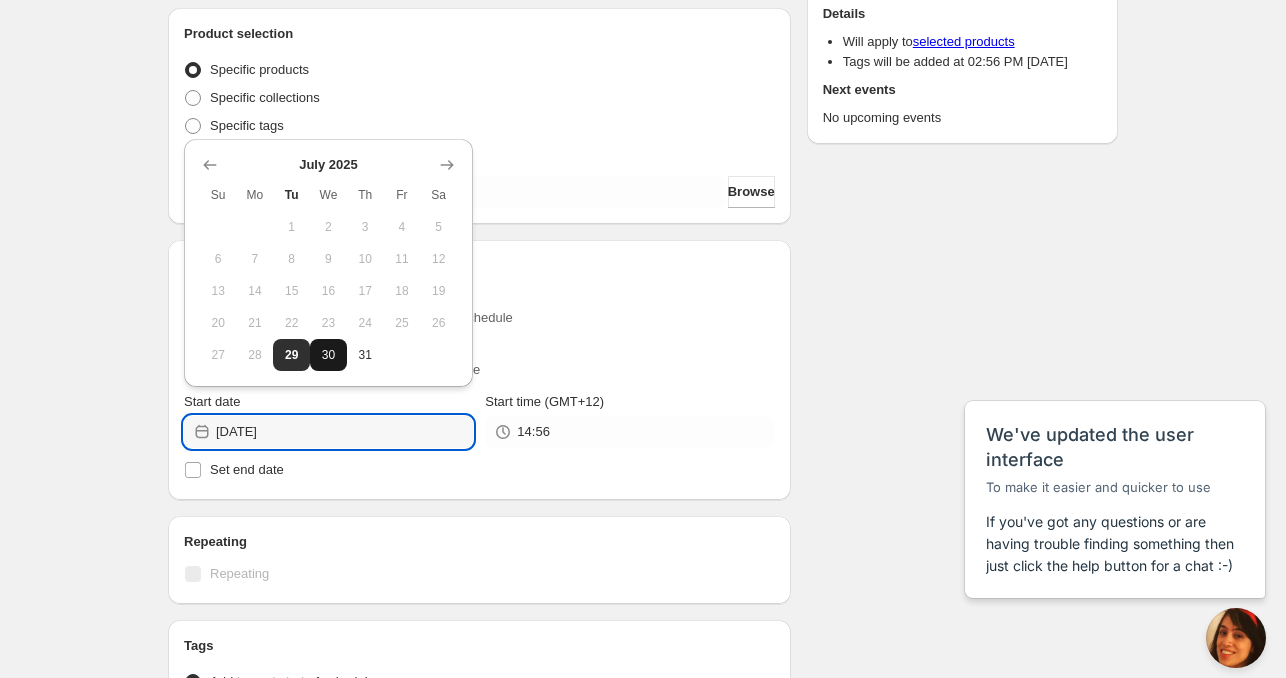 click on "30" at bounding box center [328, 355] 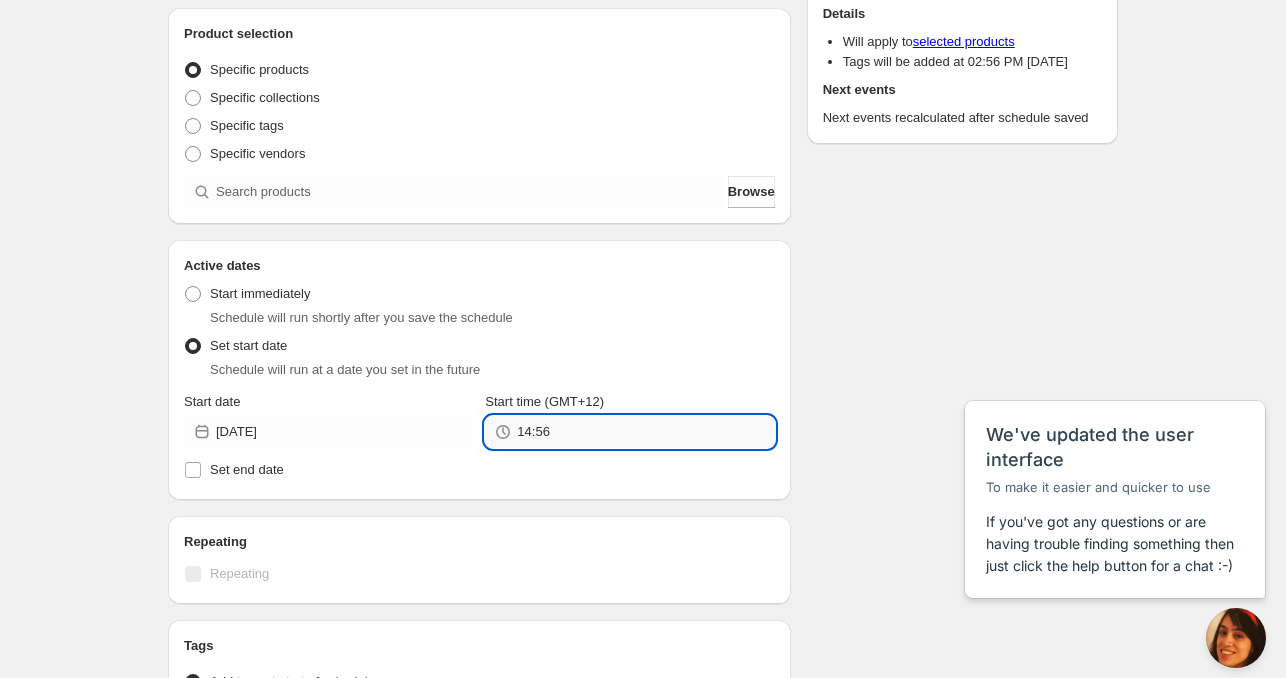 click on "14:56" at bounding box center (645, 432) 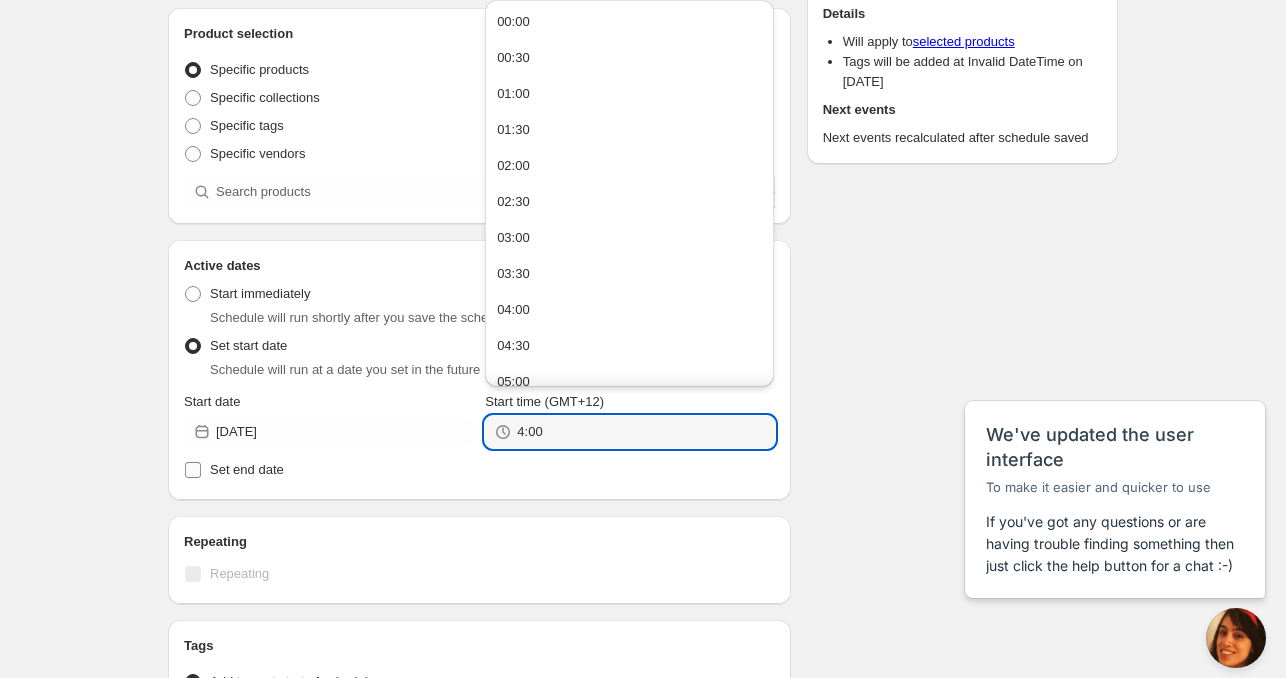 type on "4:00" 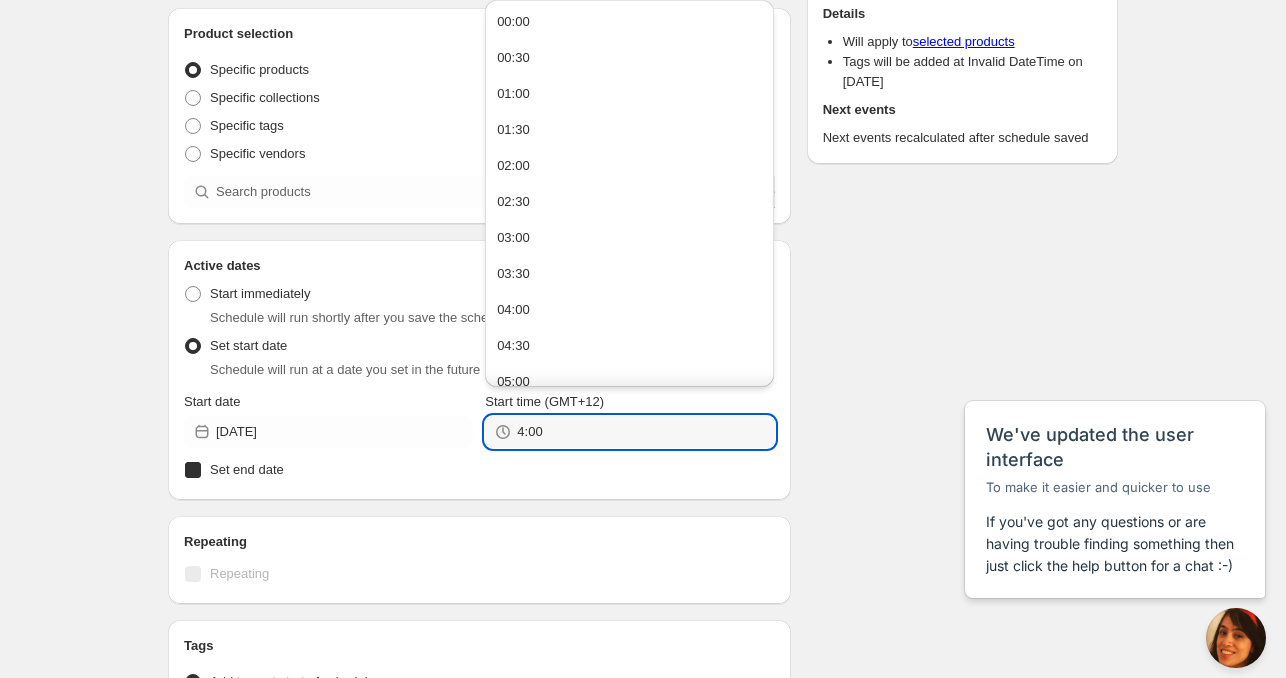 checkbox on "true" 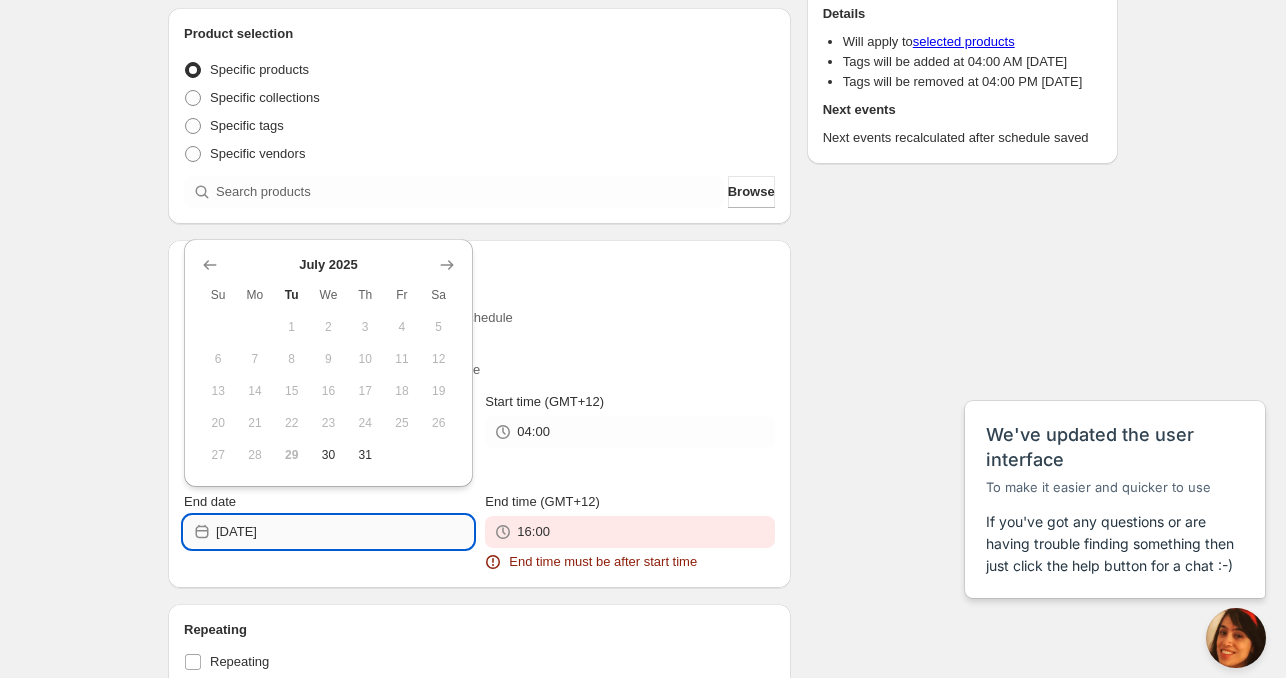 click on "[DATE]" at bounding box center [344, 532] 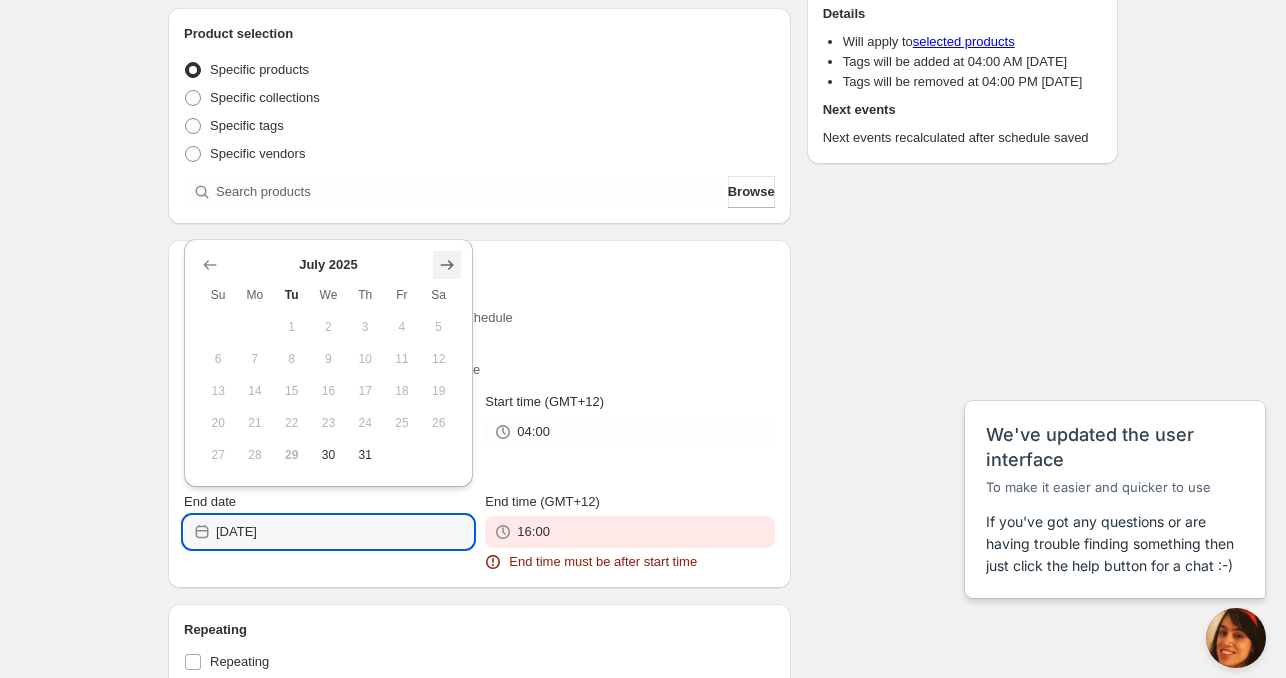 click 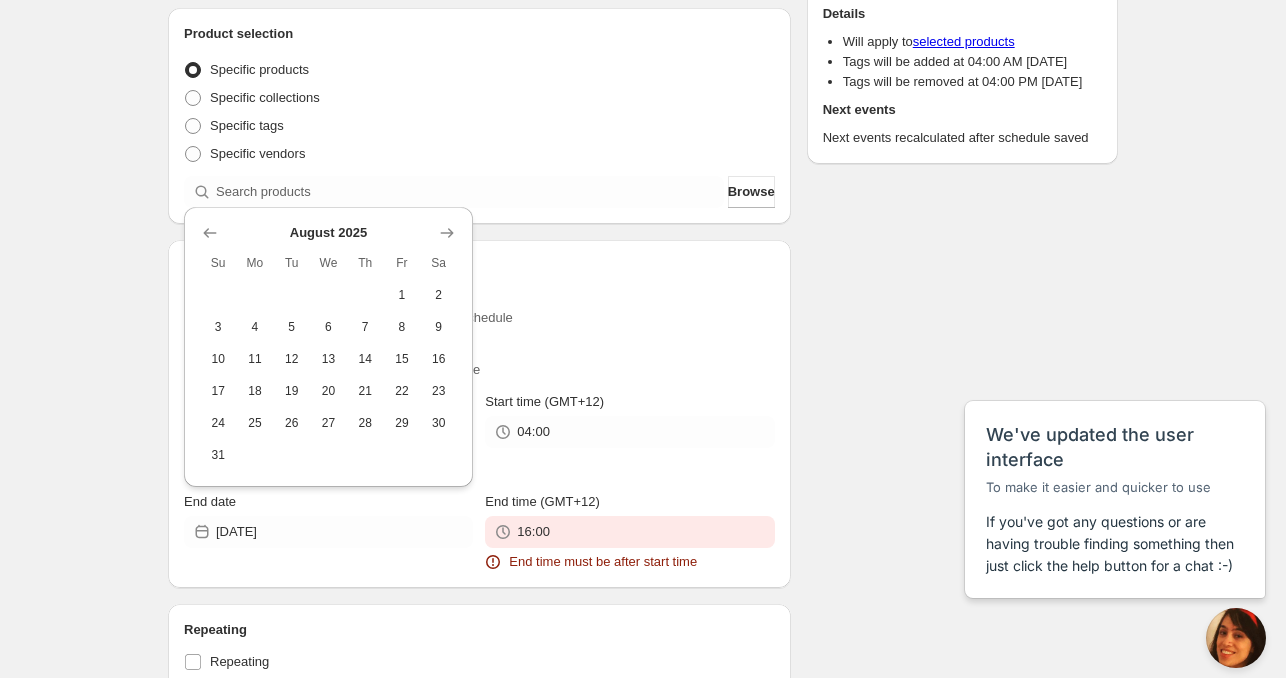 click on "3" at bounding box center (218, 327) 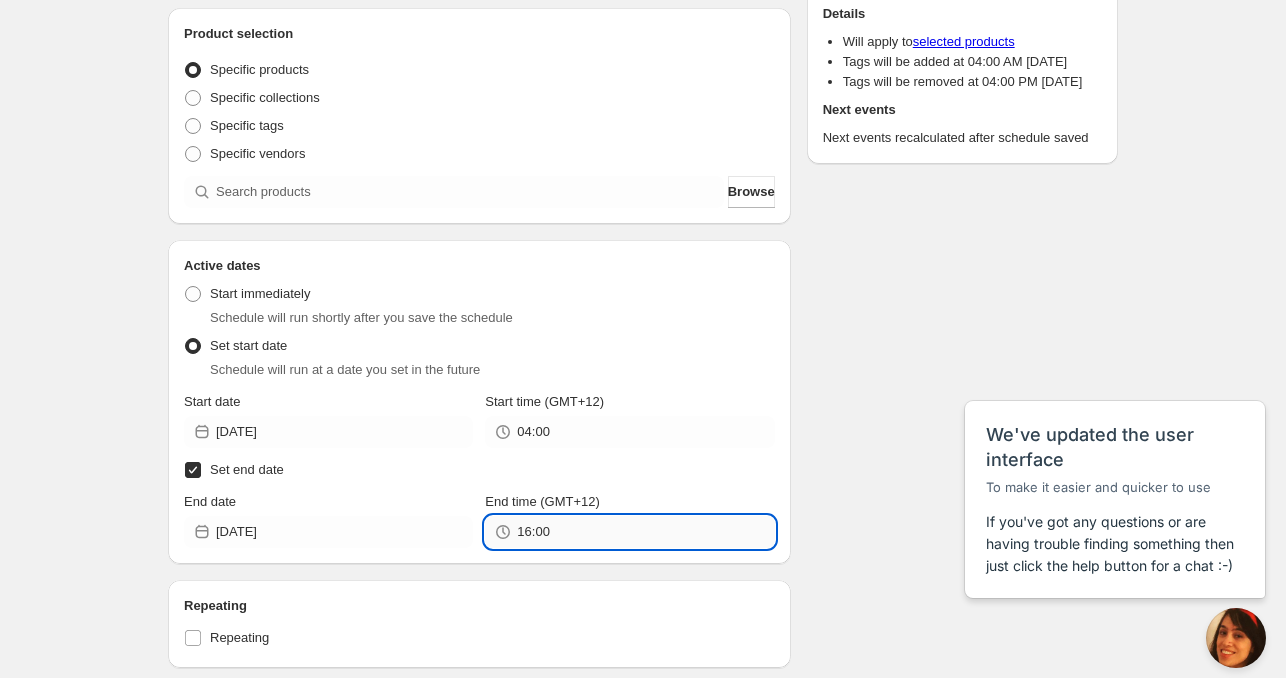 click on "16:00" at bounding box center [645, 532] 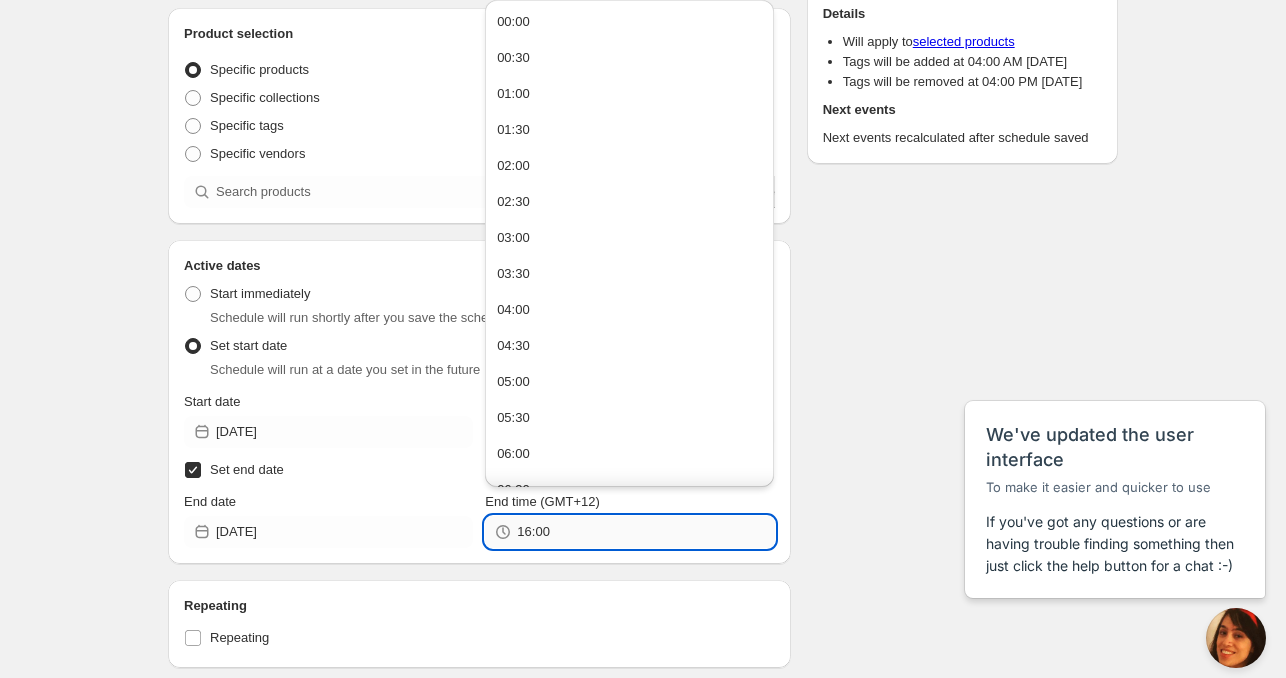 paste on "4" 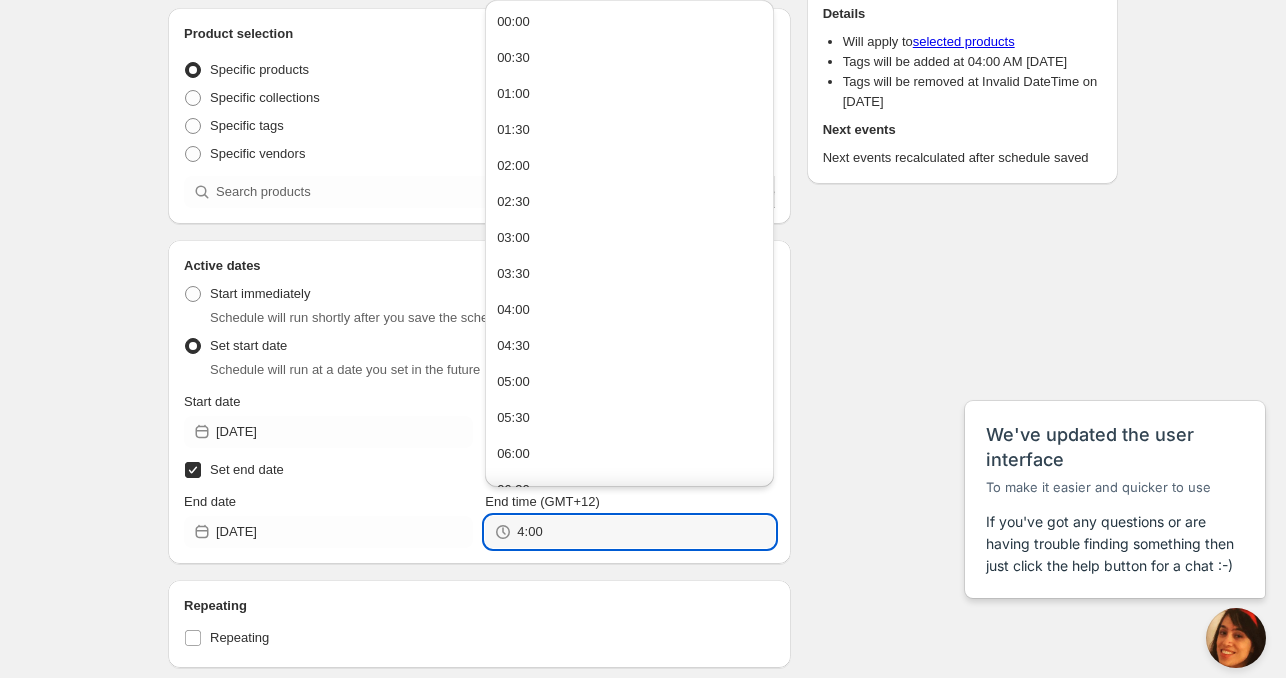 type on "04:00" 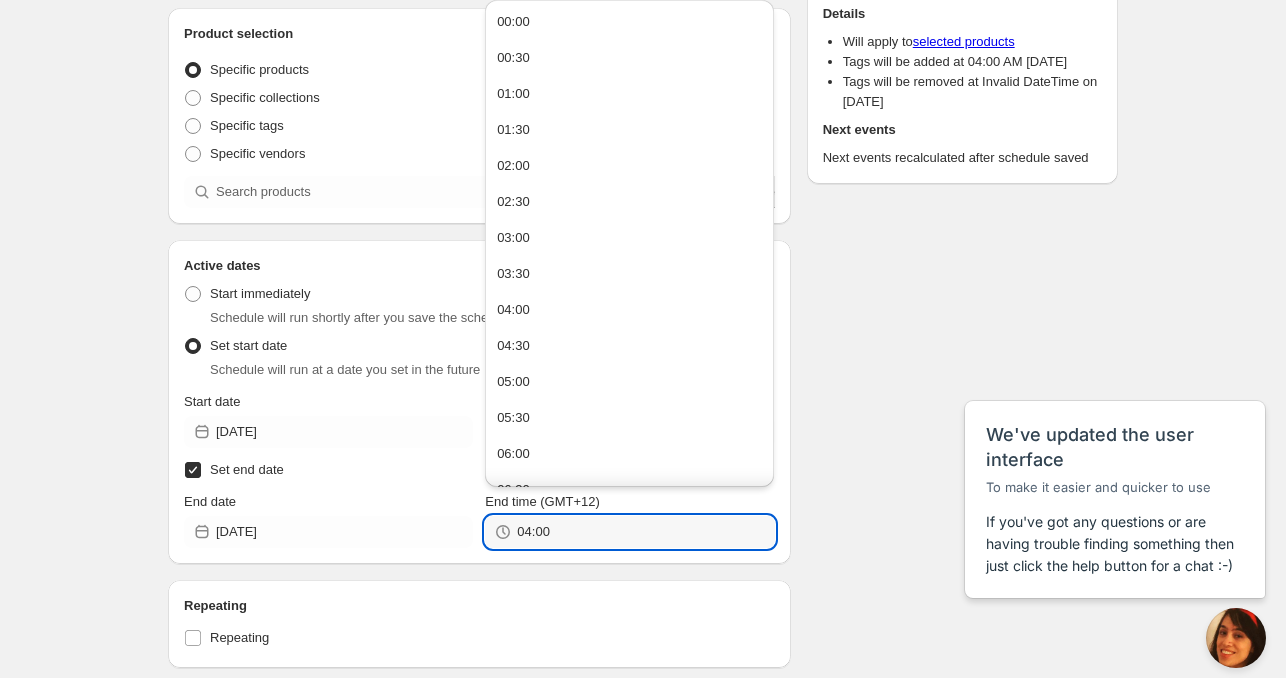 click on "Repeating Repeating" at bounding box center (479, 624) 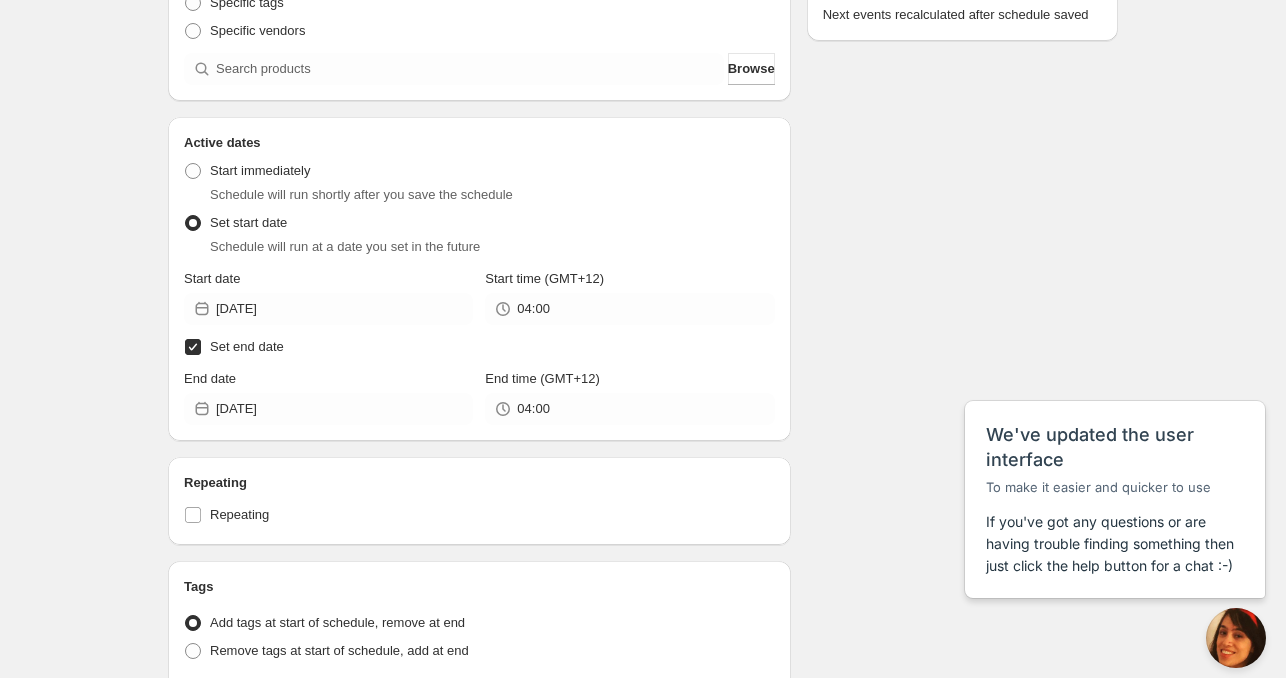 scroll, scrollTop: 500, scrollLeft: 0, axis: vertical 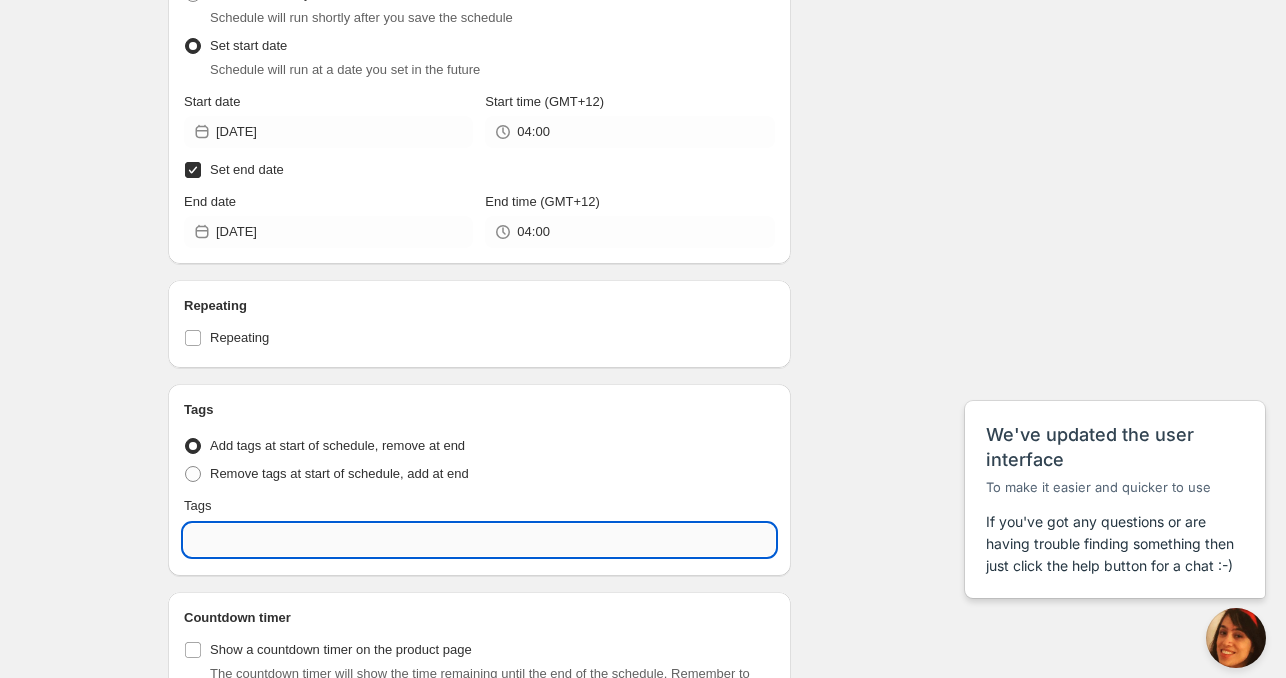 click at bounding box center (479, 540) 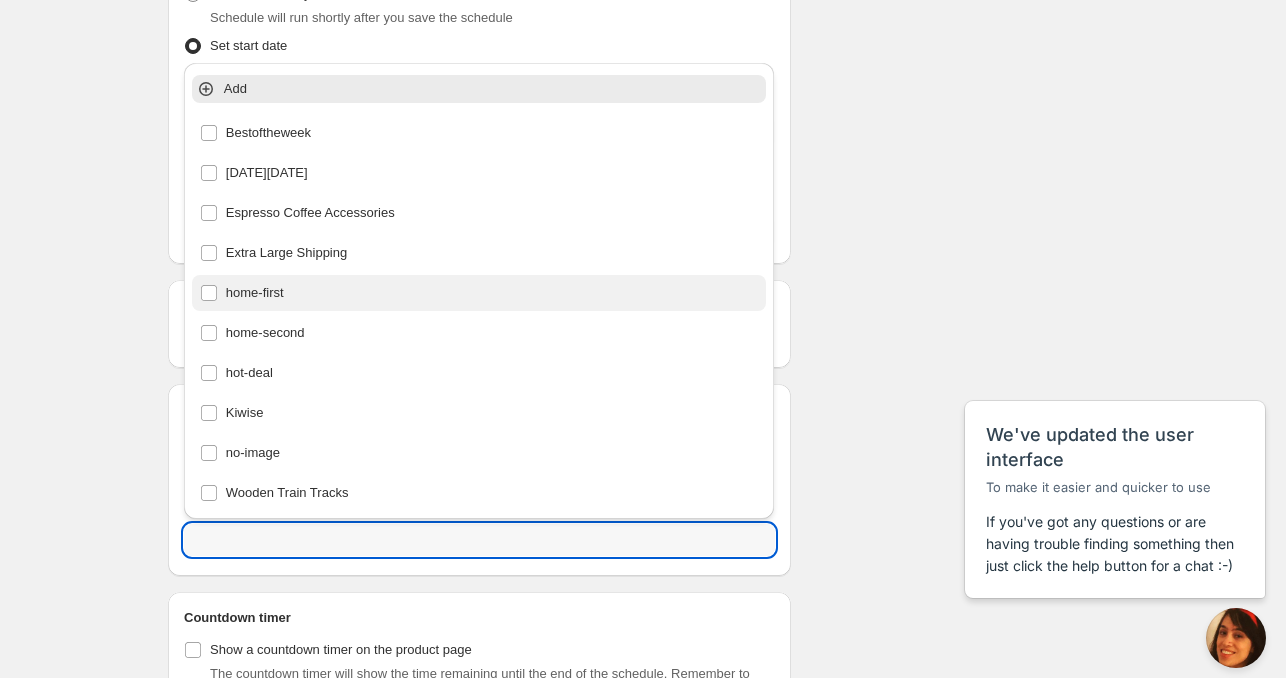 click on "home-first" at bounding box center [479, 293] 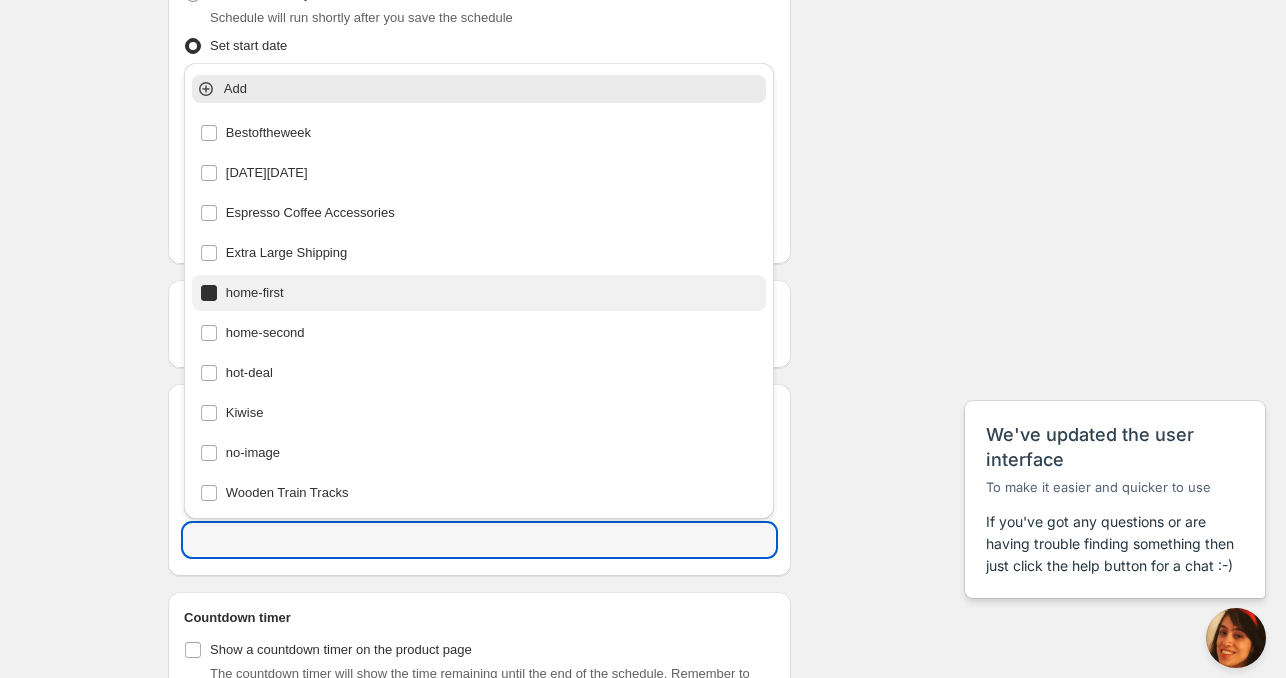 type on "home-first" 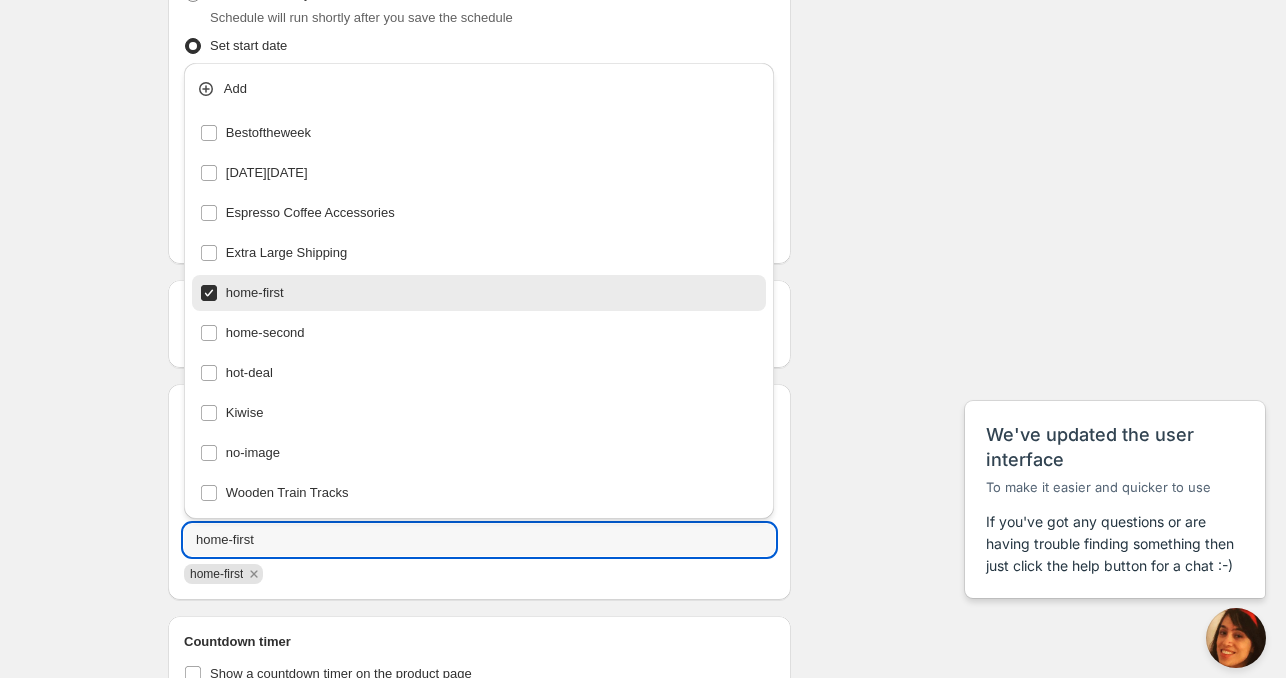click on "Schedule name [DATE] 4am Your customers won't see this Product selection Entity type Specific products Specific collections Specific tags Specific vendors Browse Active dates Active Date Type Start immediately Schedule will run shortly after you save the schedule Set start date Schedule will run at a date you set in the future Start date [DATE] Start time (GMT+12) 04:00 Set end date End date [DATE] End time (GMT+12) 04:00 Repeating Repeating Ok Cancel Every 1 Date range Days Weeks Months Years Days Ends Never On specific date After a number of occurances Tags Tag type Add tags at start of schedule, remove at end Remove tags at start of schedule, add at end Tags home-first home-first Countdown timer Show a countdown timer on the product page The countdown timer will show the time remaining until the end of the schedule. Remember to add the Countdown Timer block to your theme and configure it to your liking. Open theme editor Summary [DATE] 4am Type Add/remove tags from products" at bounding box center [635, 192] 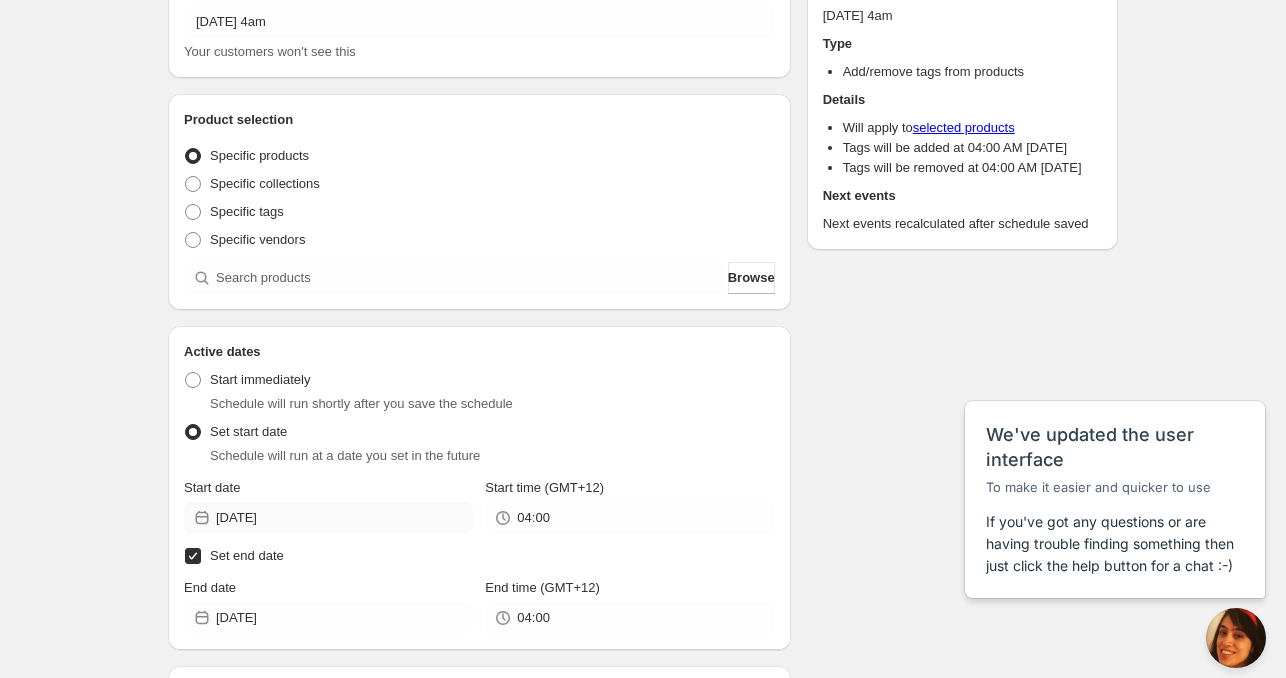 scroll, scrollTop: 0, scrollLeft: 0, axis: both 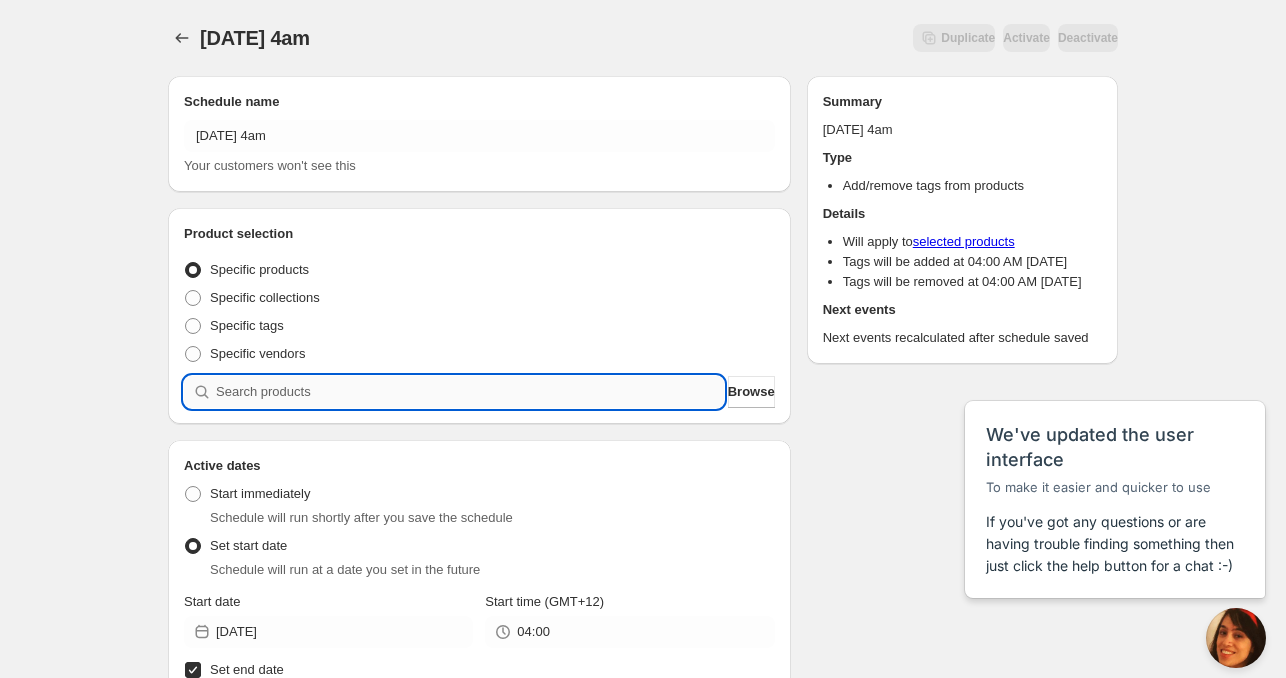 click at bounding box center (470, 392) 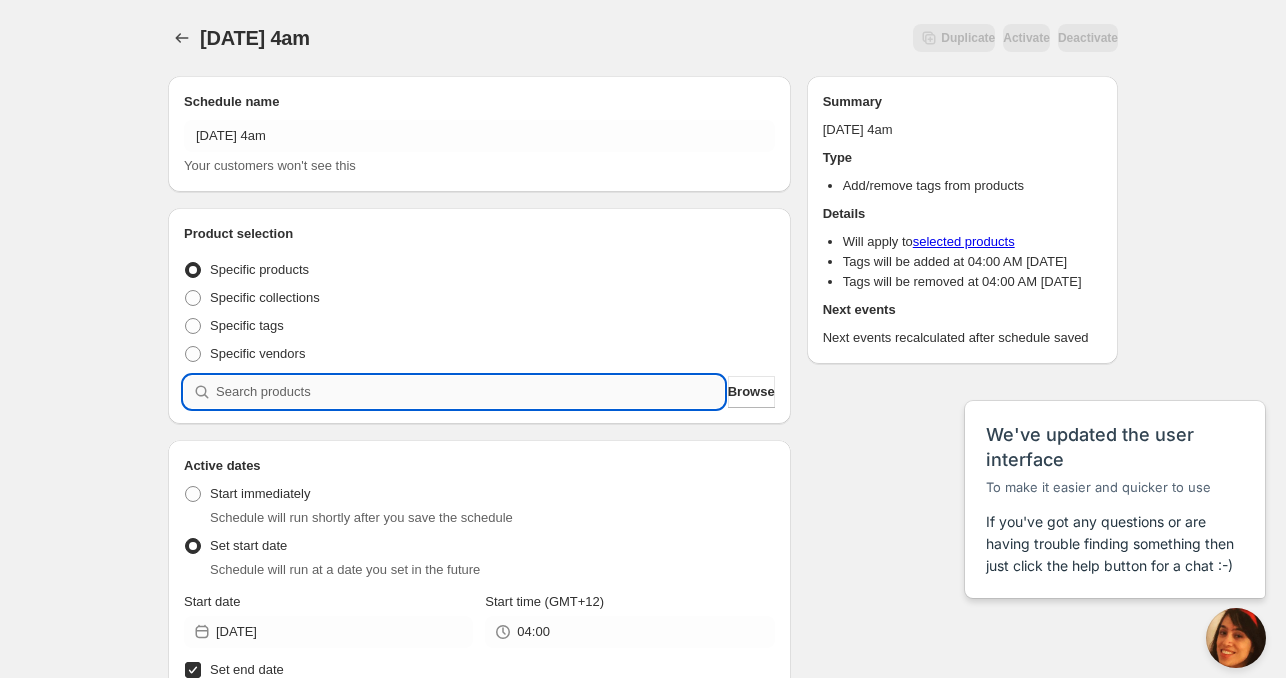 paste 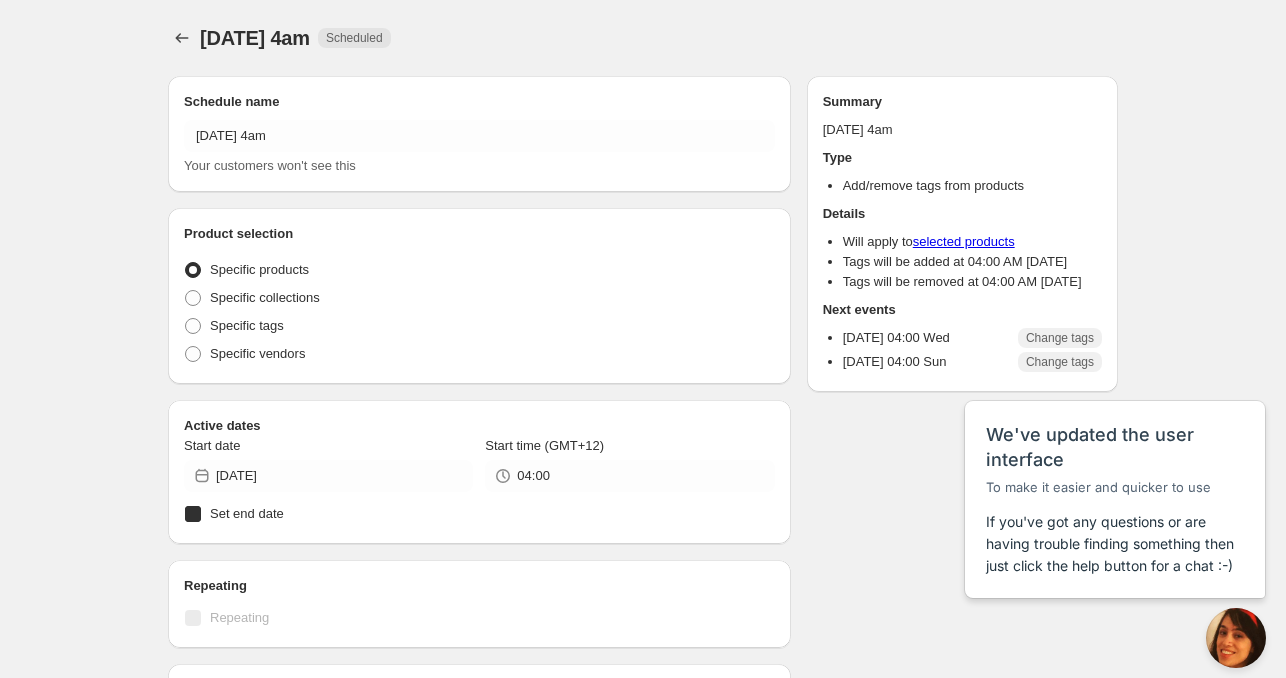 radio on "true" 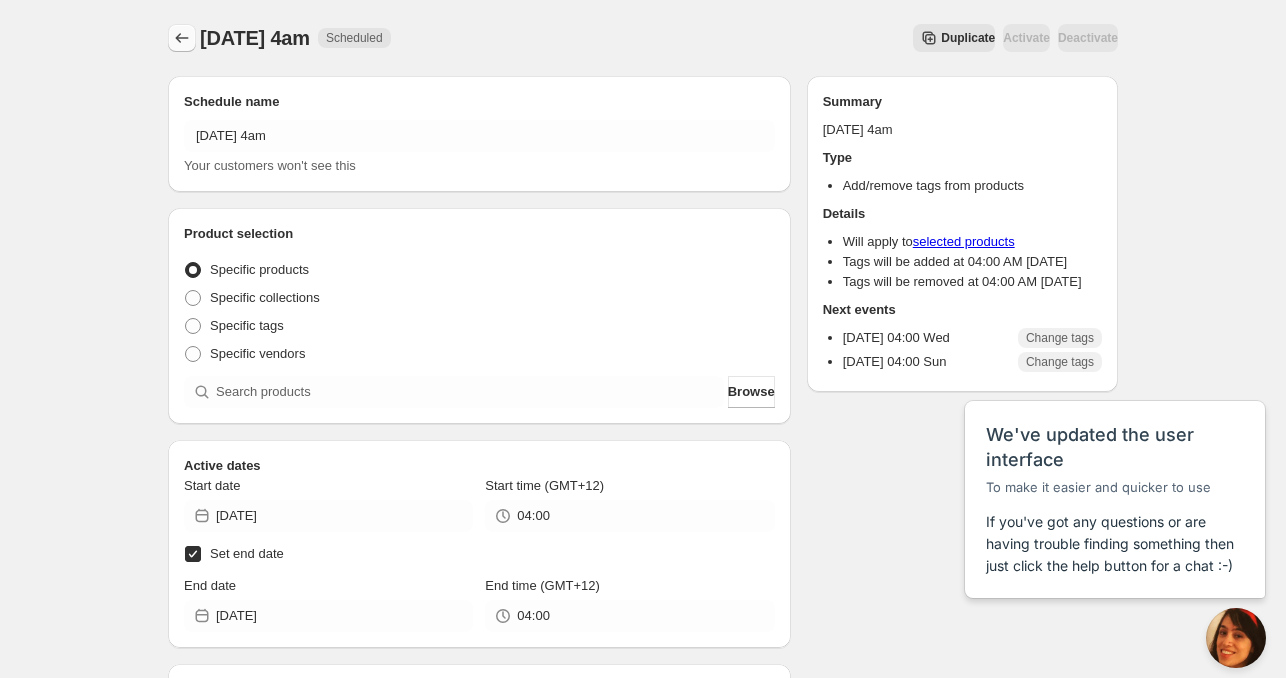click 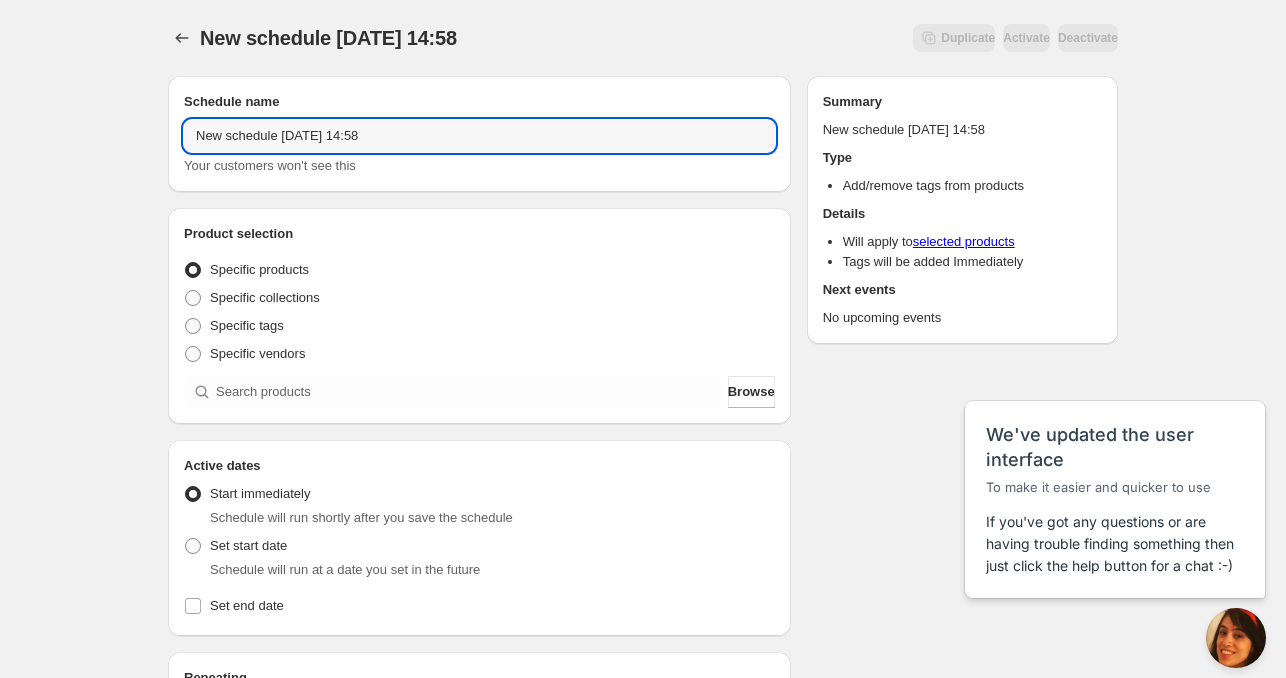drag, startPoint x: 279, startPoint y: 136, endPoint x: 34, endPoint y: 152, distance: 245.5219 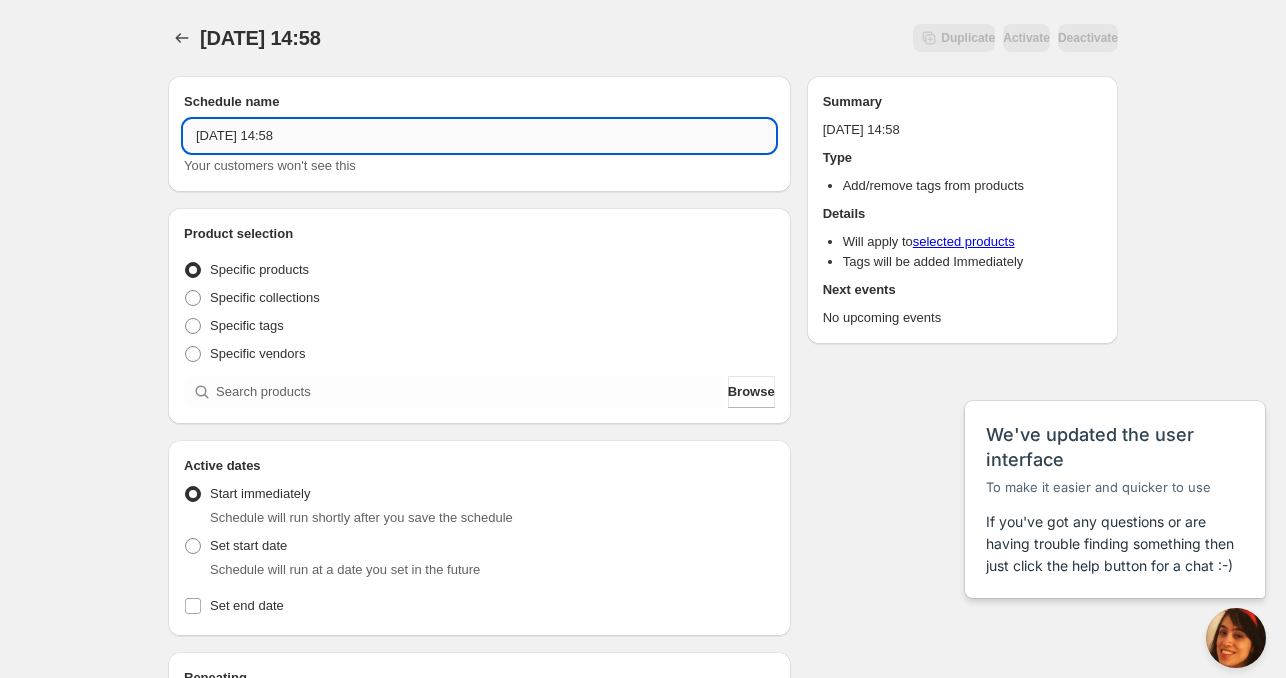 drag, startPoint x: 260, startPoint y: 135, endPoint x: 248, endPoint y: 136, distance: 12.0415945 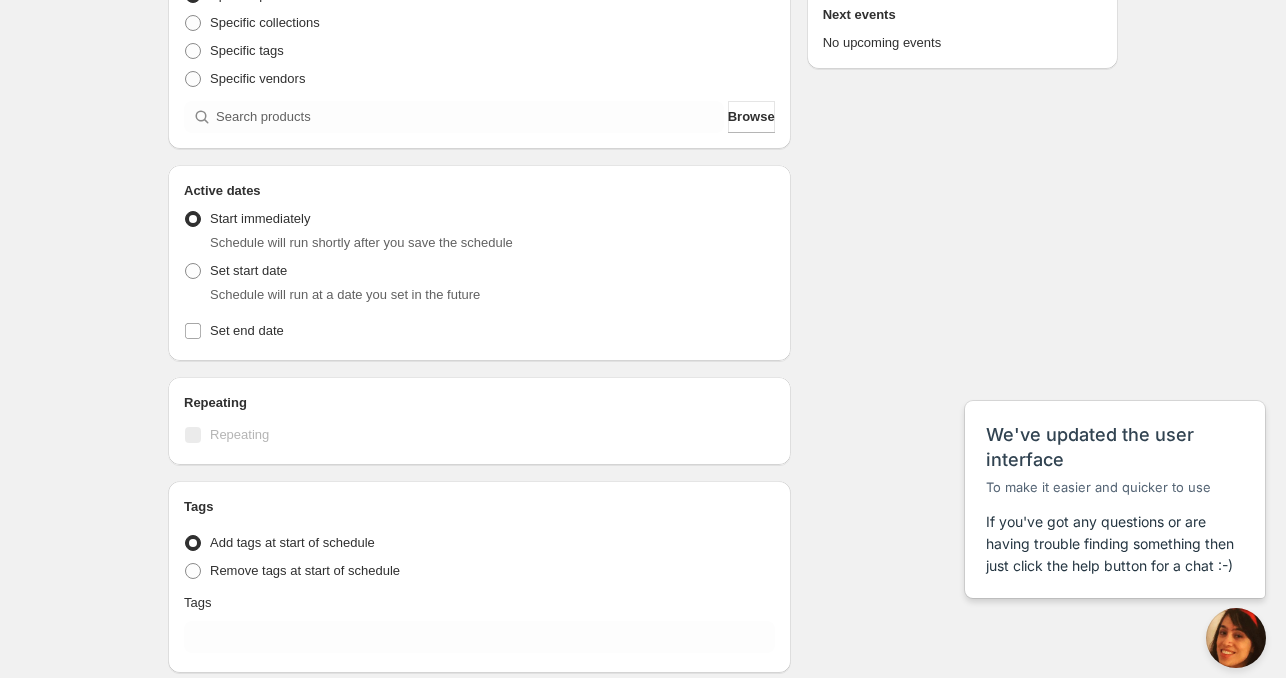 scroll, scrollTop: 300, scrollLeft: 0, axis: vertical 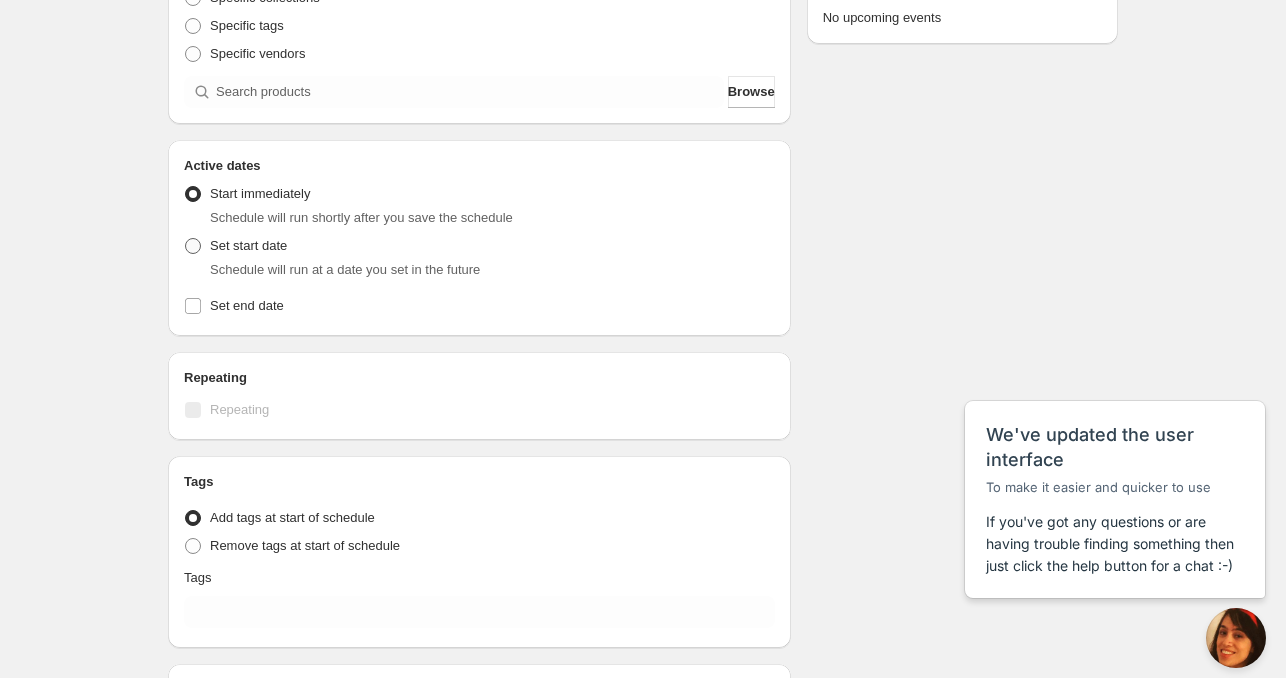 type on "[DATE] 11am" 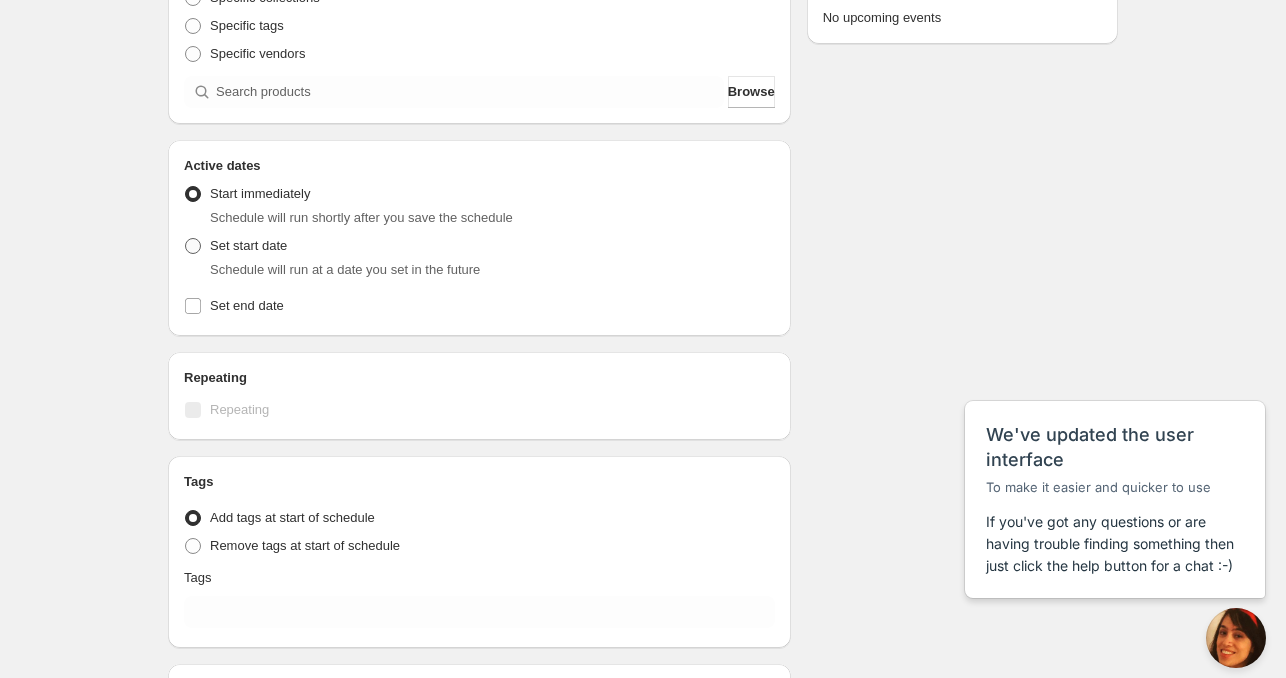 radio on "true" 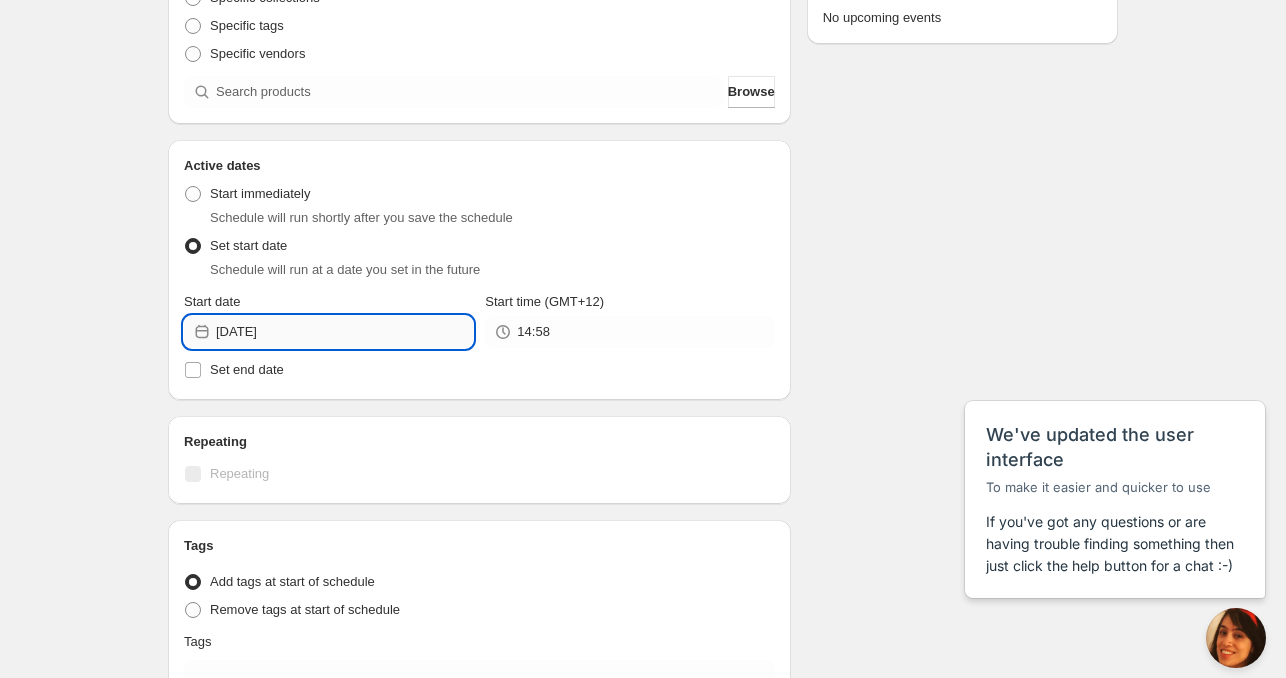 click on "[DATE]" at bounding box center [344, 332] 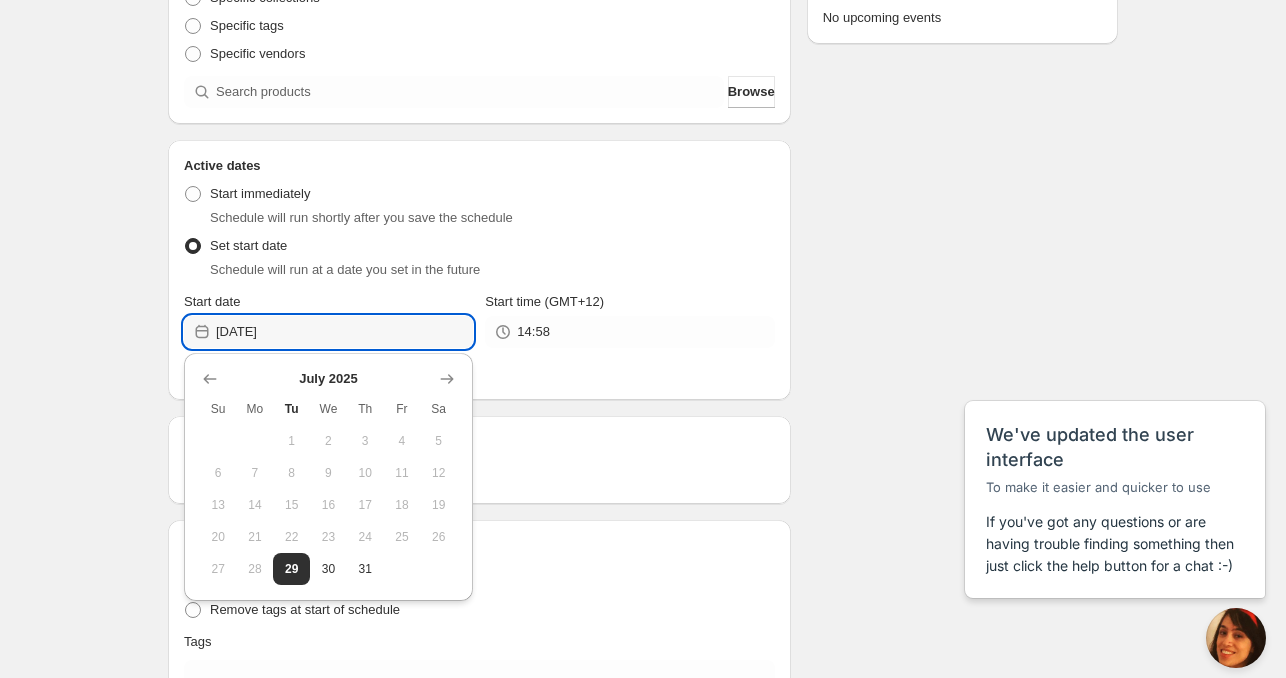 click on "30" at bounding box center (328, 569) 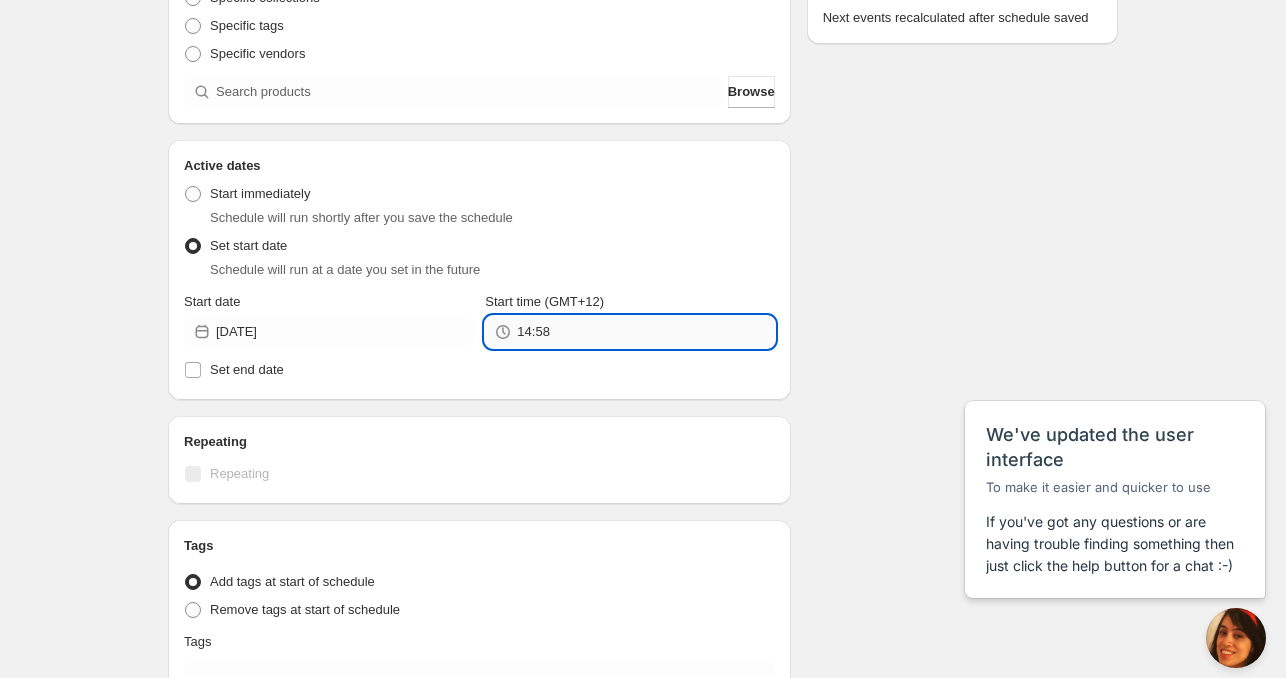 click on "14:58" at bounding box center [645, 332] 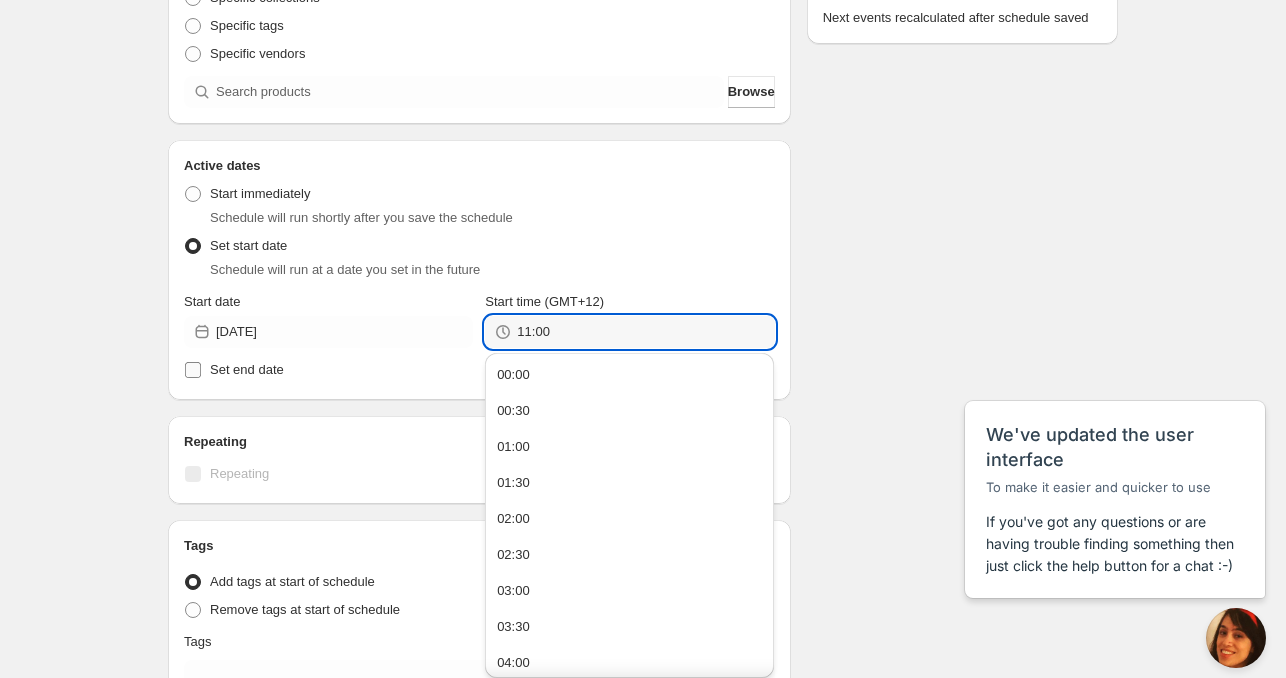 type on "11:00" 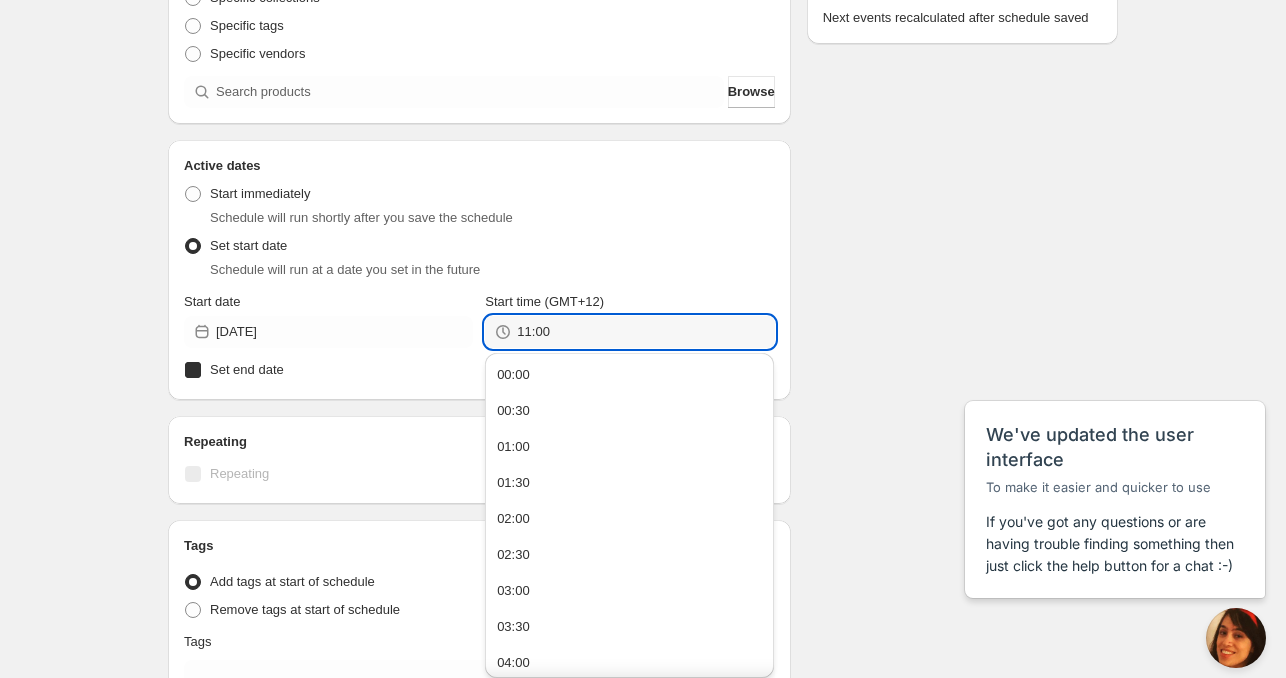 checkbox on "true" 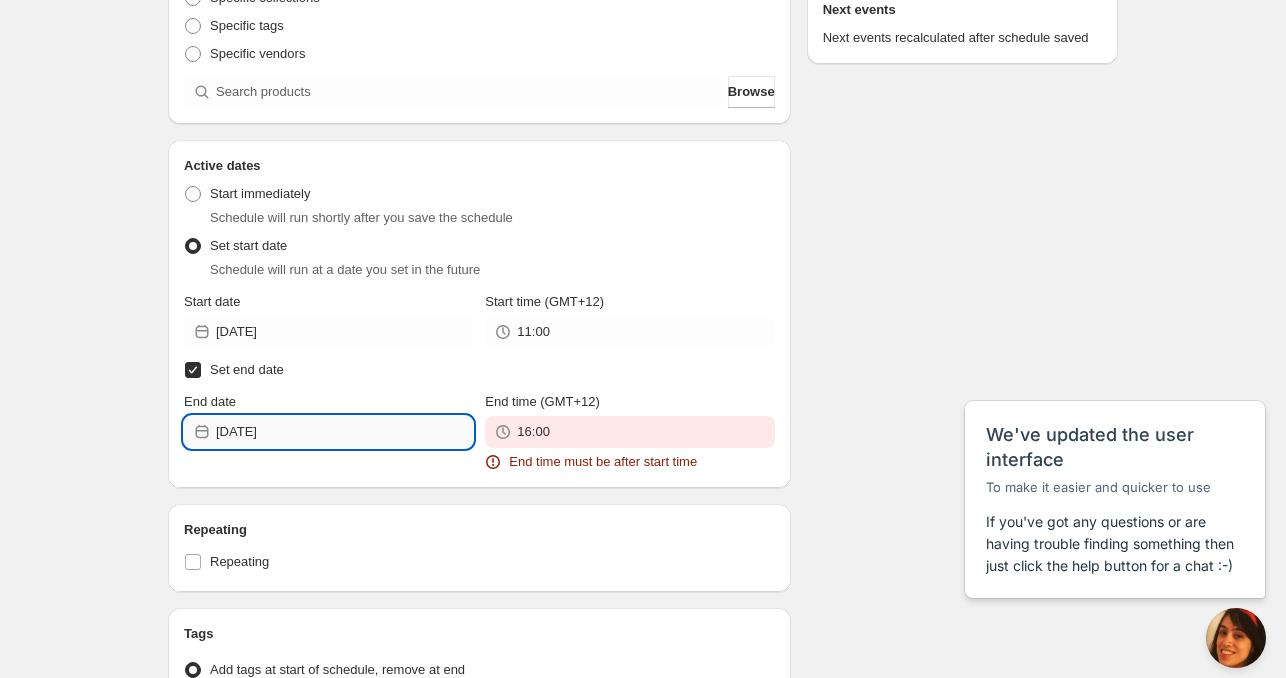 click on "[DATE]" at bounding box center [344, 432] 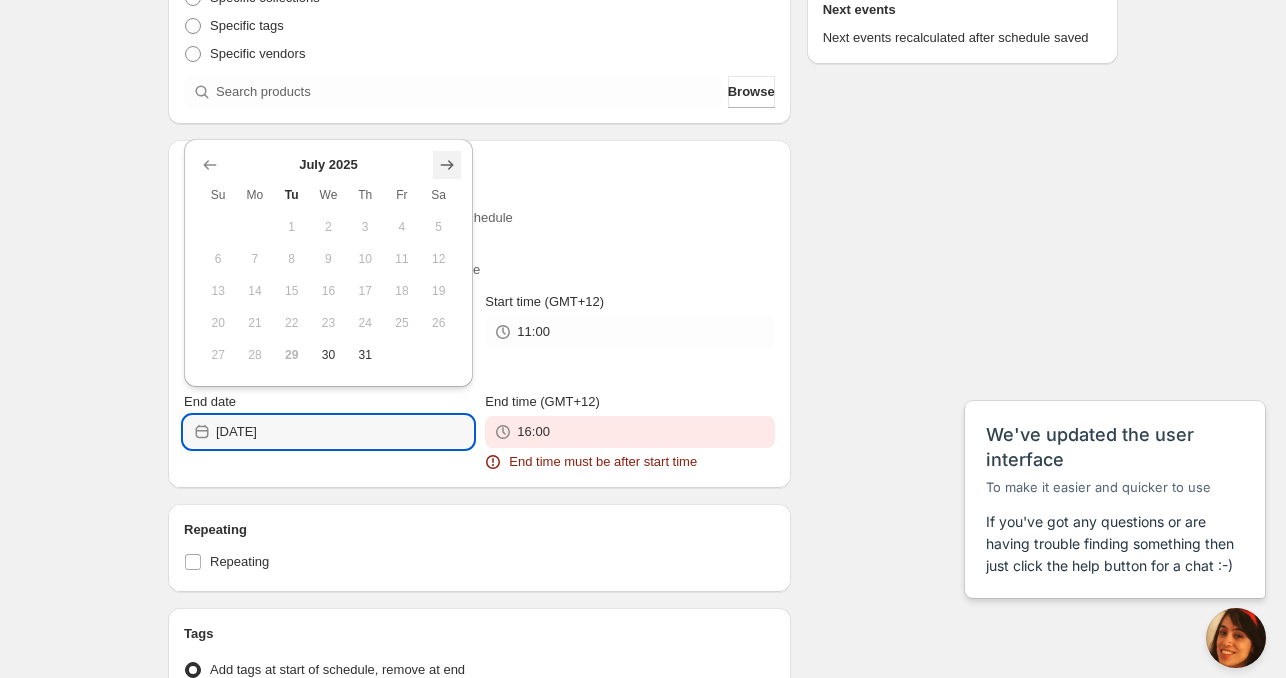 click at bounding box center [447, 165] 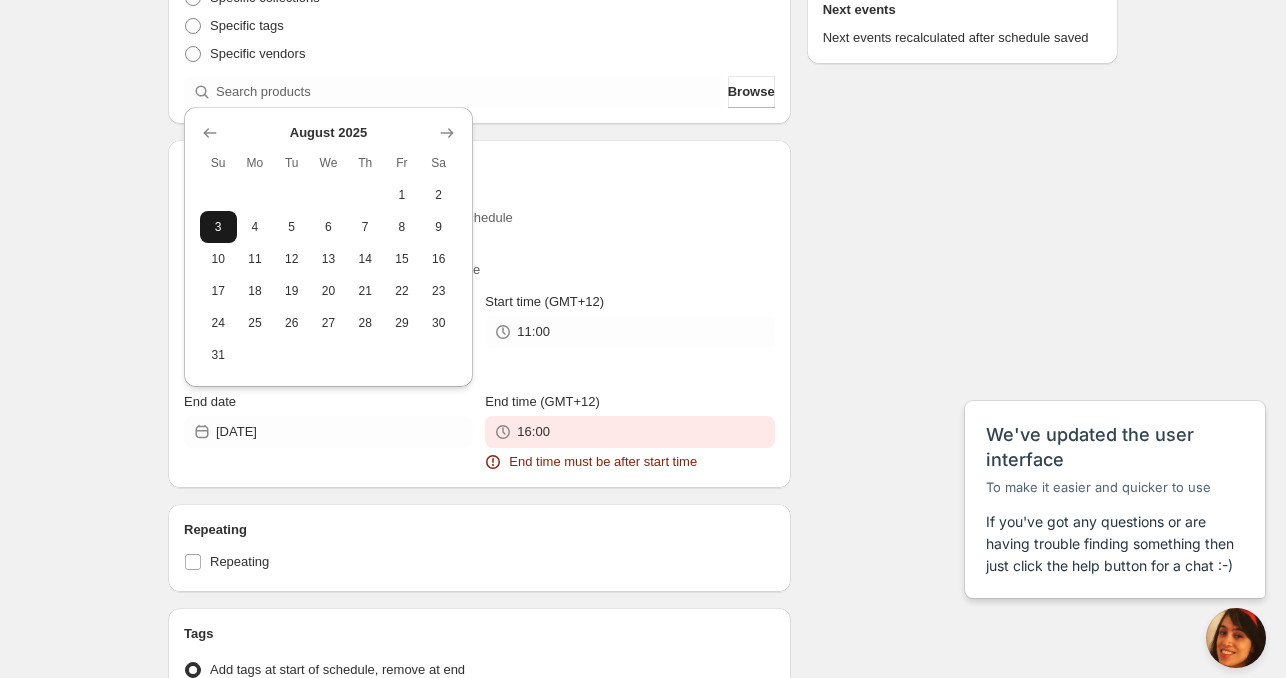 click on "3" at bounding box center (218, 227) 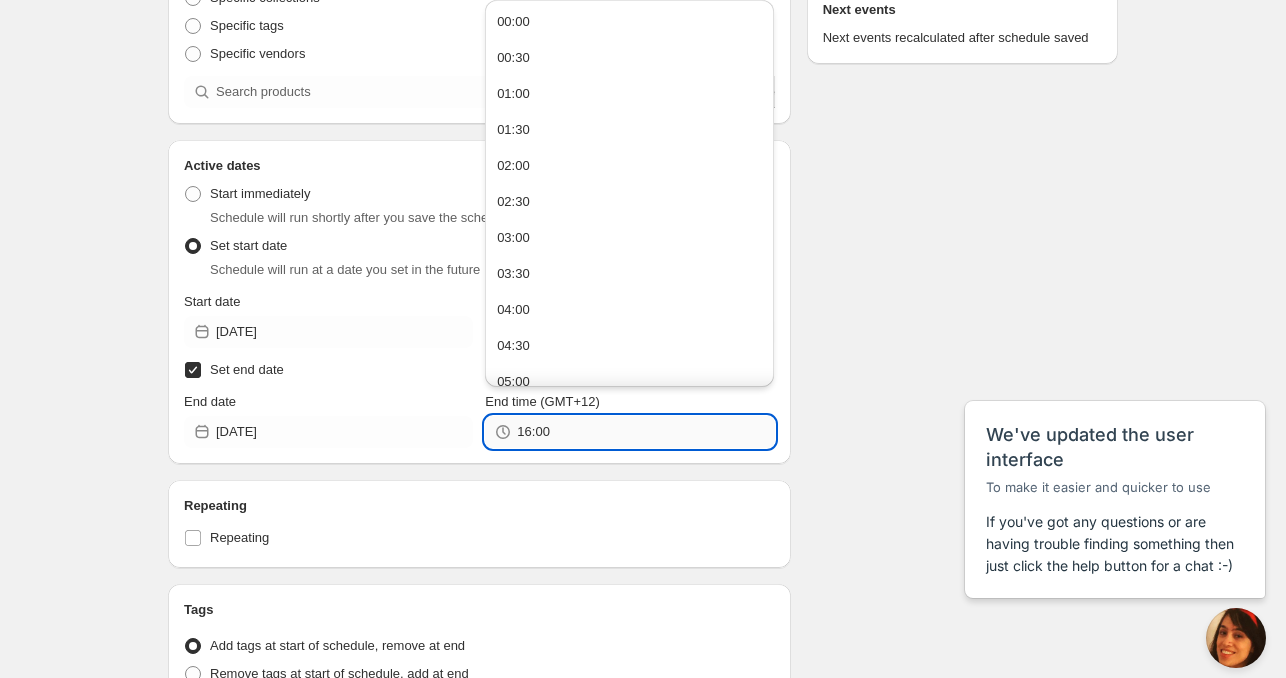 click on "16:00" at bounding box center (645, 432) 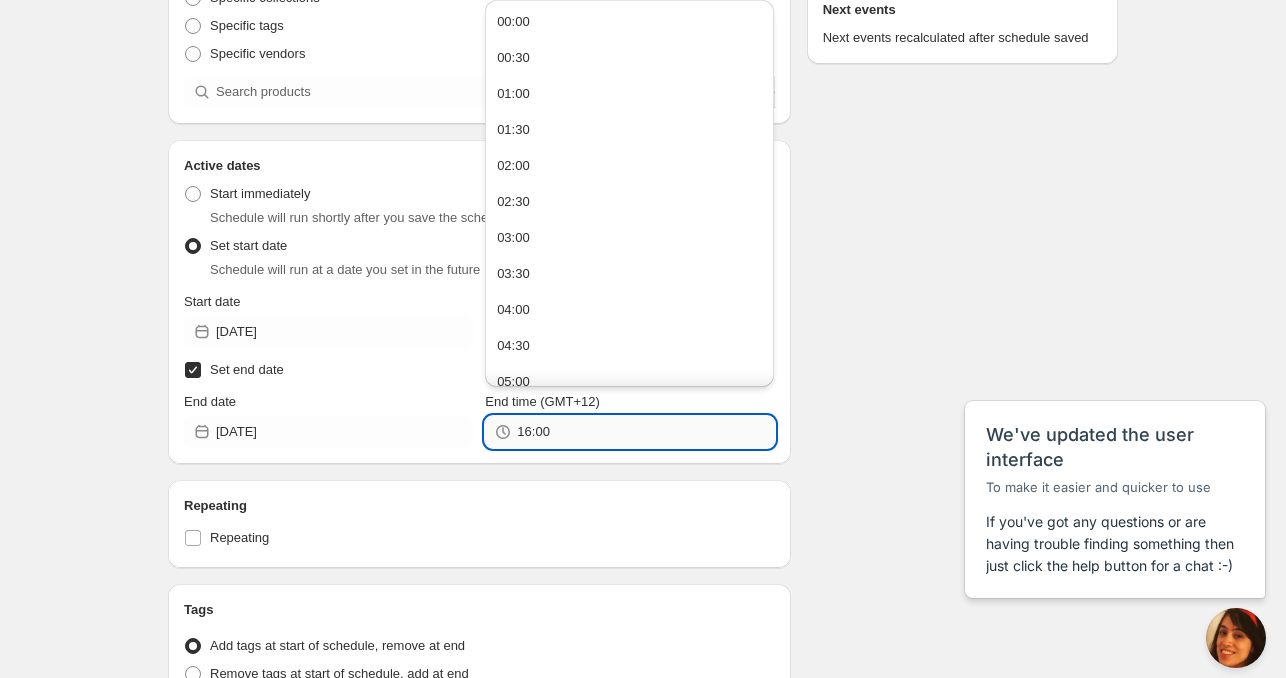 paste on "1" 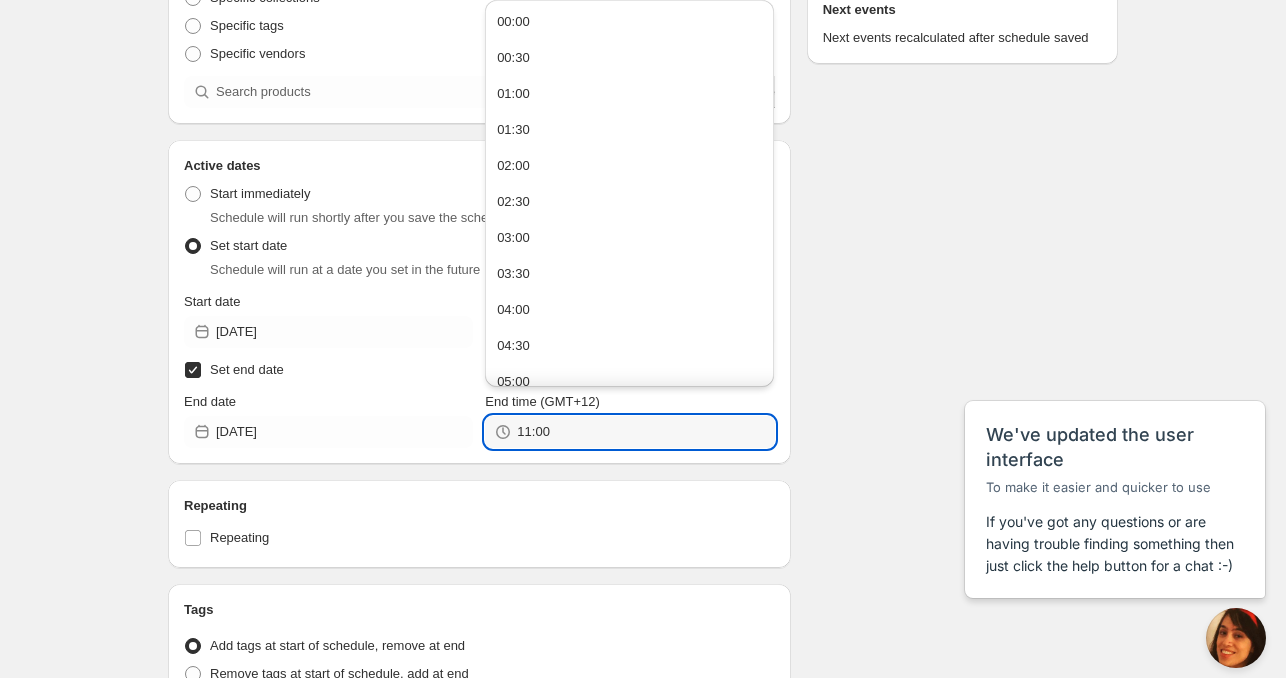 type on "11:00" 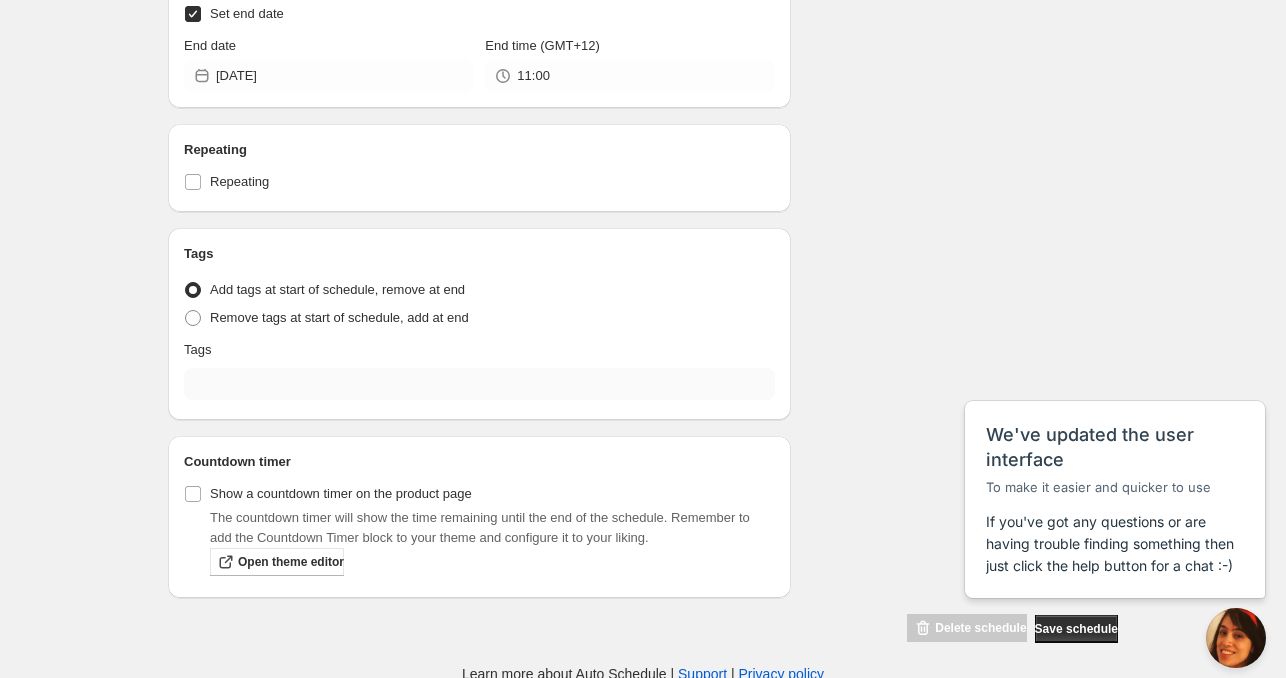scroll, scrollTop: 659, scrollLeft: 0, axis: vertical 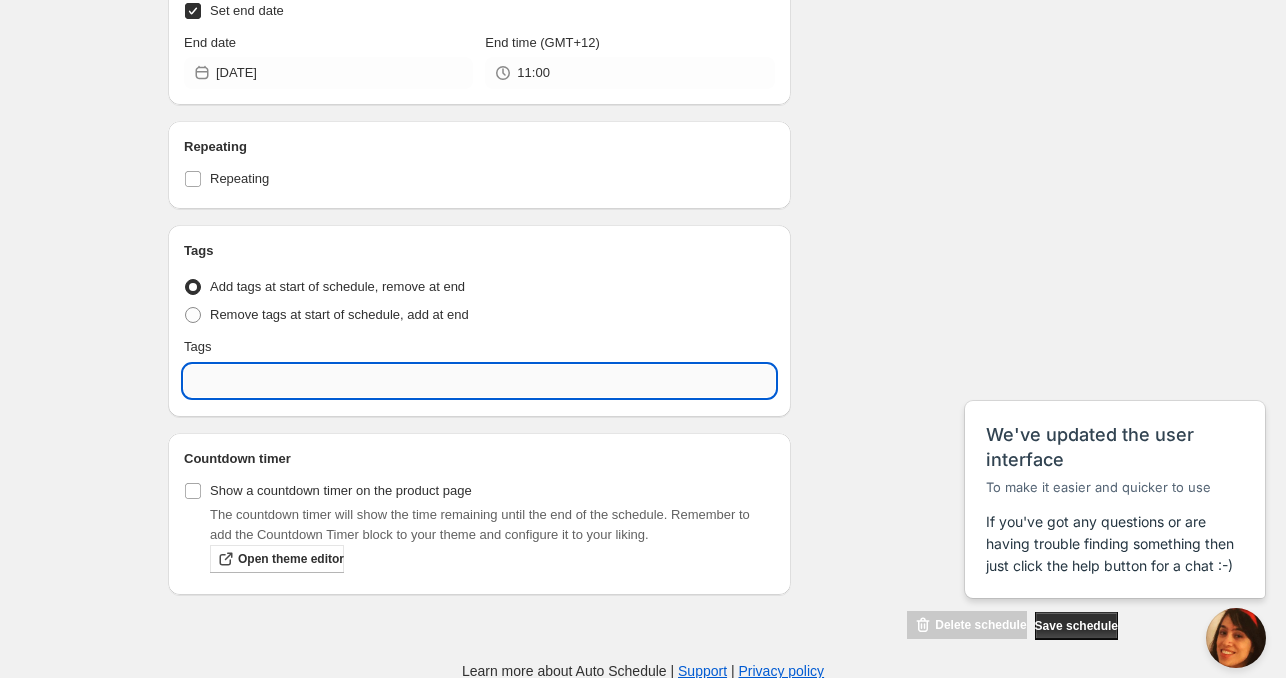 click at bounding box center (479, 381) 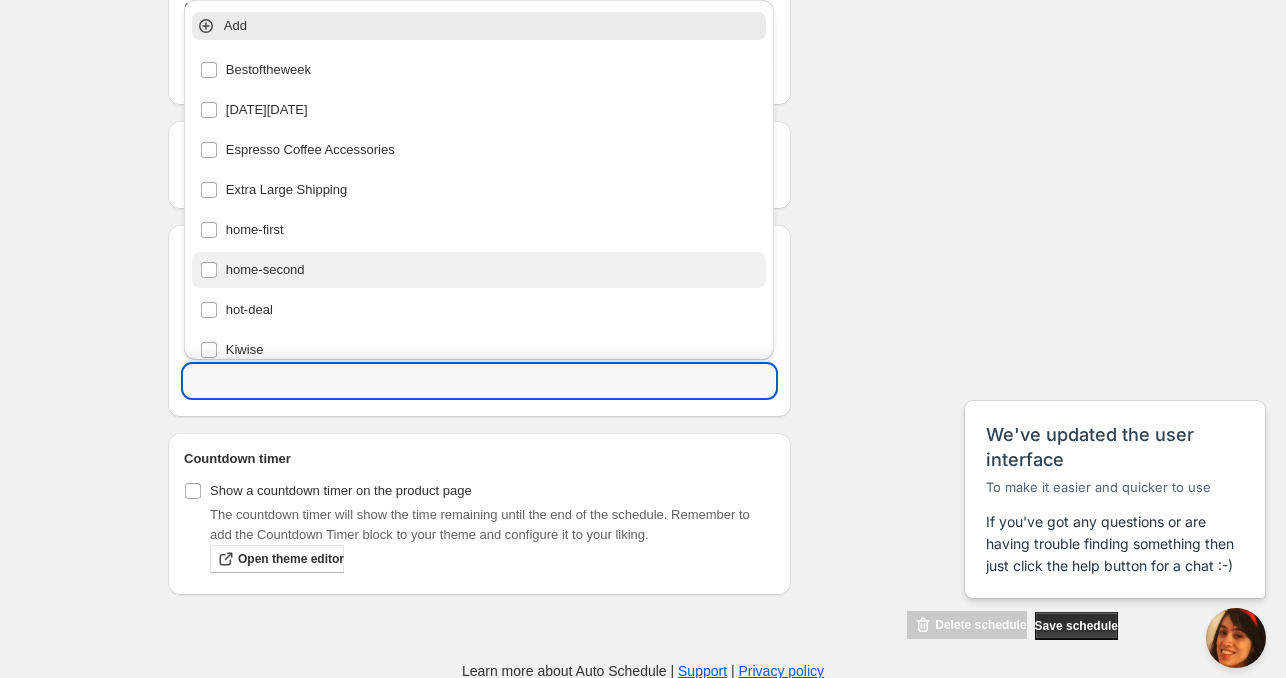 click on "home-second" at bounding box center (479, 270) 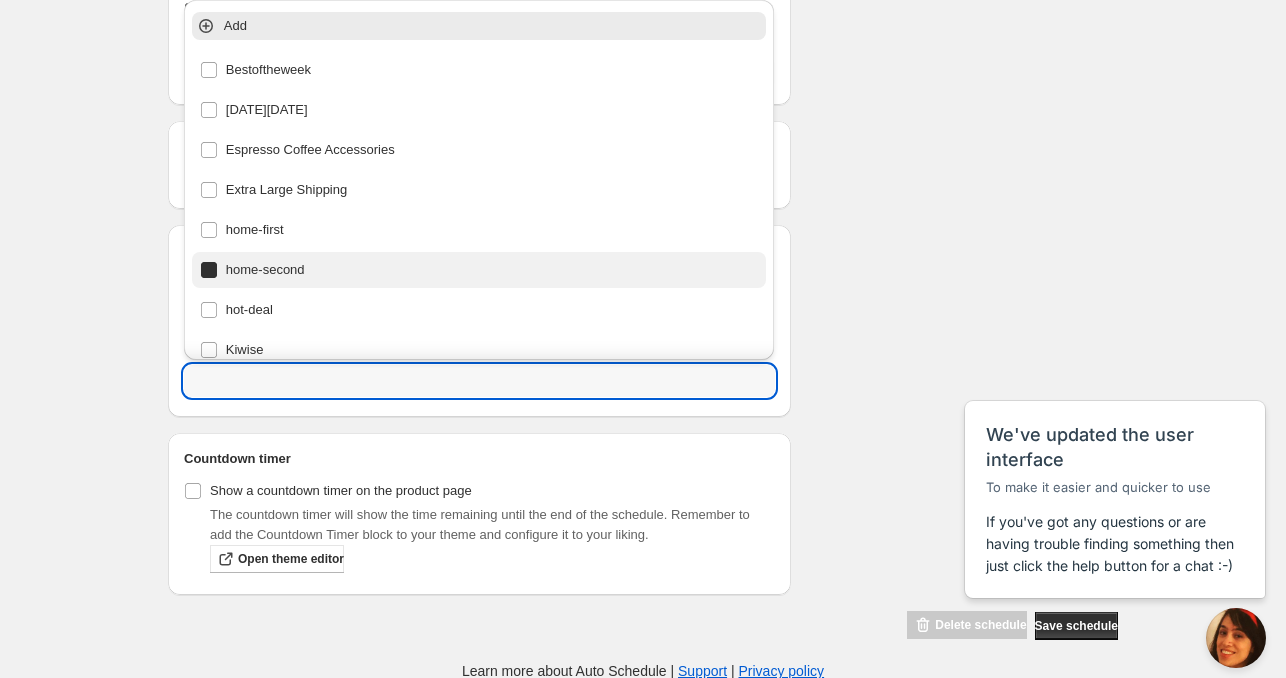 type on "home-second" 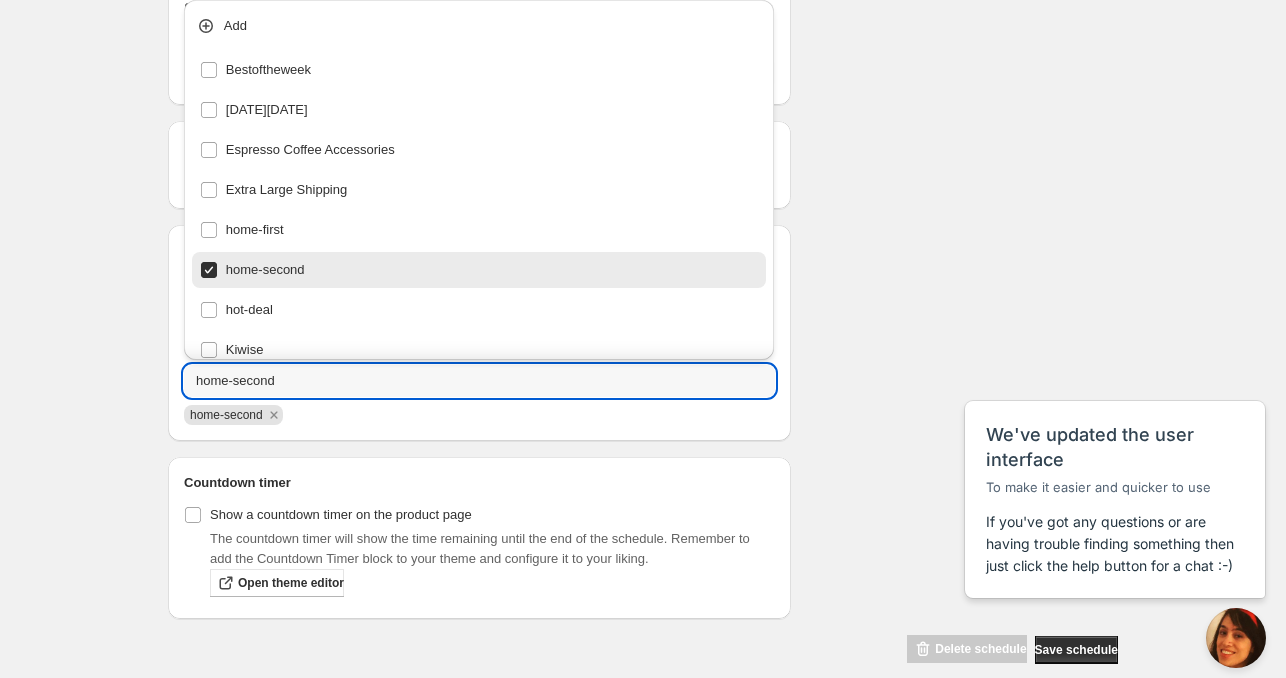 click on "Schedule name [DATE] 11am Your customers won't see this Product selection Entity type Specific products Specific collections Specific tags Specific vendors Browse Active dates Active Date Type Start immediately Schedule will run shortly after you save the schedule Set start date Schedule will run at a date you set in the future Start date [DATE] Start time (GMT+12) 11:00 Set end date End date [DATE] End time (GMT+12) 11:00 Repeating Repeating Ok Cancel Every 1 Date range Days Weeks Months Years Days Ends Never On specific date After a number of occurances Tags Tag type Add tags at start of schedule, remove at end Remove tags at start of schedule, add at end Tags home-second home-second Countdown timer Show a countdown timer on the product page The countdown timer will show the time remaining until the end of the schedule. Remember to add the Countdown Timer block to your theme and configure it to your liking. Open theme editor Summary [DATE] 11am Type Add/remove tags from products" at bounding box center (635, 33) 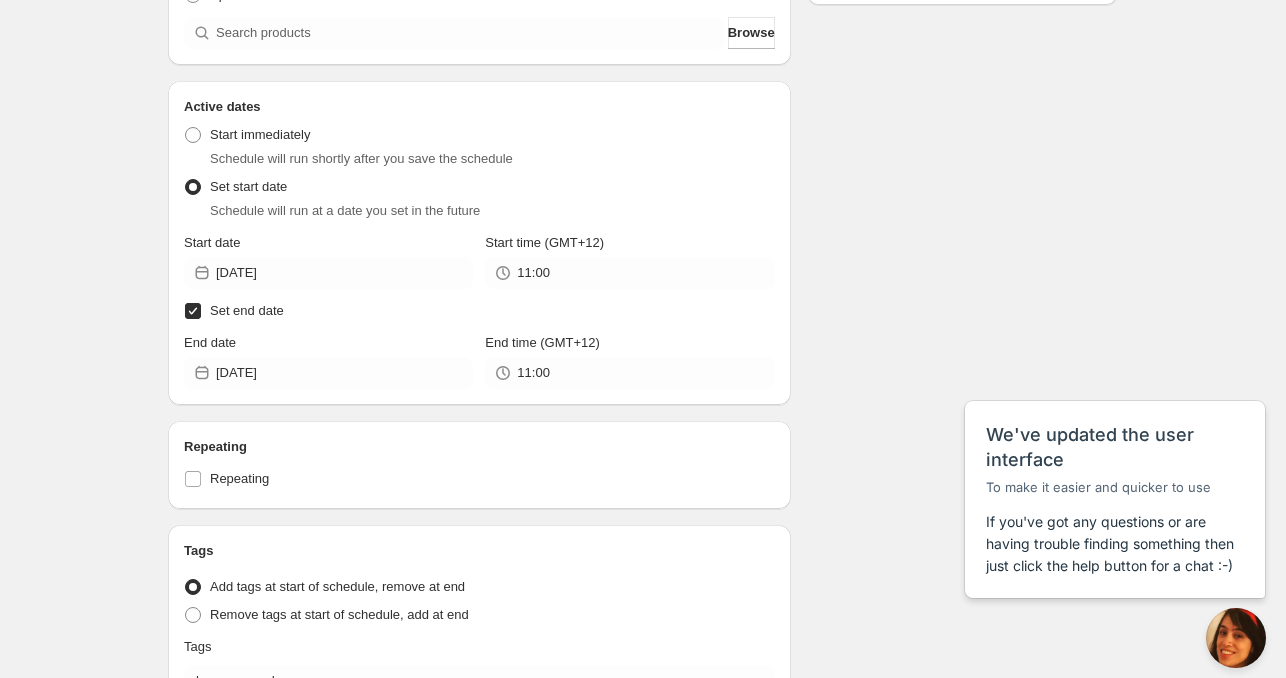 scroll, scrollTop: 159, scrollLeft: 0, axis: vertical 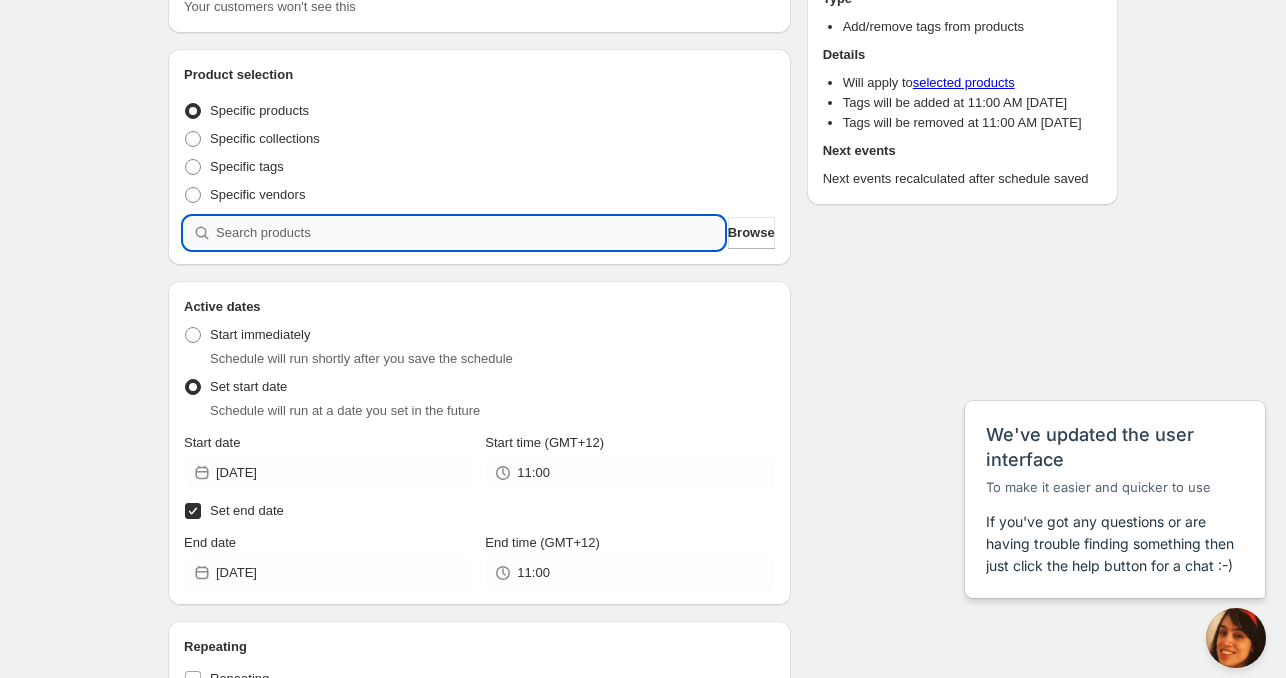 drag, startPoint x: 300, startPoint y: 218, endPoint x: 307, endPoint y: 208, distance: 12.206555 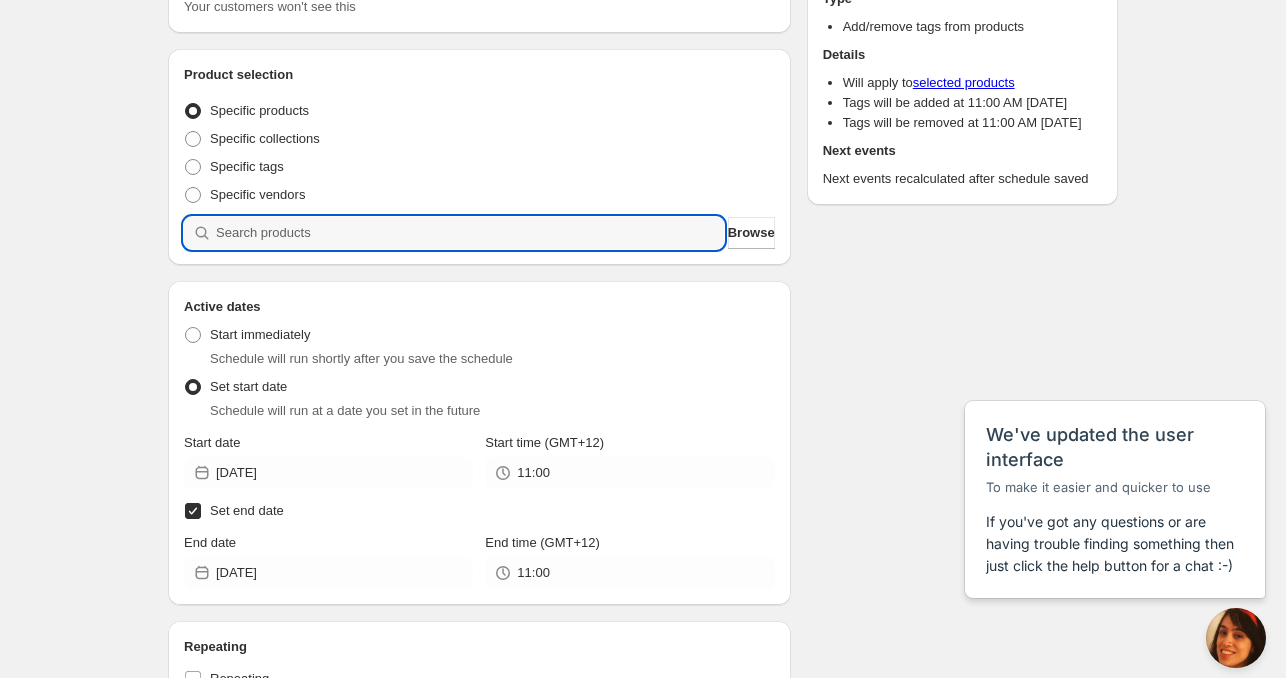 paste 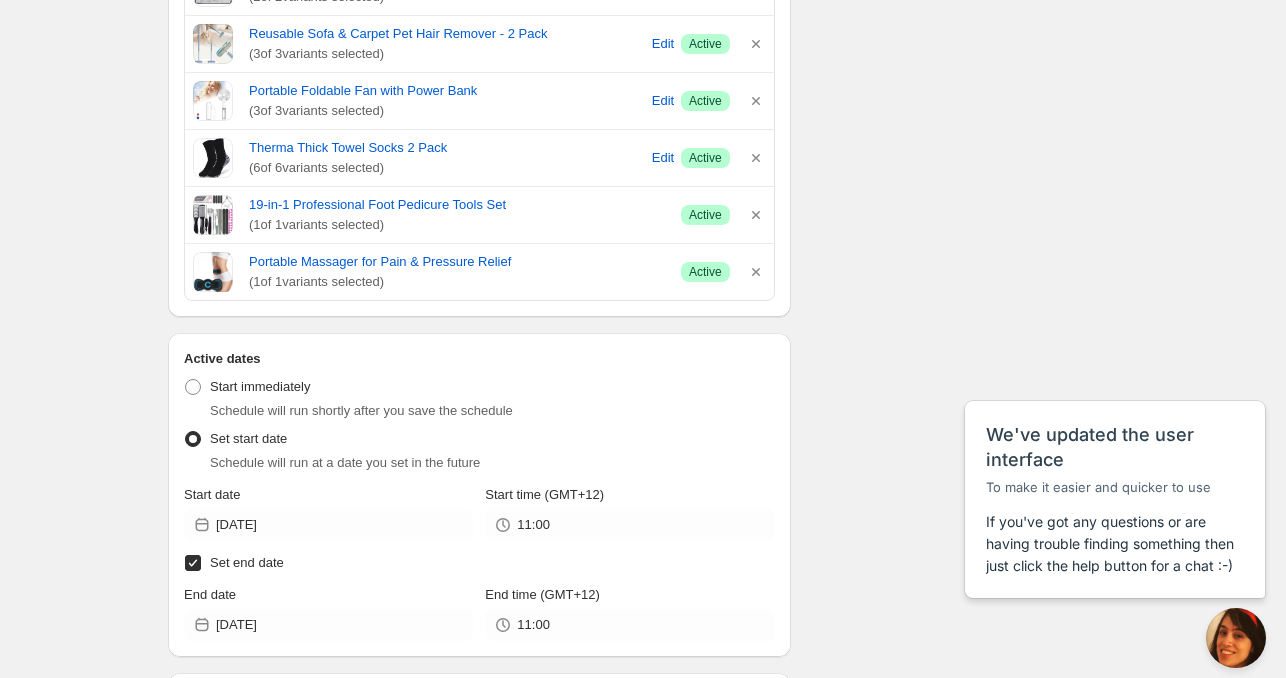 scroll, scrollTop: 1374, scrollLeft: 0, axis: vertical 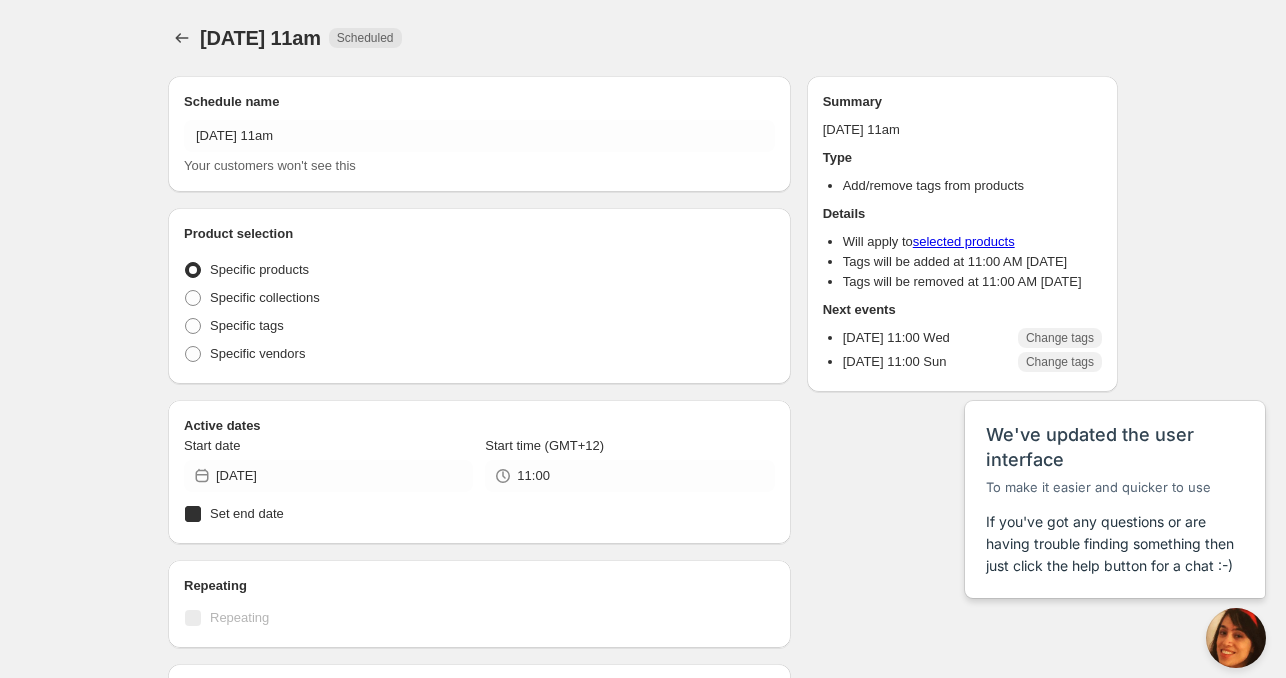 radio on "true" 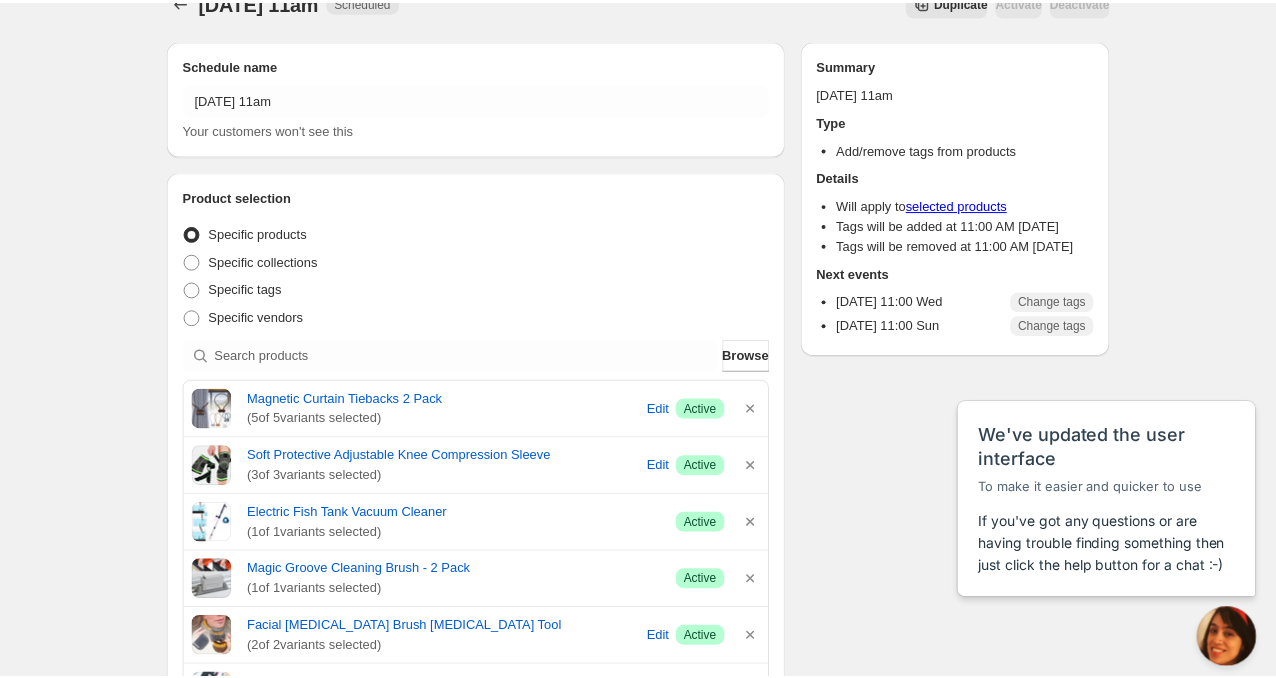 scroll, scrollTop: 0, scrollLeft: 0, axis: both 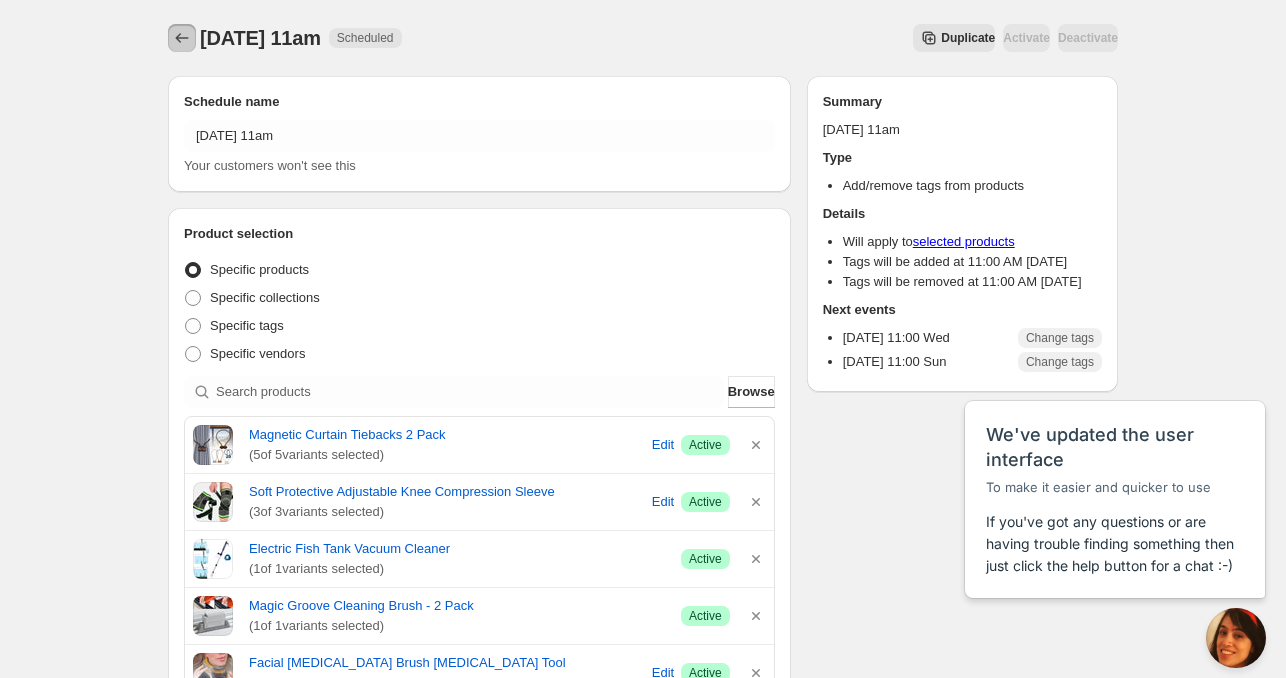 click 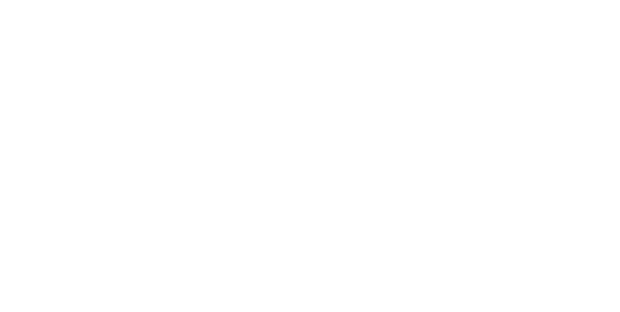 scroll, scrollTop: 0, scrollLeft: 0, axis: both 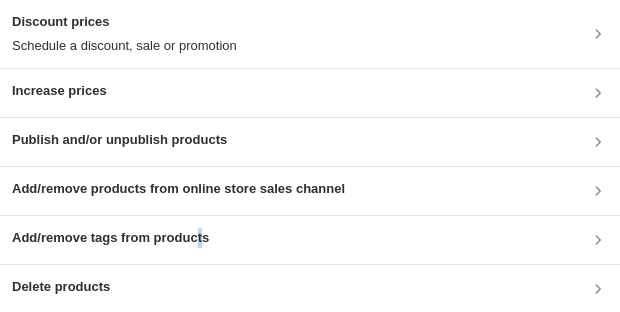 click on "Add/remove tags from products" at bounding box center (110, 238) 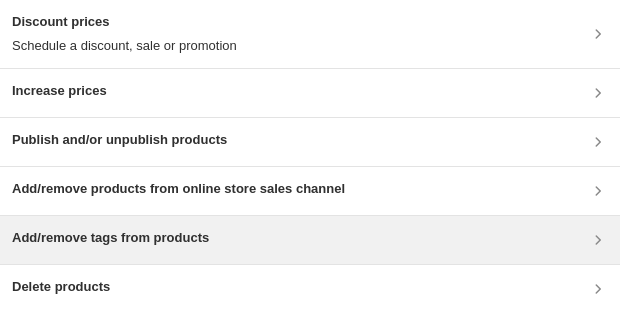 click on "Add/remove tags from products" at bounding box center [110, 238] 